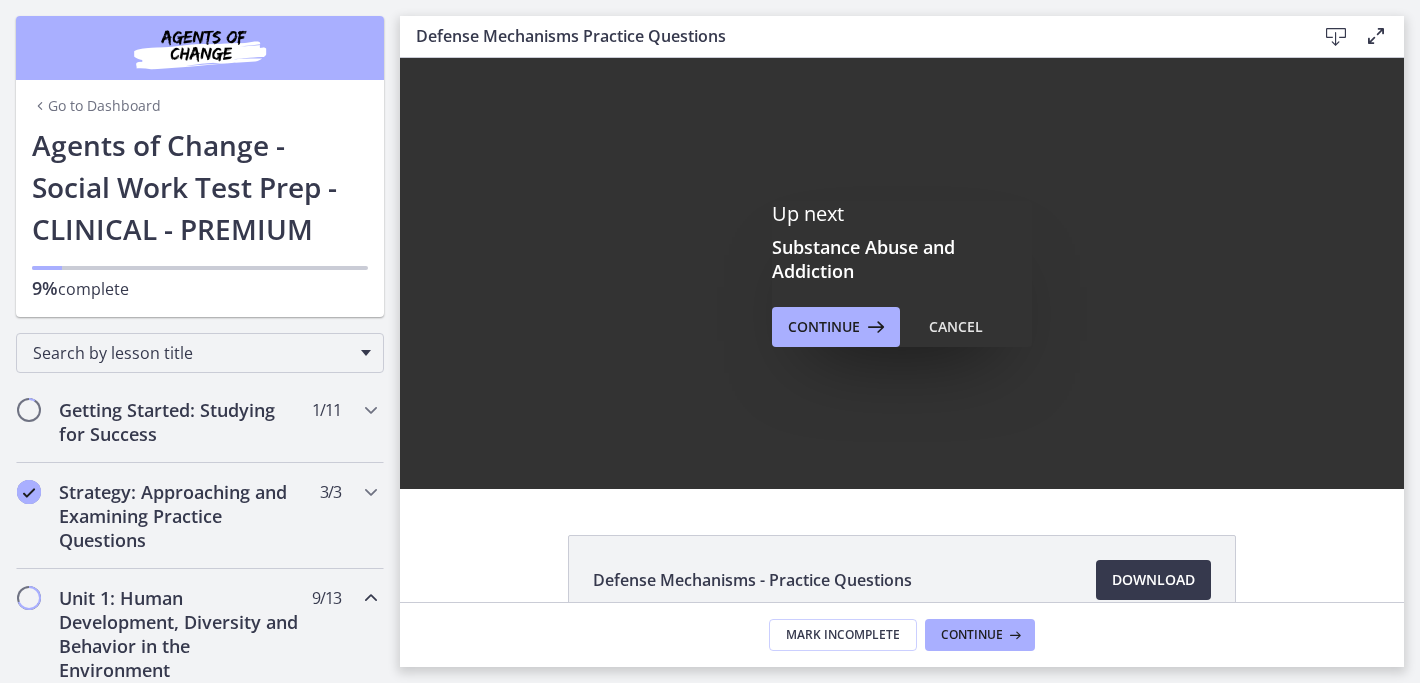 scroll, scrollTop: 0, scrollLeft: 0, axis: both 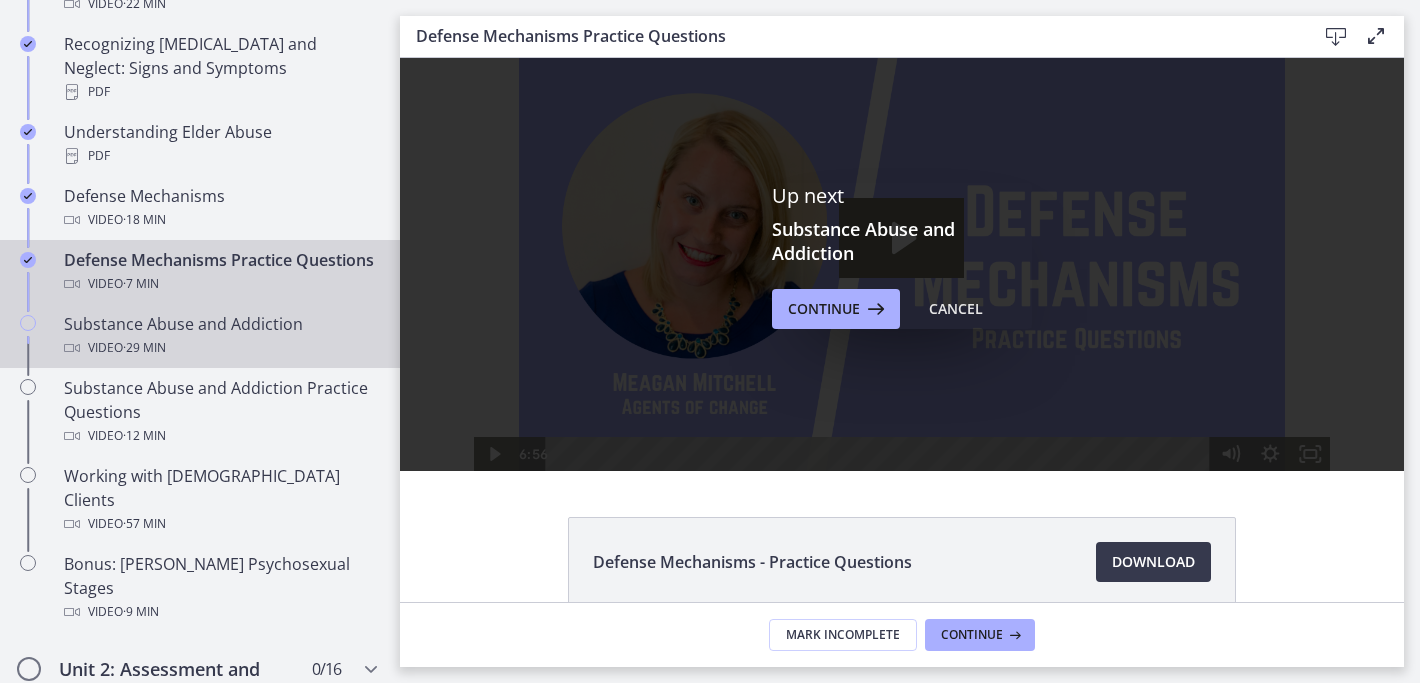 click on "Video
·  29 min" at bounding box center [220, 348] 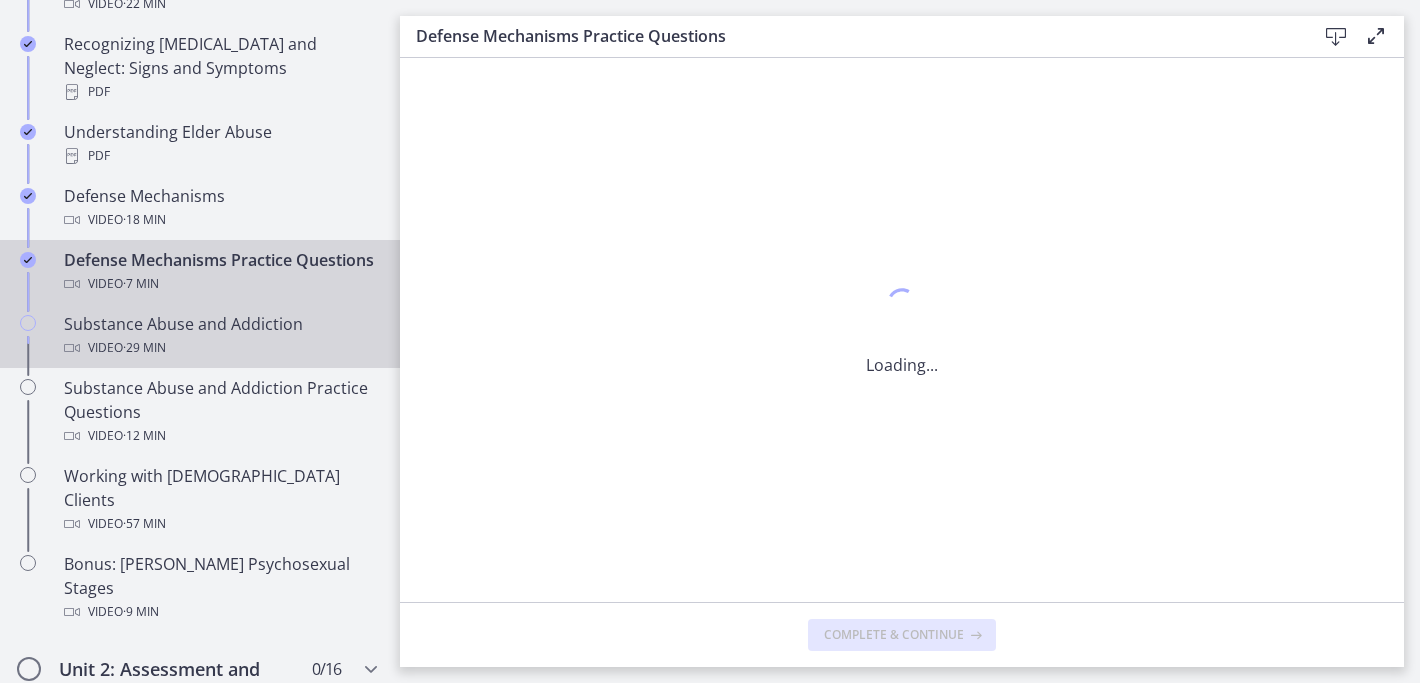 scroll, scrollTop: 0, scrollLeft: 0, axis: both 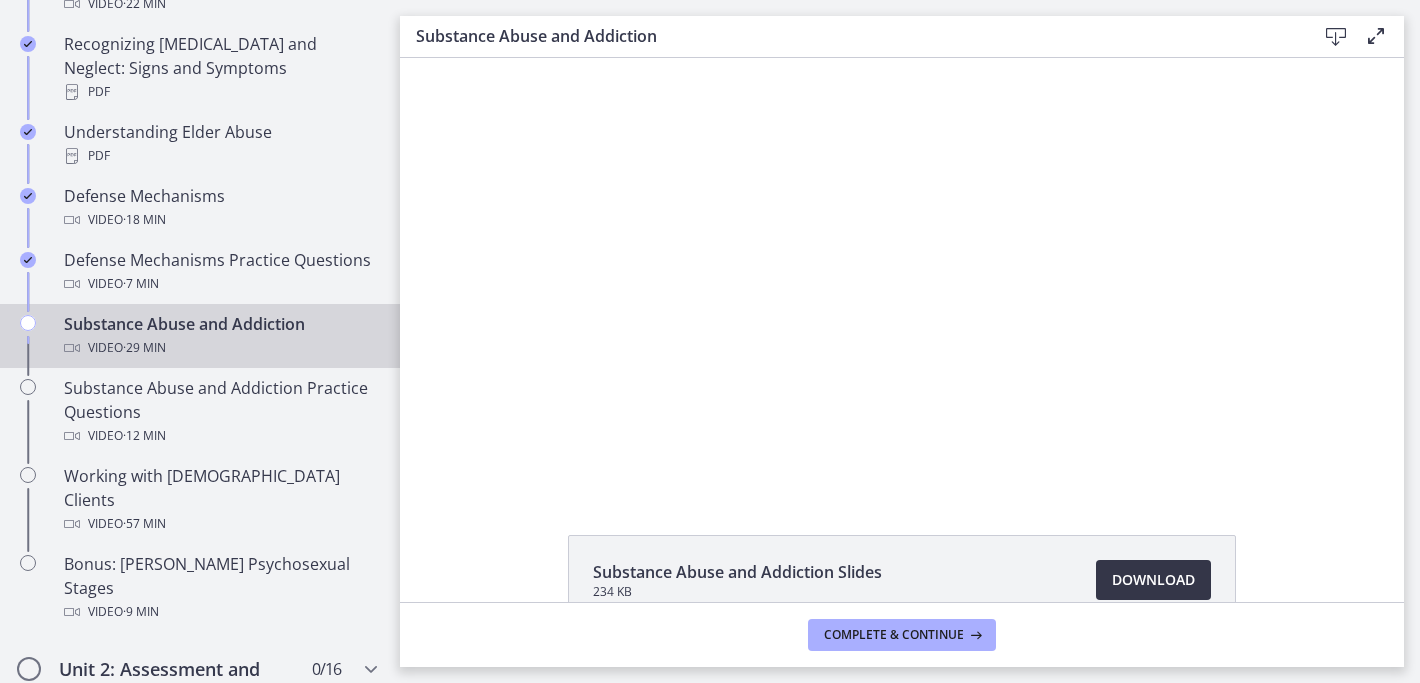 click on "Download
Opens in a new window" at bounding box center (1153, 580) 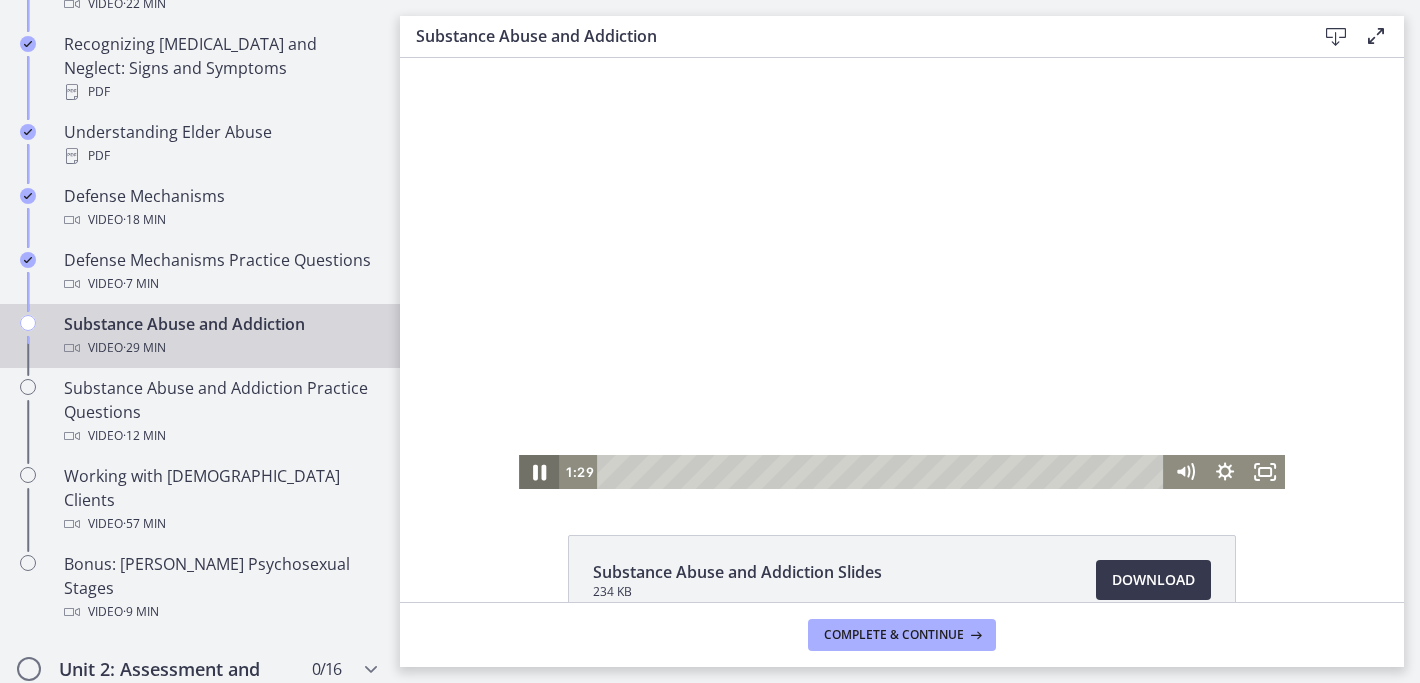 click 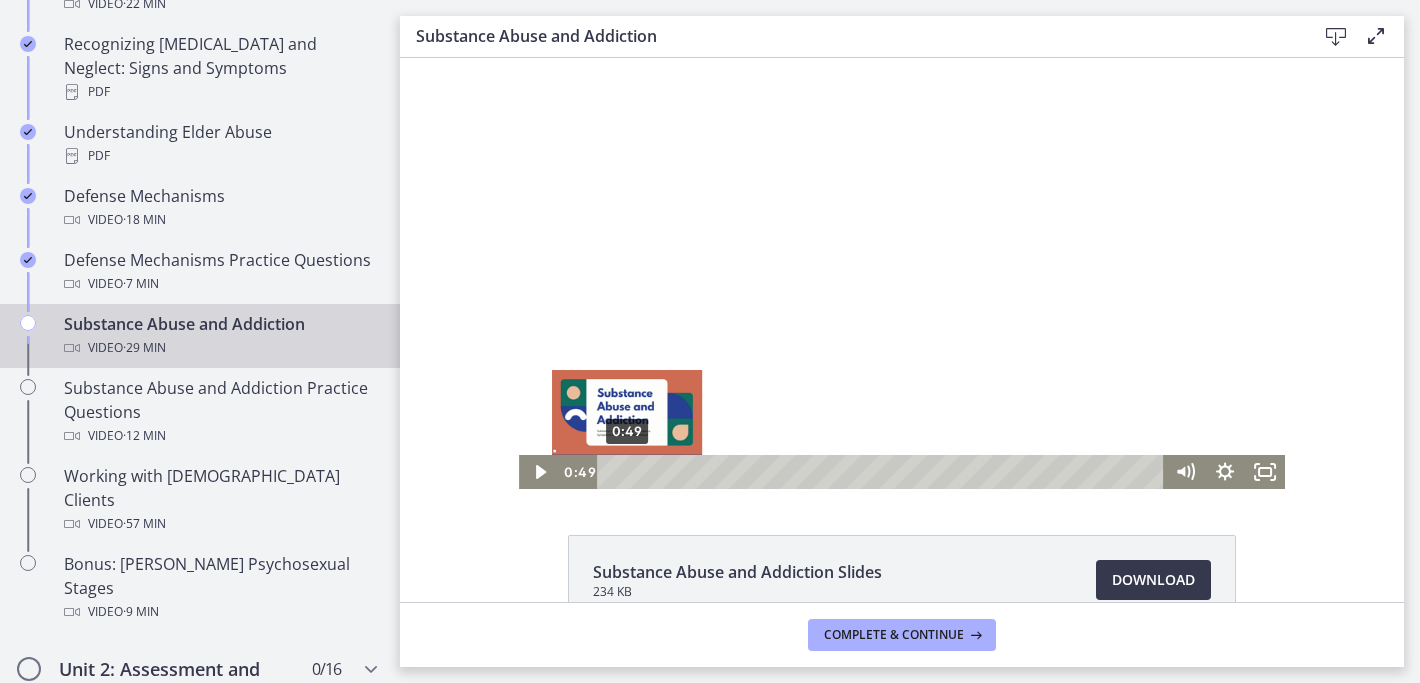 click on "0:49" at bounding box center [883, 472] 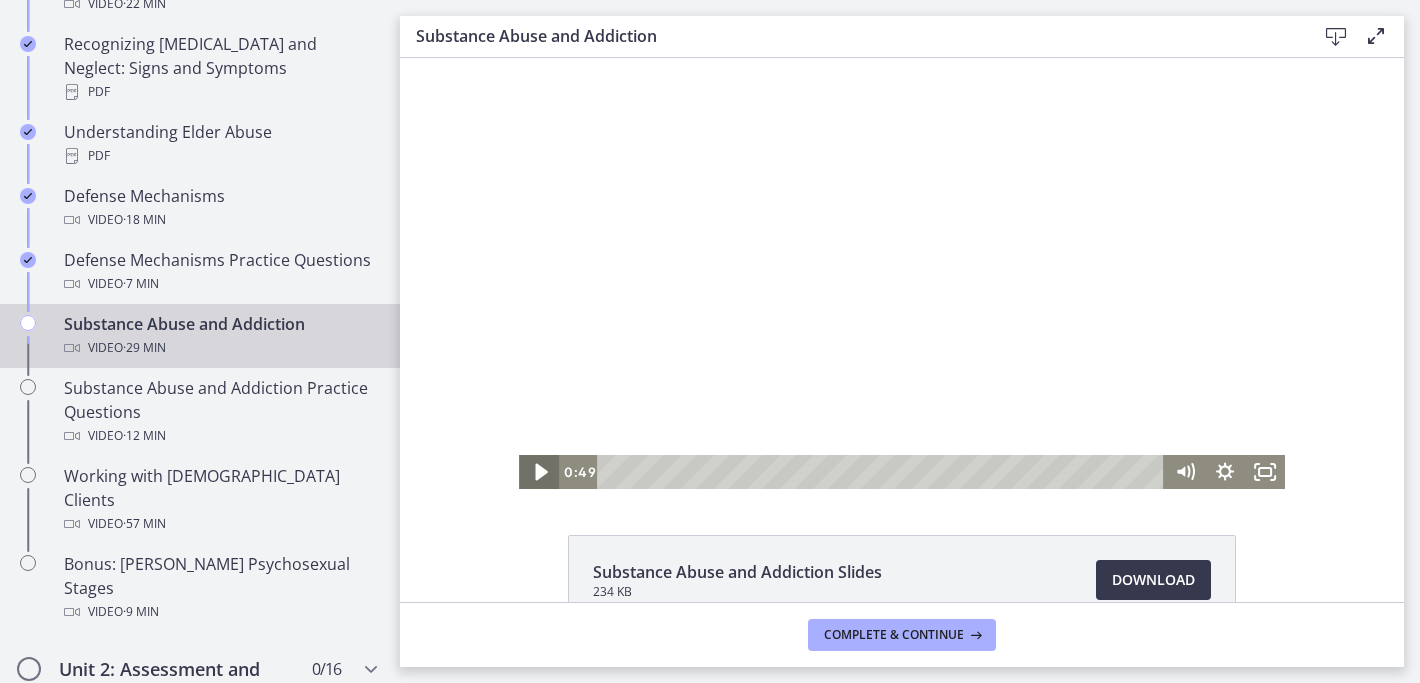 click 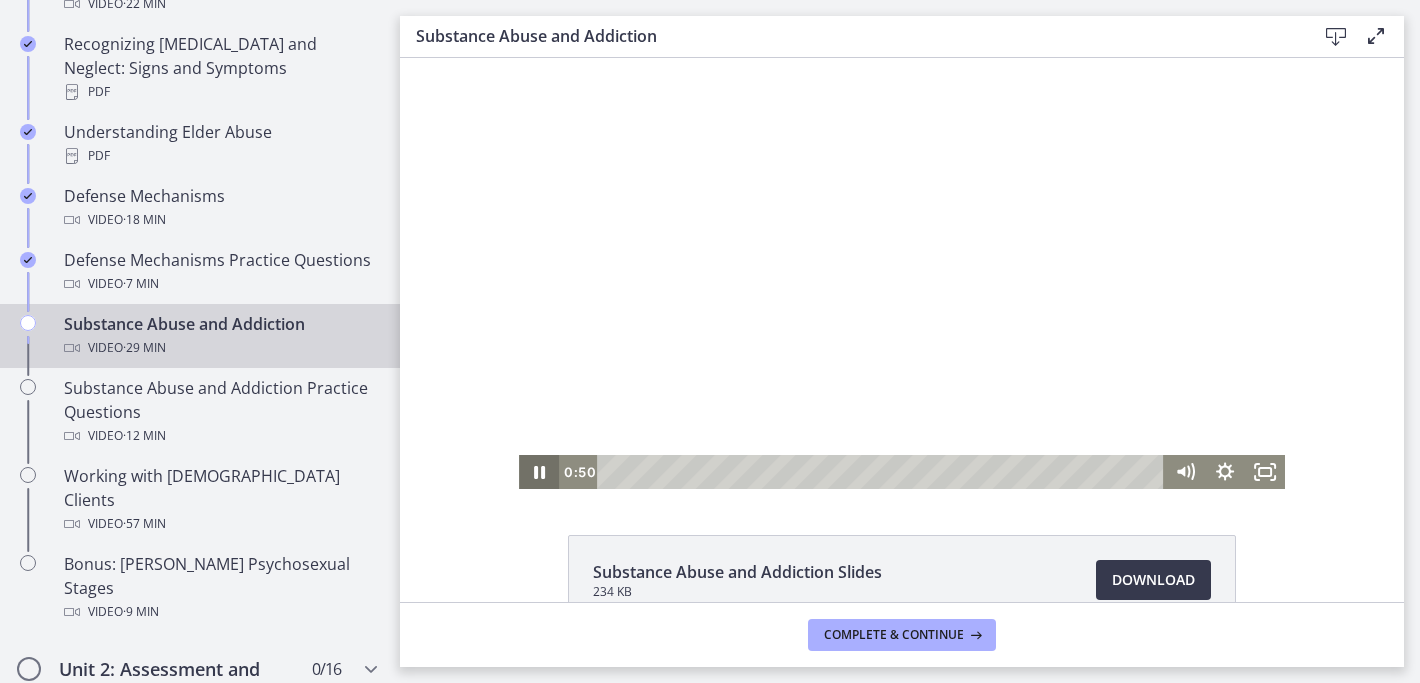 click 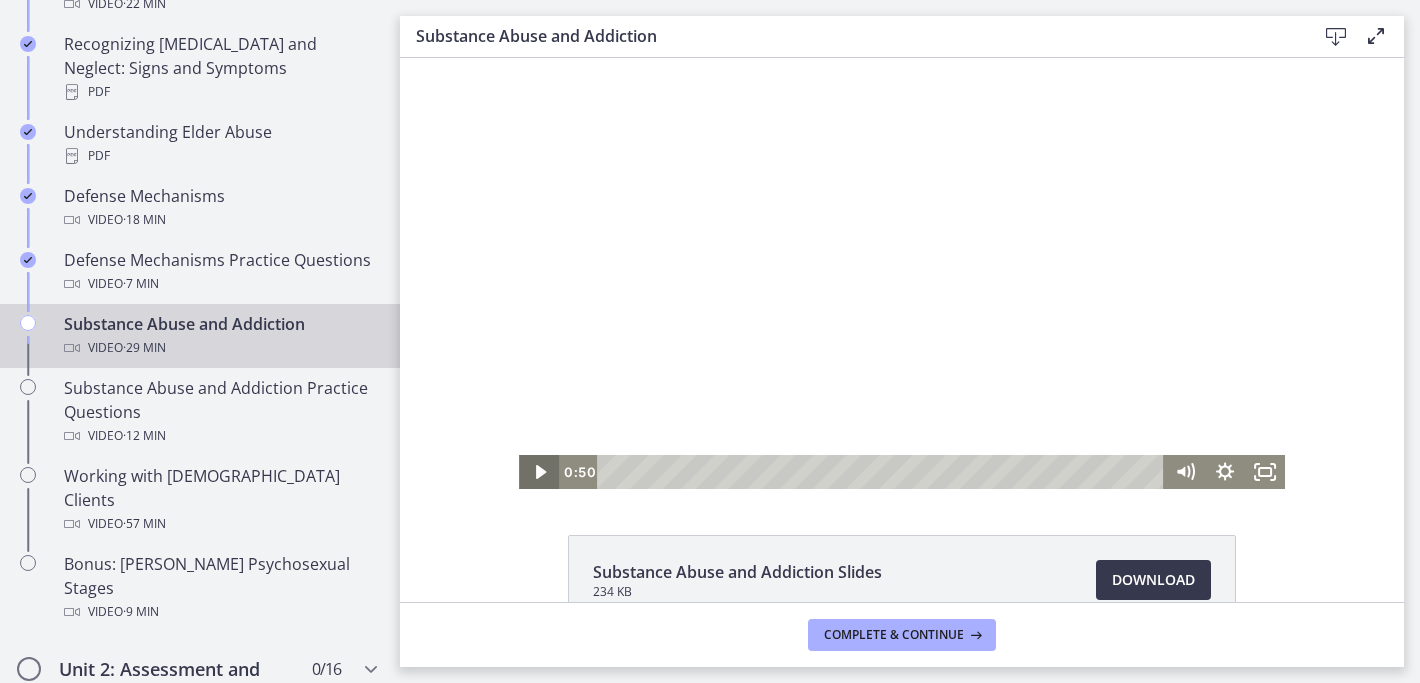 click 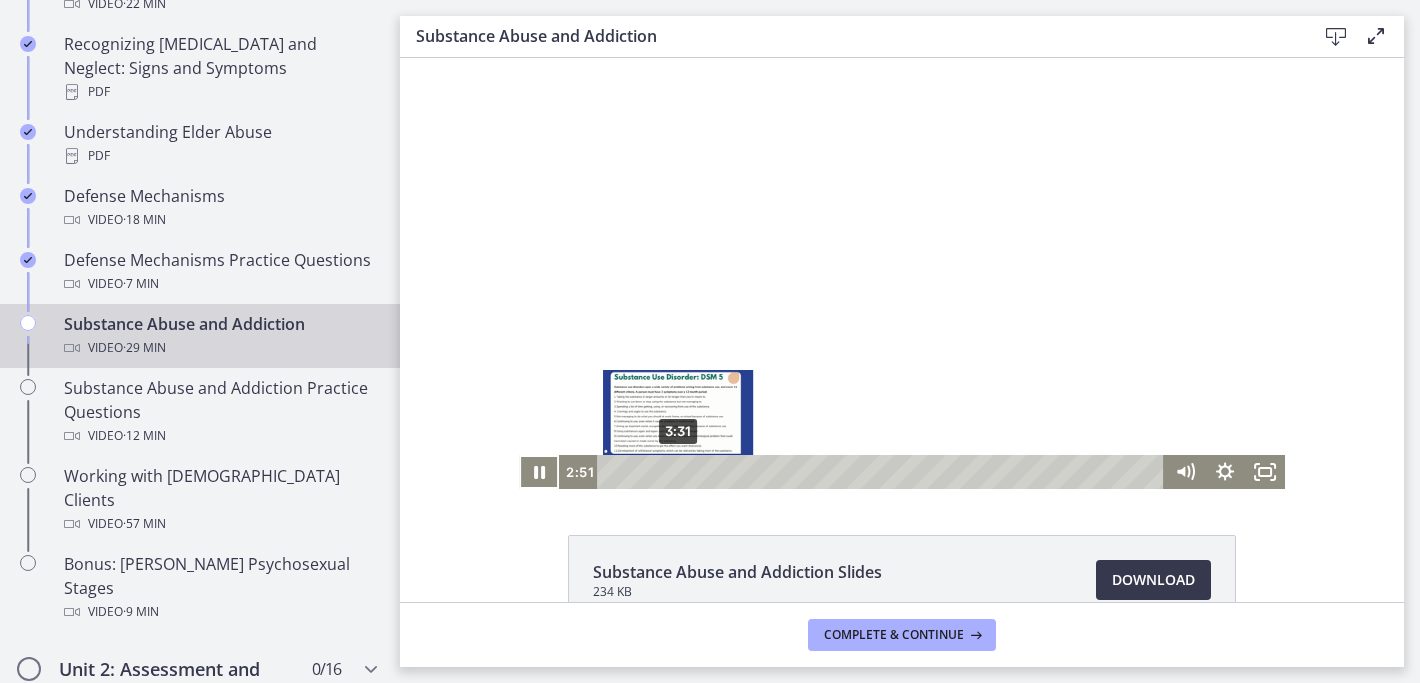 click on "3:31" at bounding box center (883, 472) 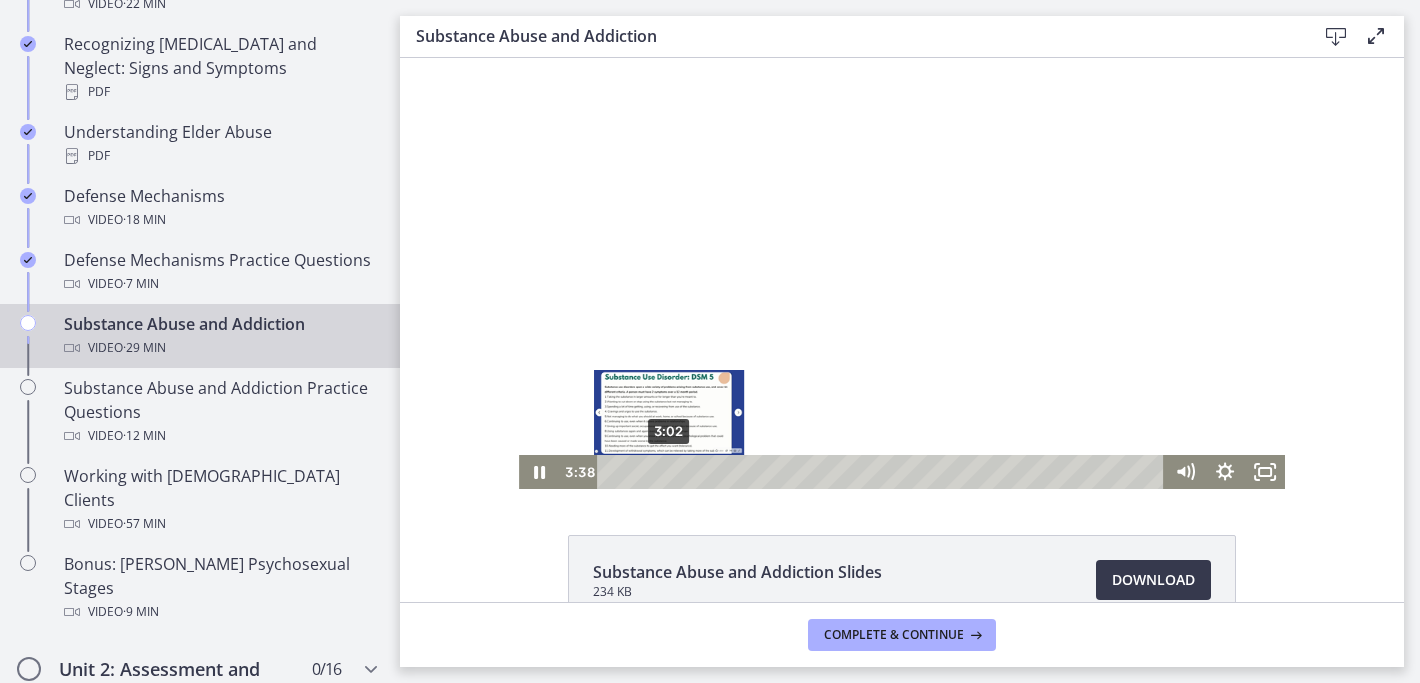 click on "3:02" at bounding box center (883, 472) 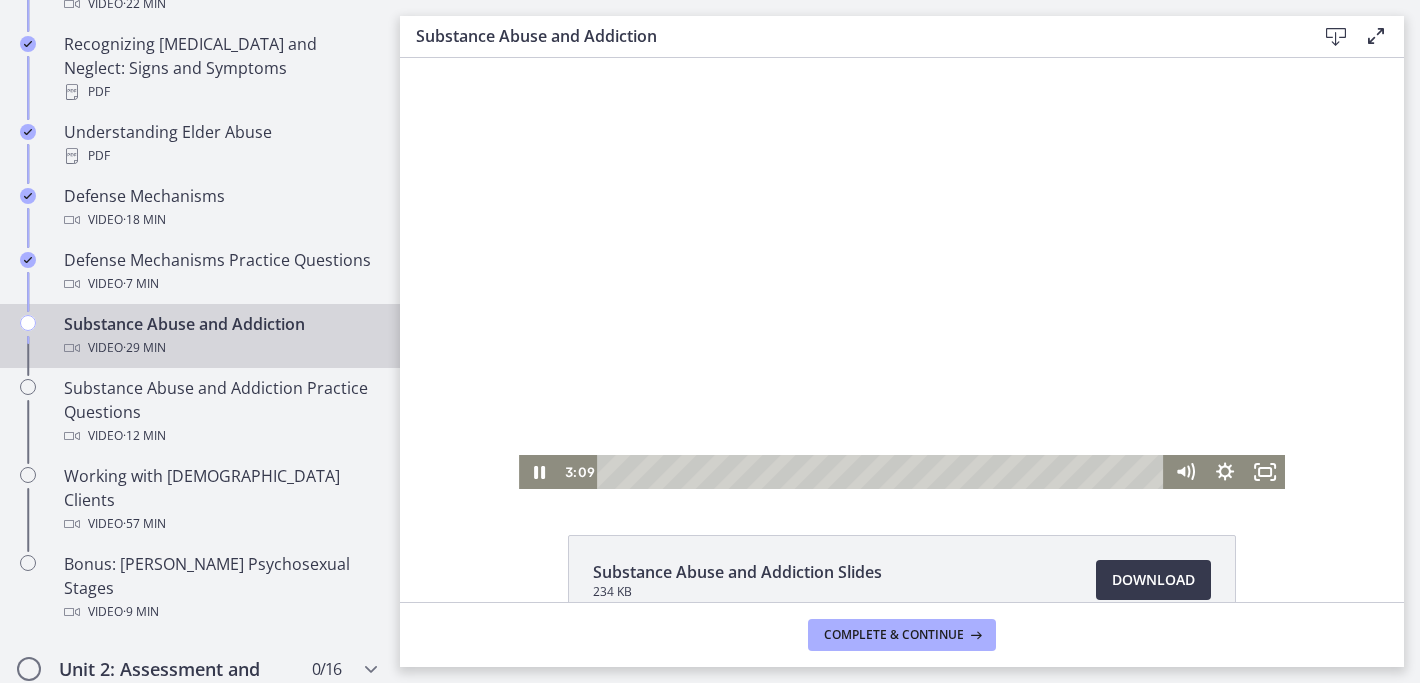 click at bounding box center [902, 273] 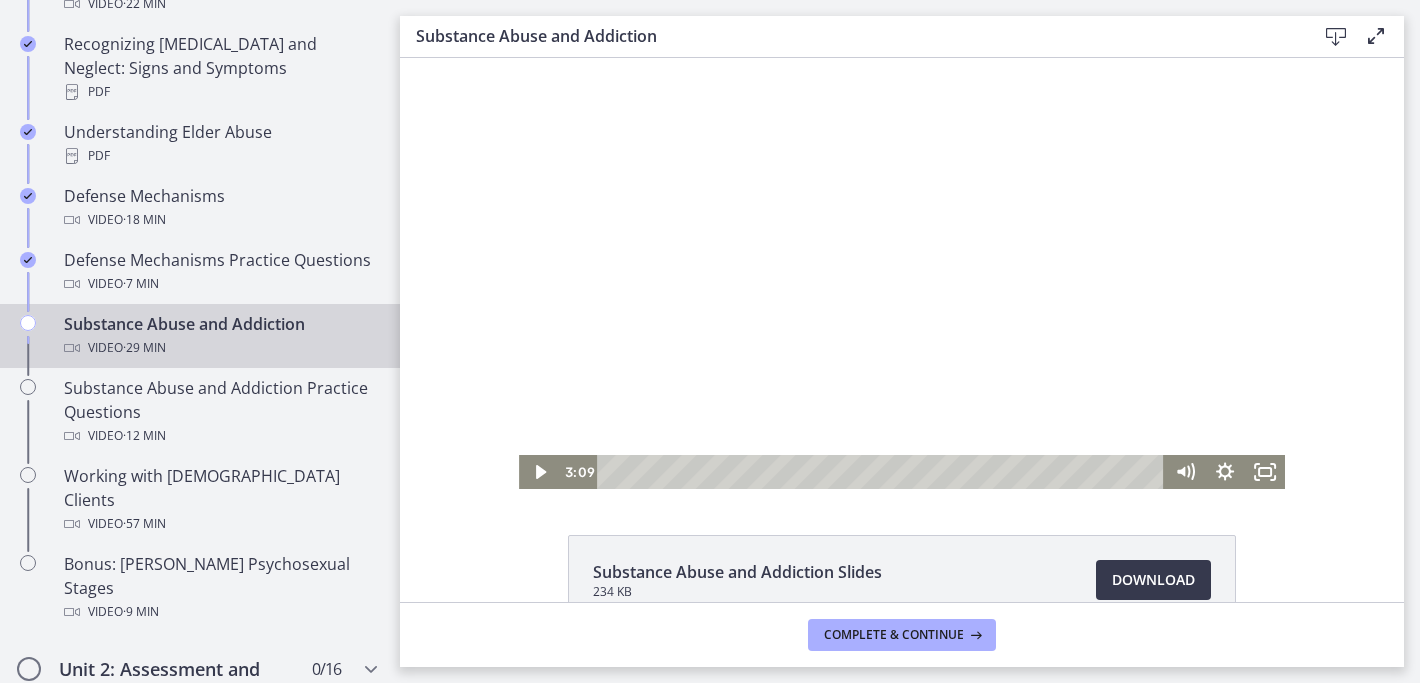 click at bounding box center [902, 273] 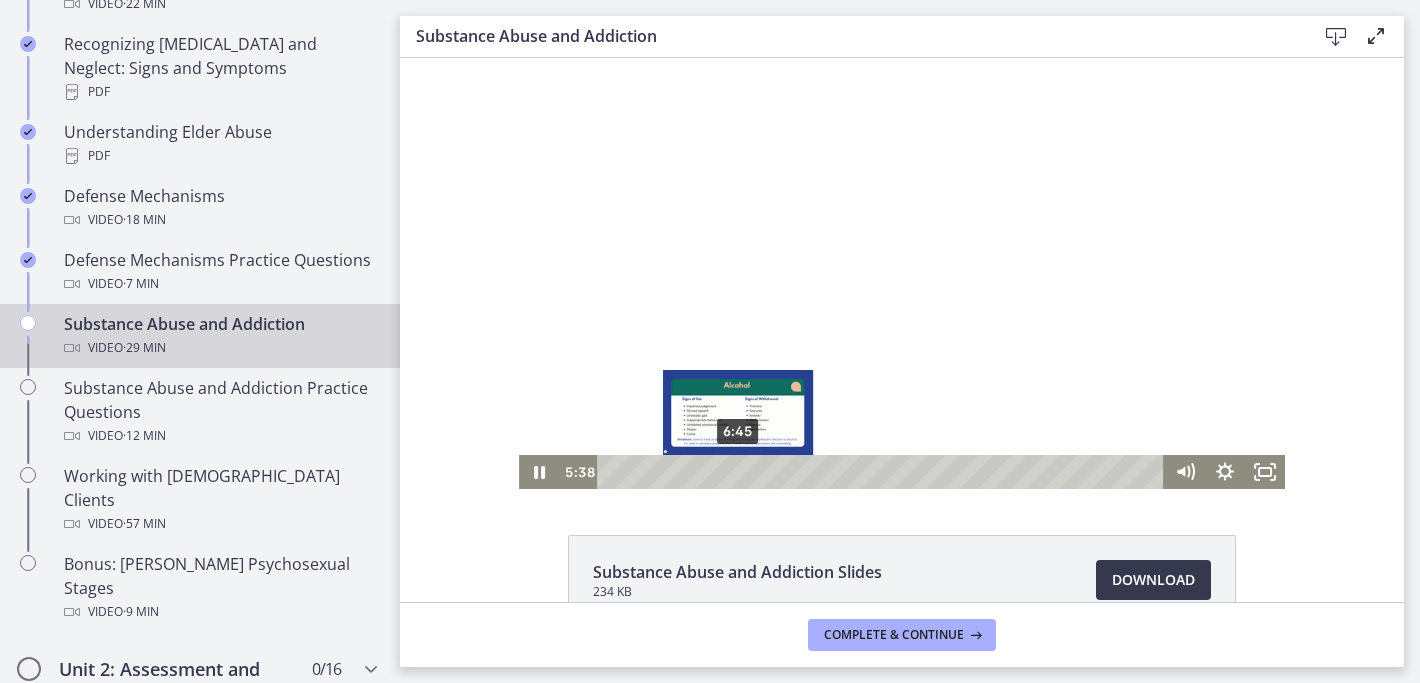 click on "6:45" at bounding box center (883, 472) 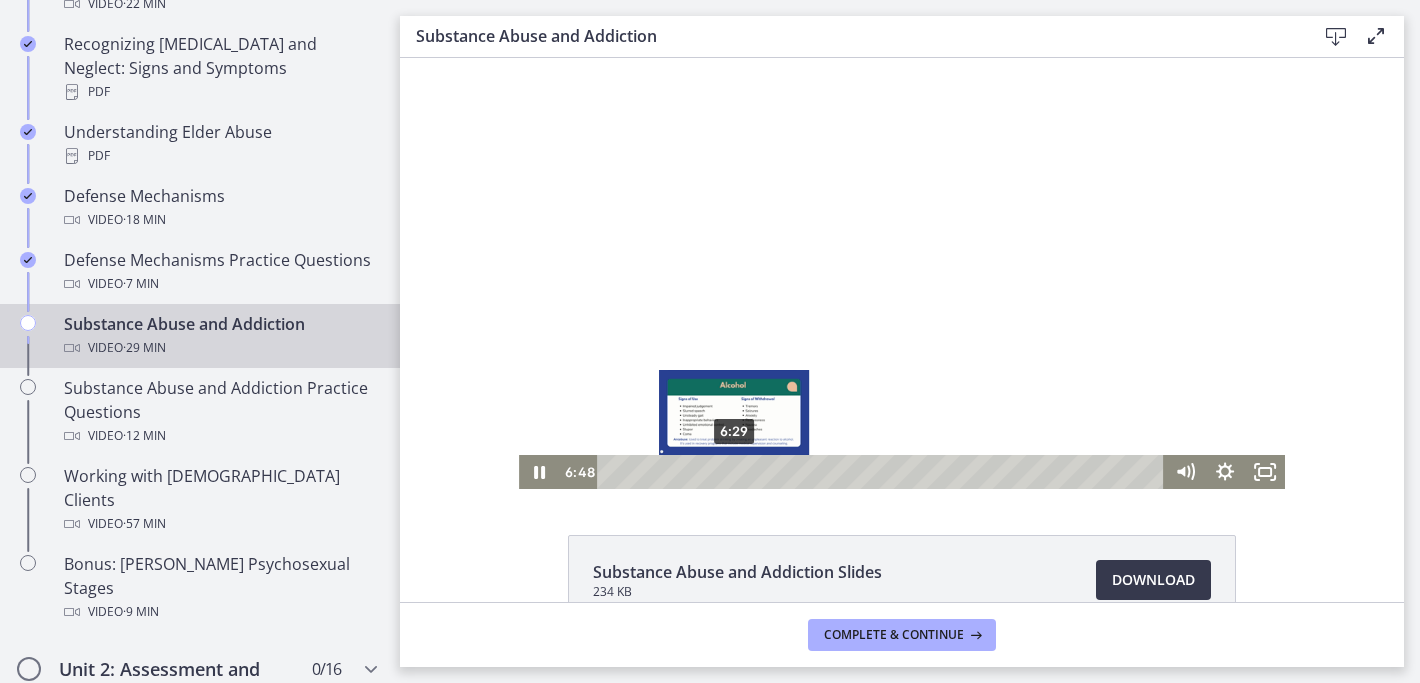 click at bounding box center (739, 471) 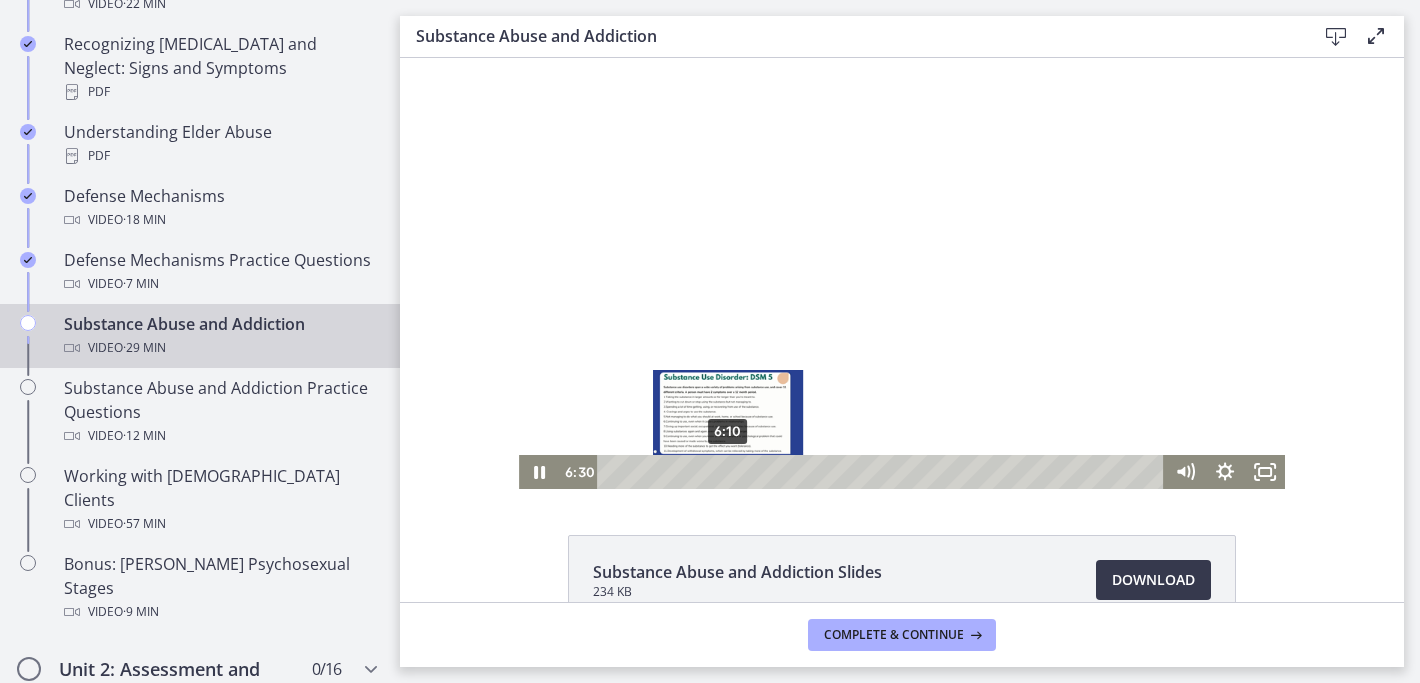 click at bounding box center (733, 471) 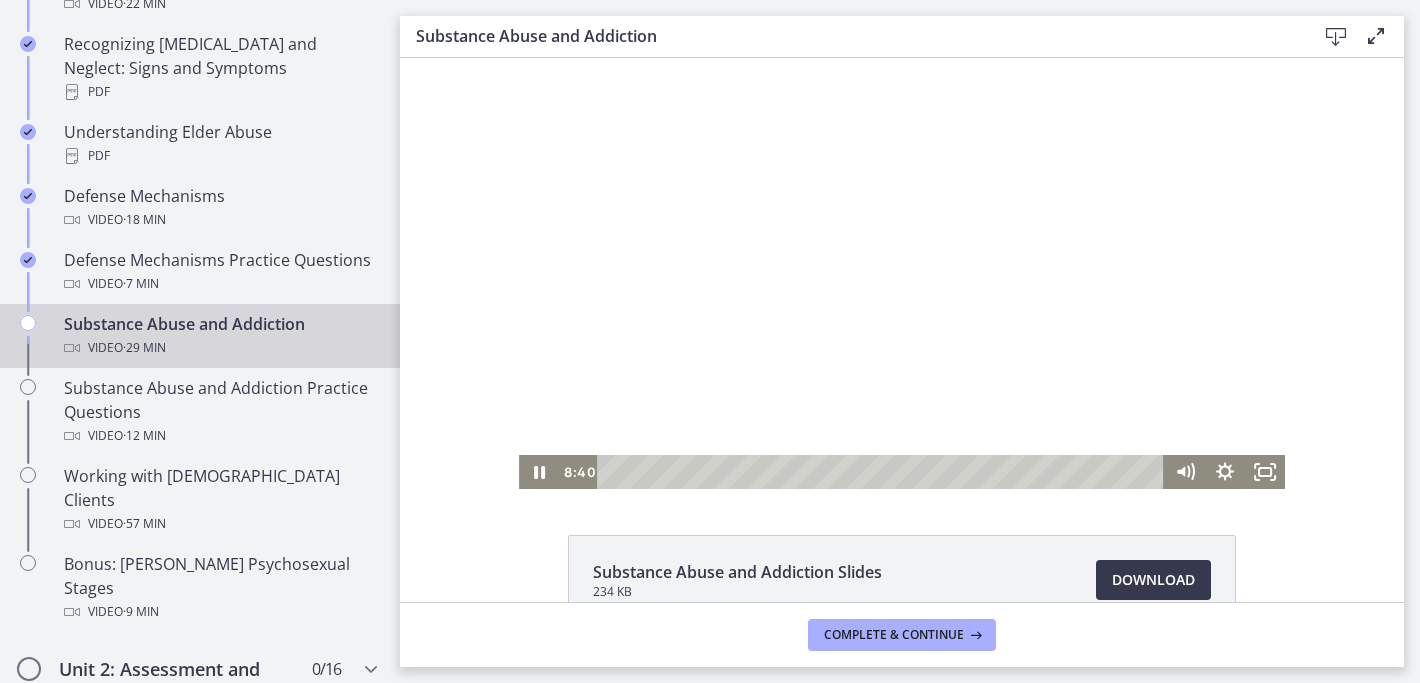 click at bounding box center (902, 273) 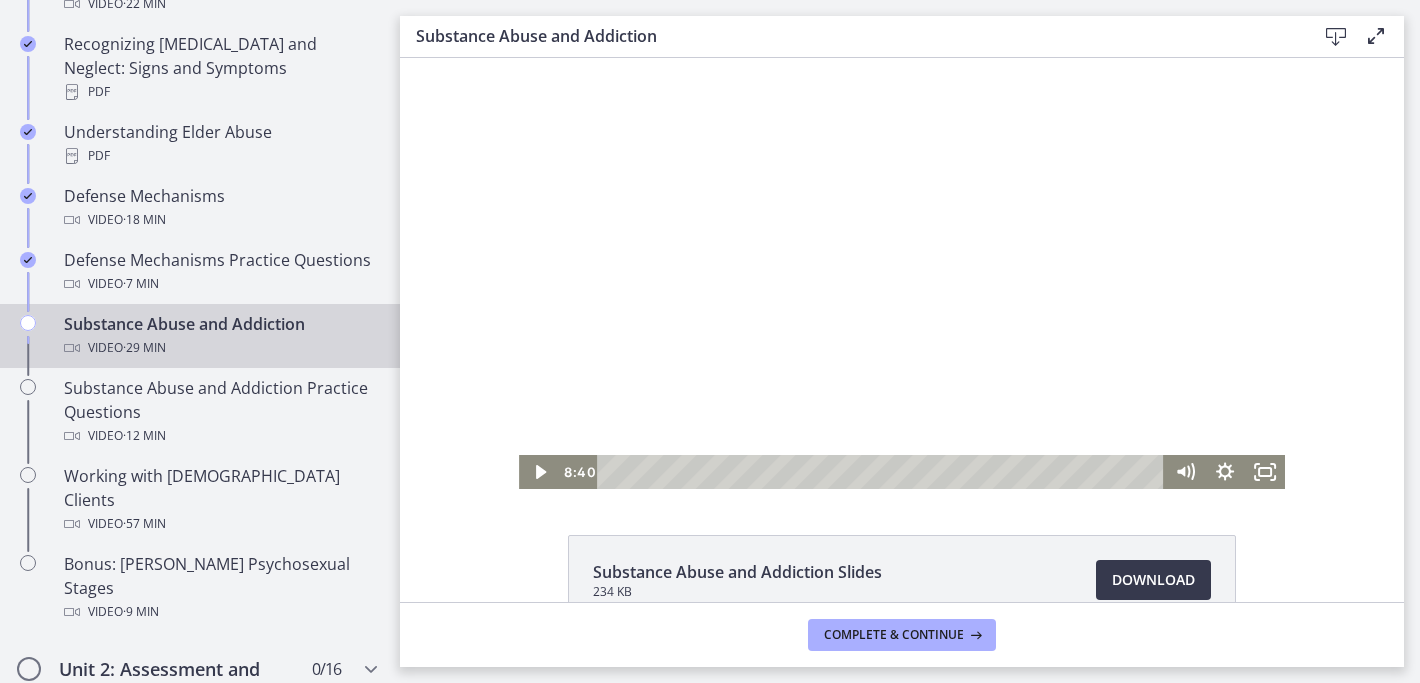 click at bounding box center [902, 273] 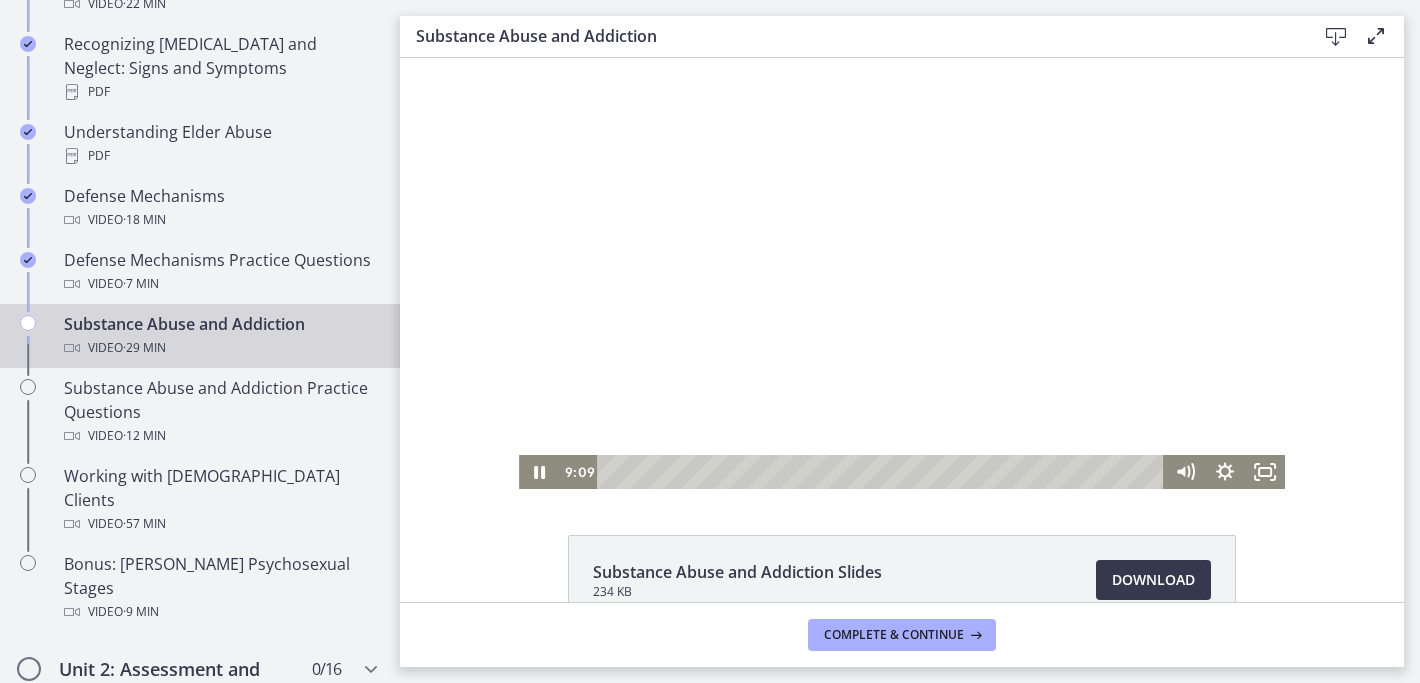 click at bounding box center (902, 273) 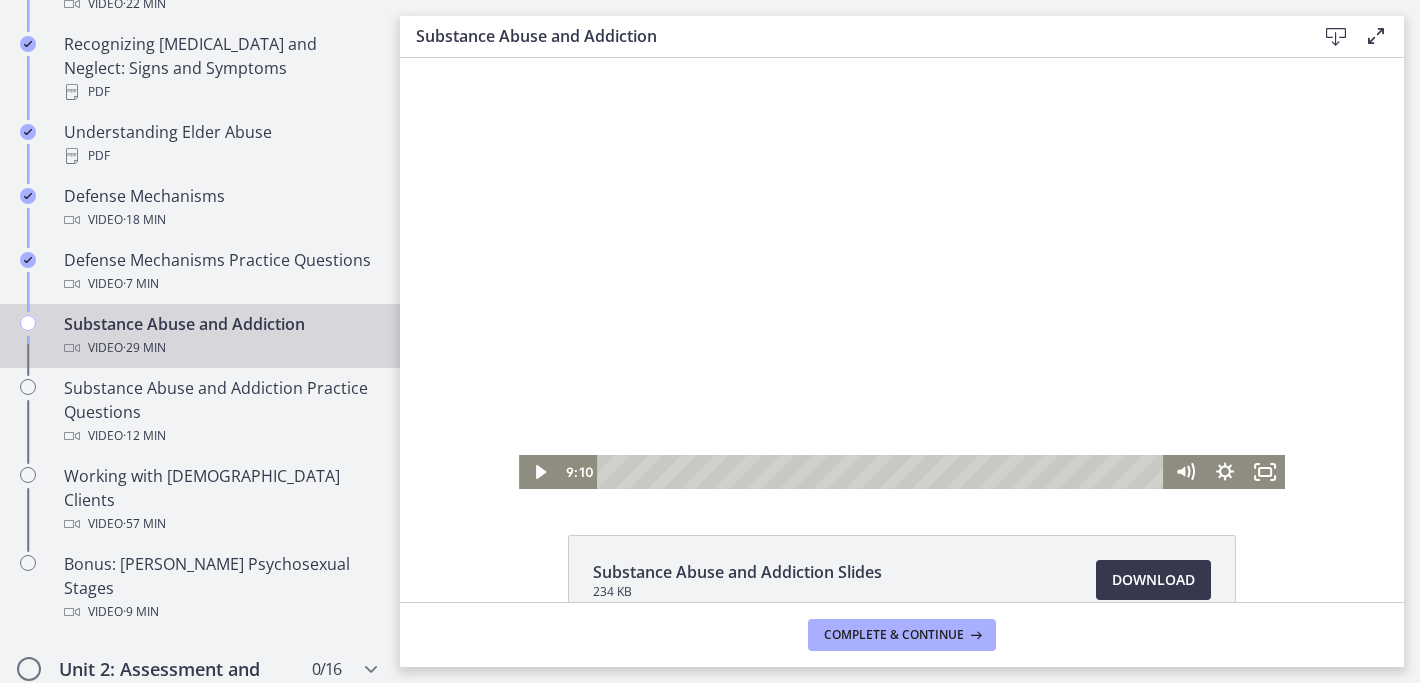 click at bounding box center (902, 273) 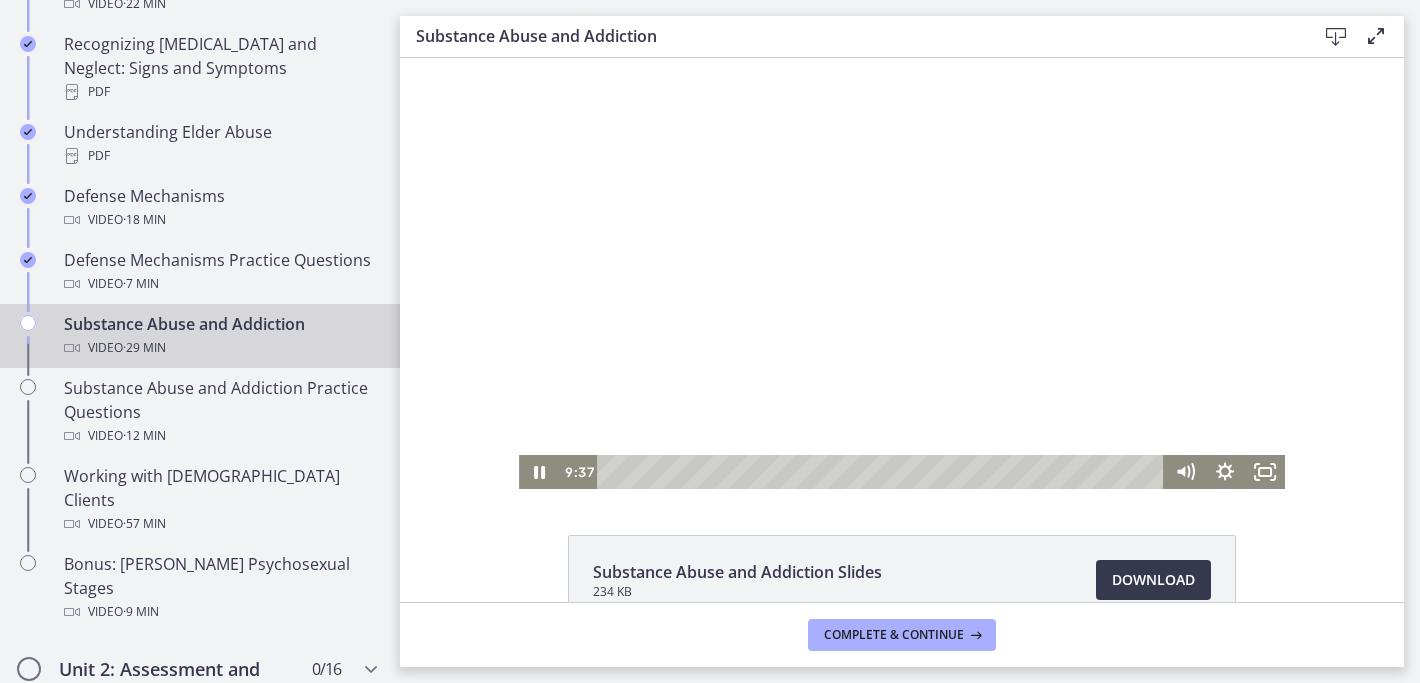 click at bounding box center (902, 273) 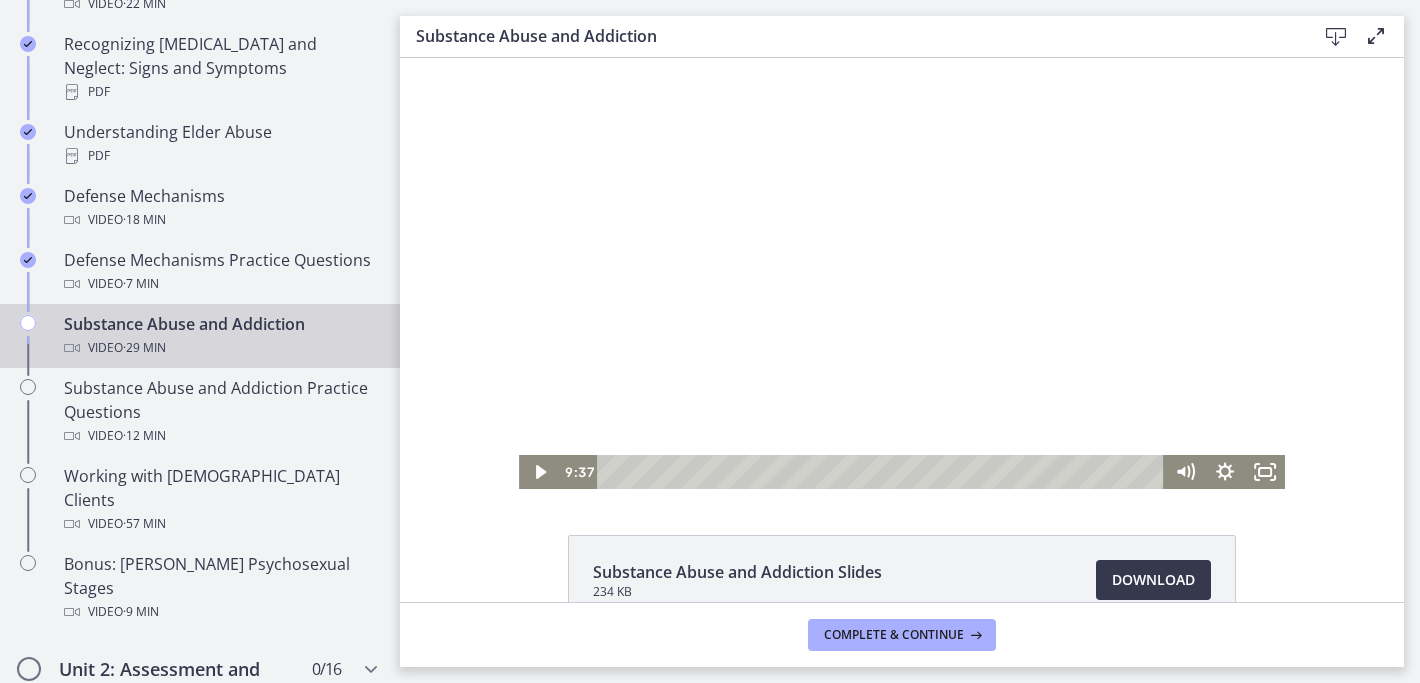 click at bounding box center (902, 273) 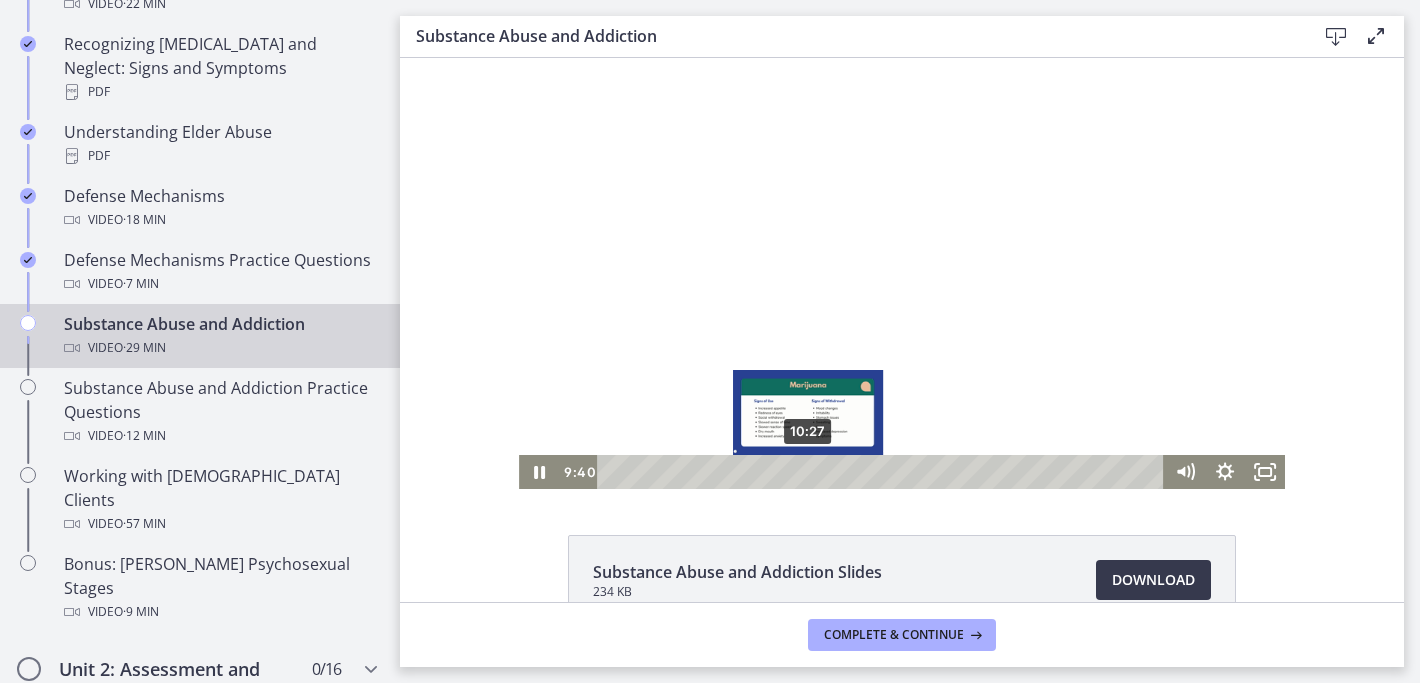 click on "10:27" at bounding box center [883, 472] 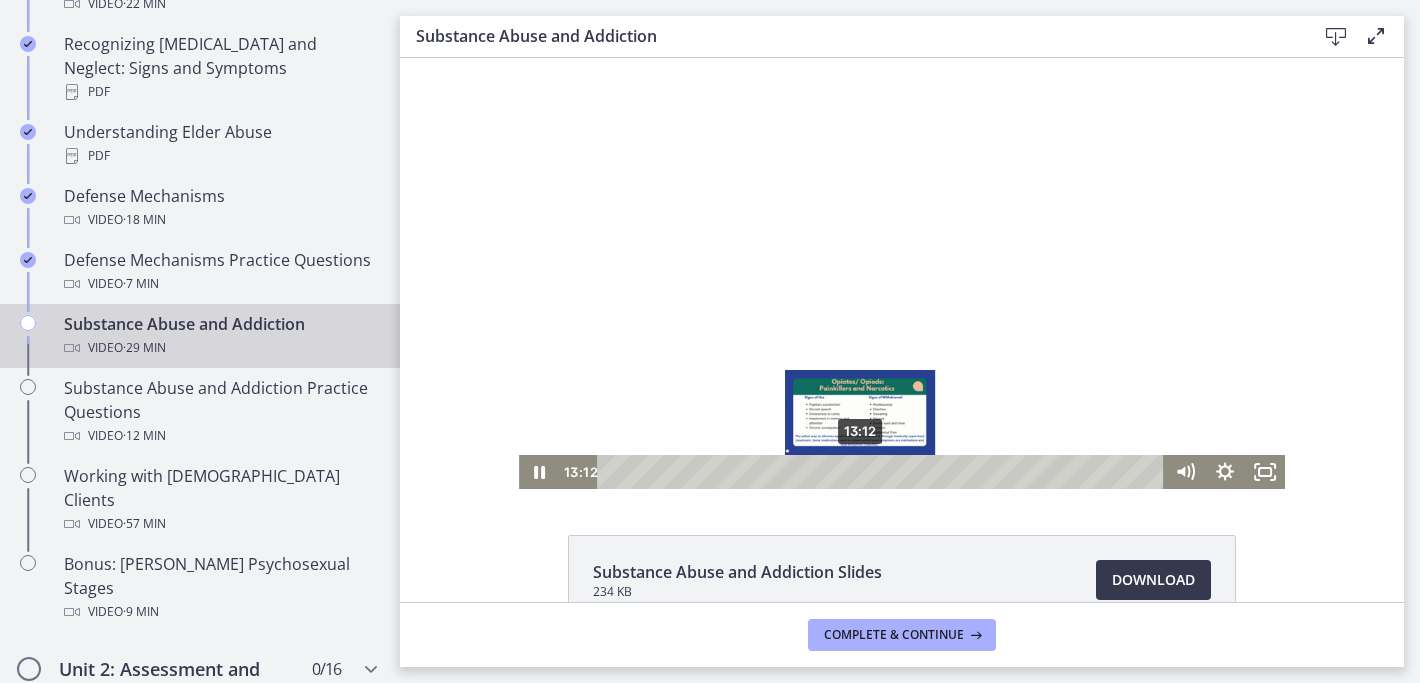 click on "13:12" at bounding box center (883, 472) 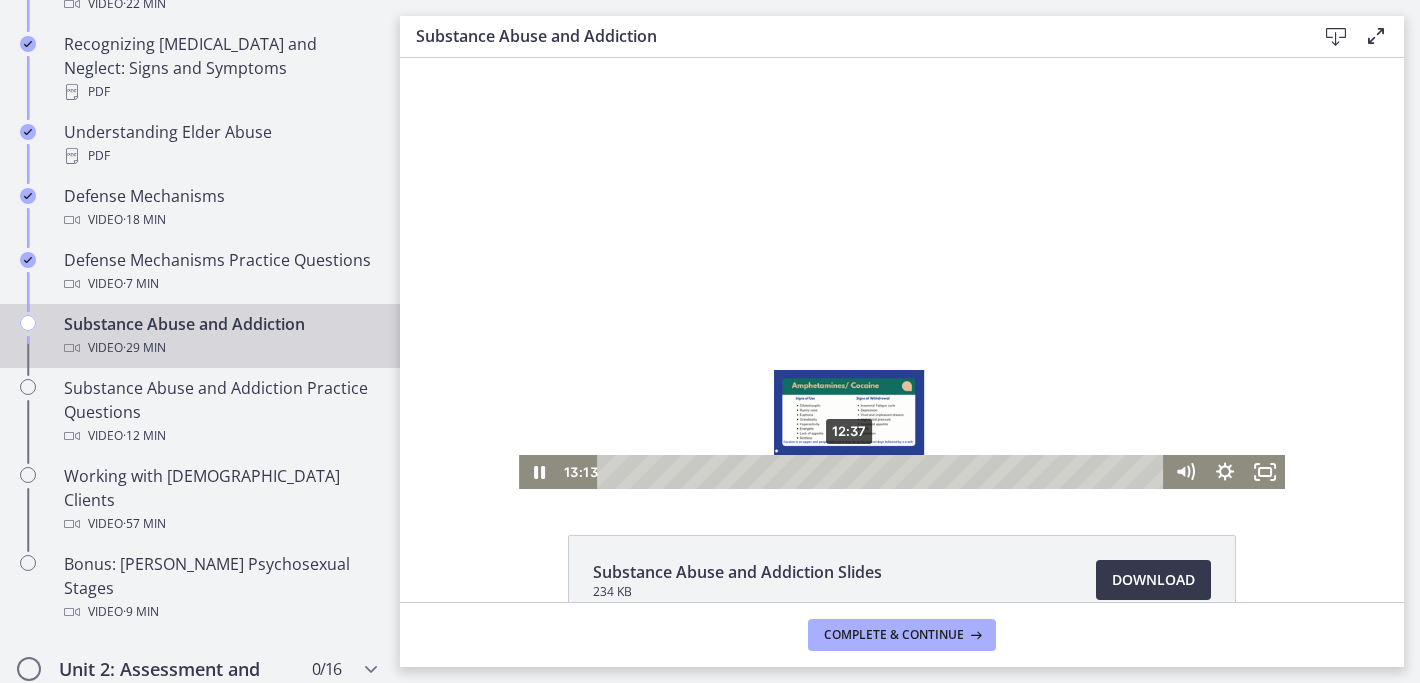 click on "12:37" at bounding box center [883, 472] 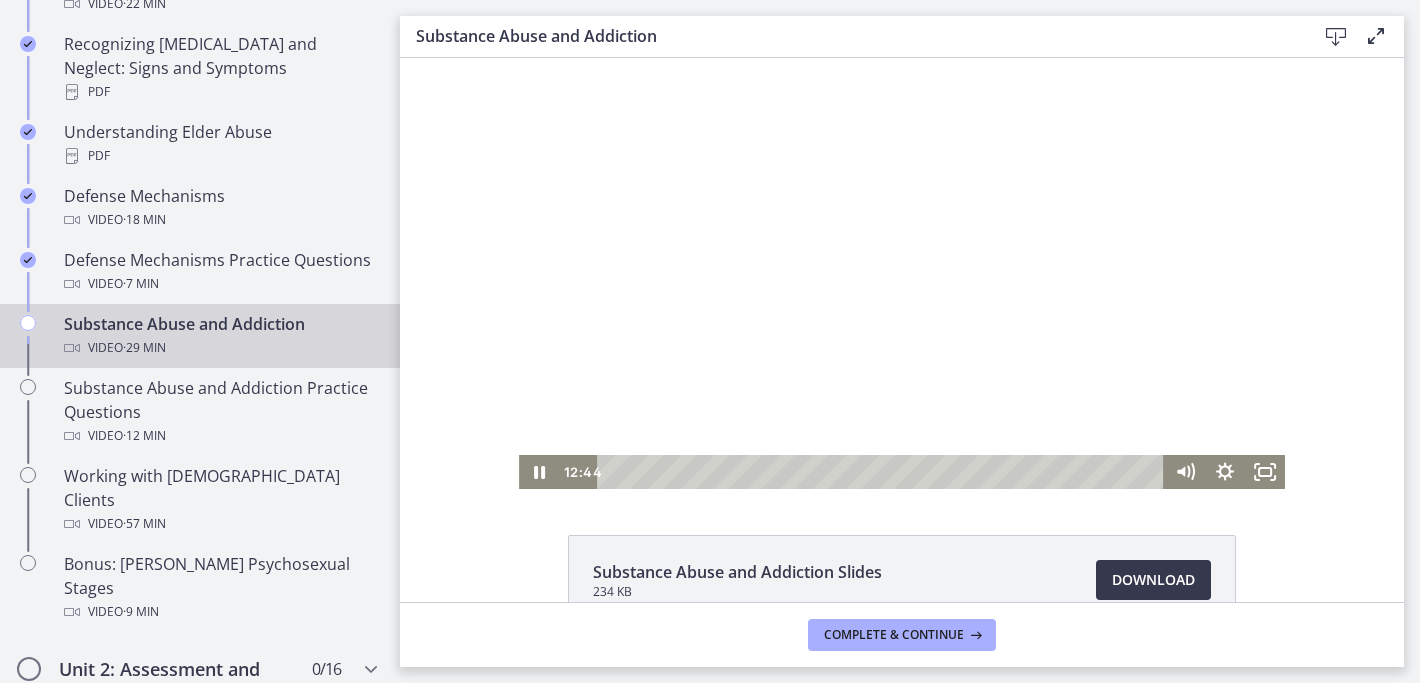 click at bounding box center [902, 273] 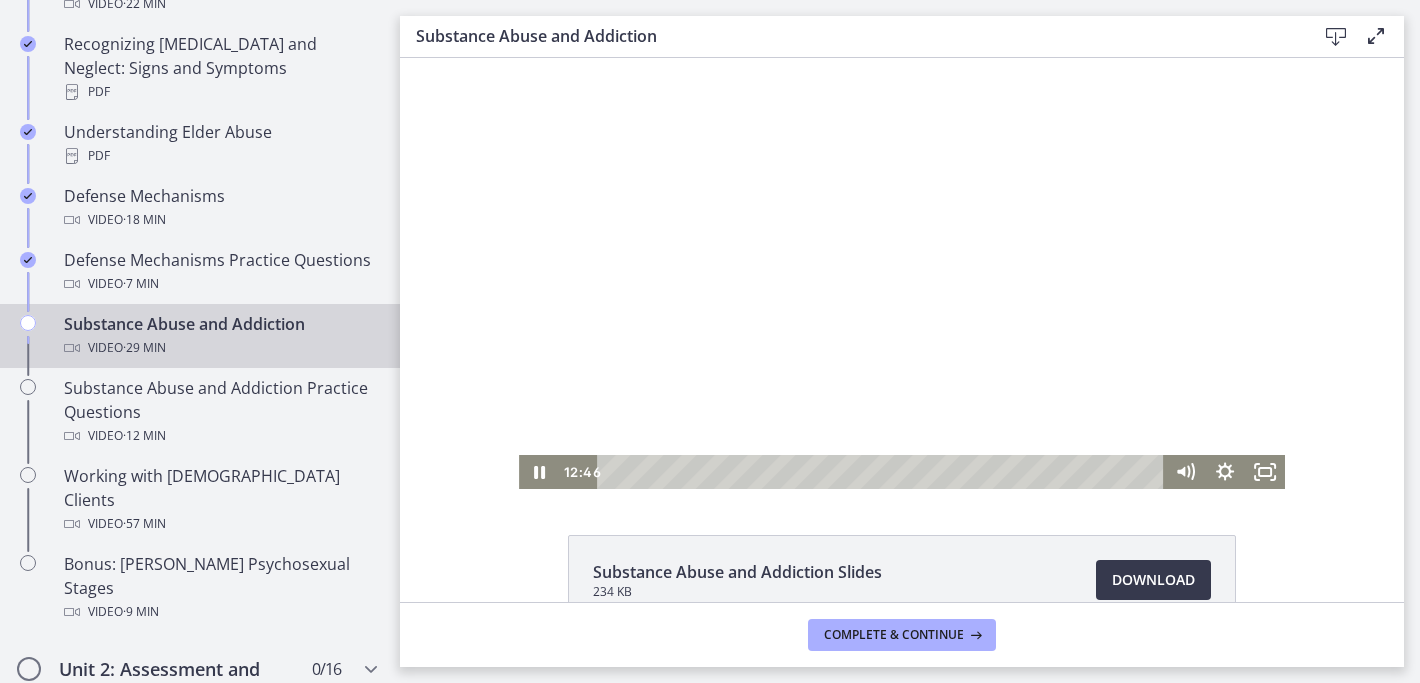 click at bounding box center (902, 273) 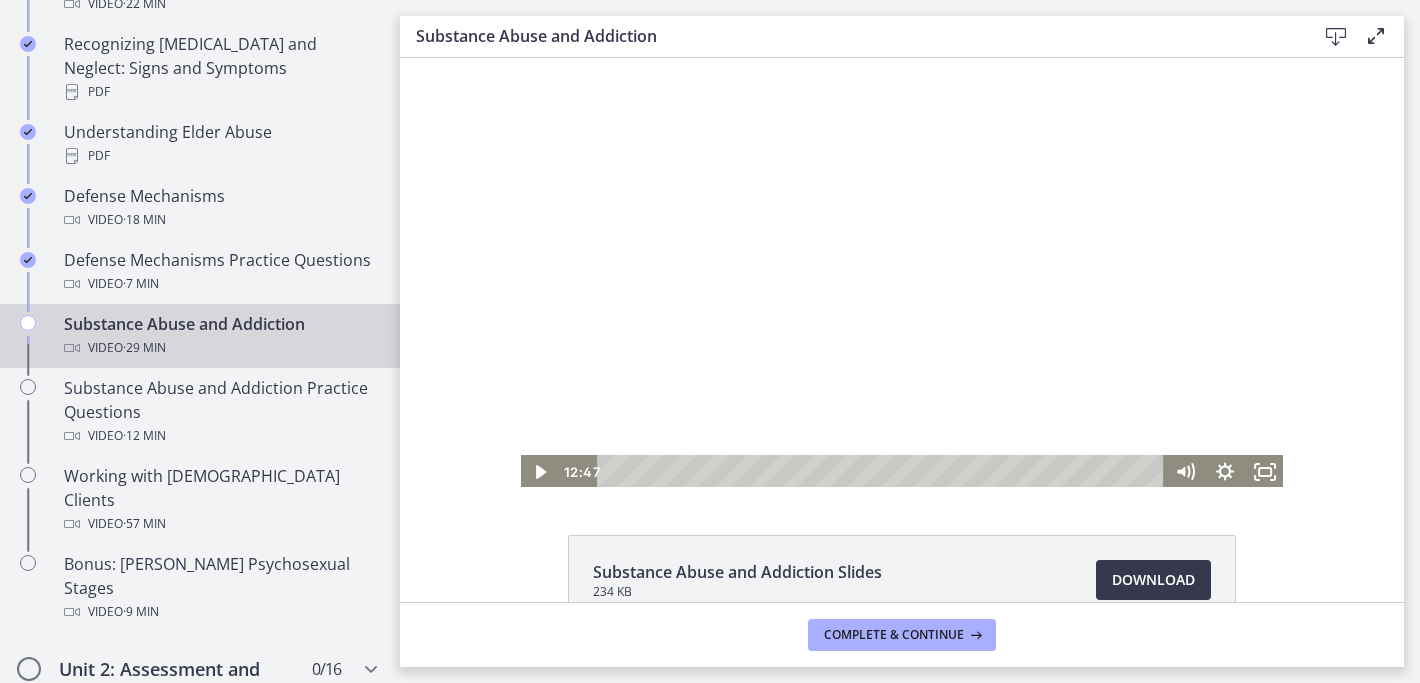 click at bounding box center (902, 273) 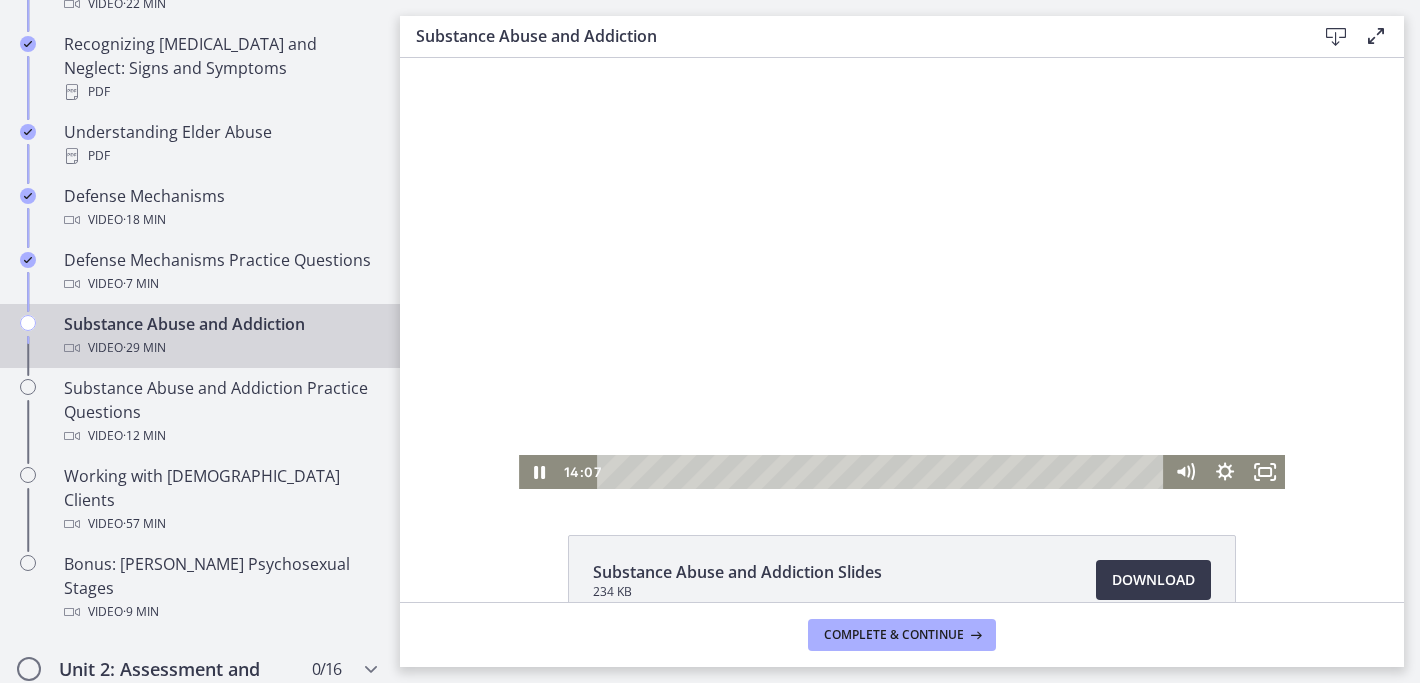 click at bounding box center (902, 273) 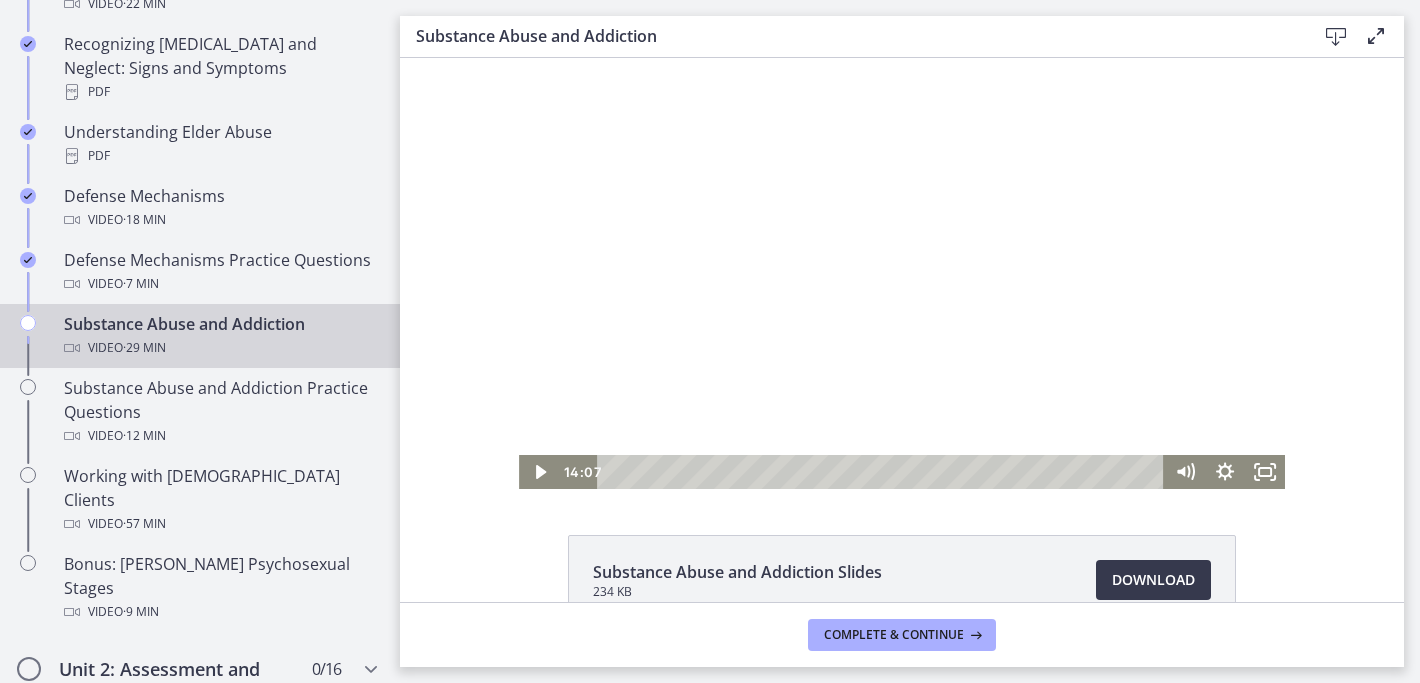 click at bounding box center [902, 273] 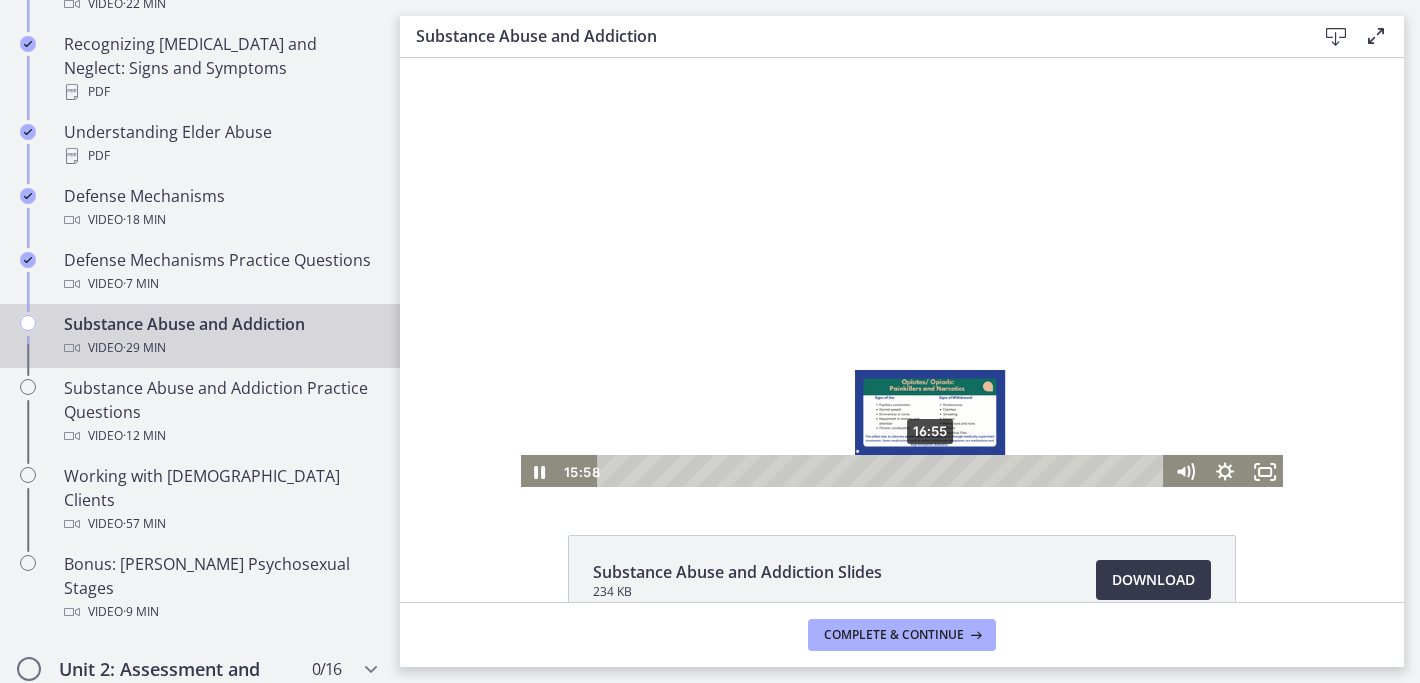 click on "16:55" at bounding box center [883, 472] 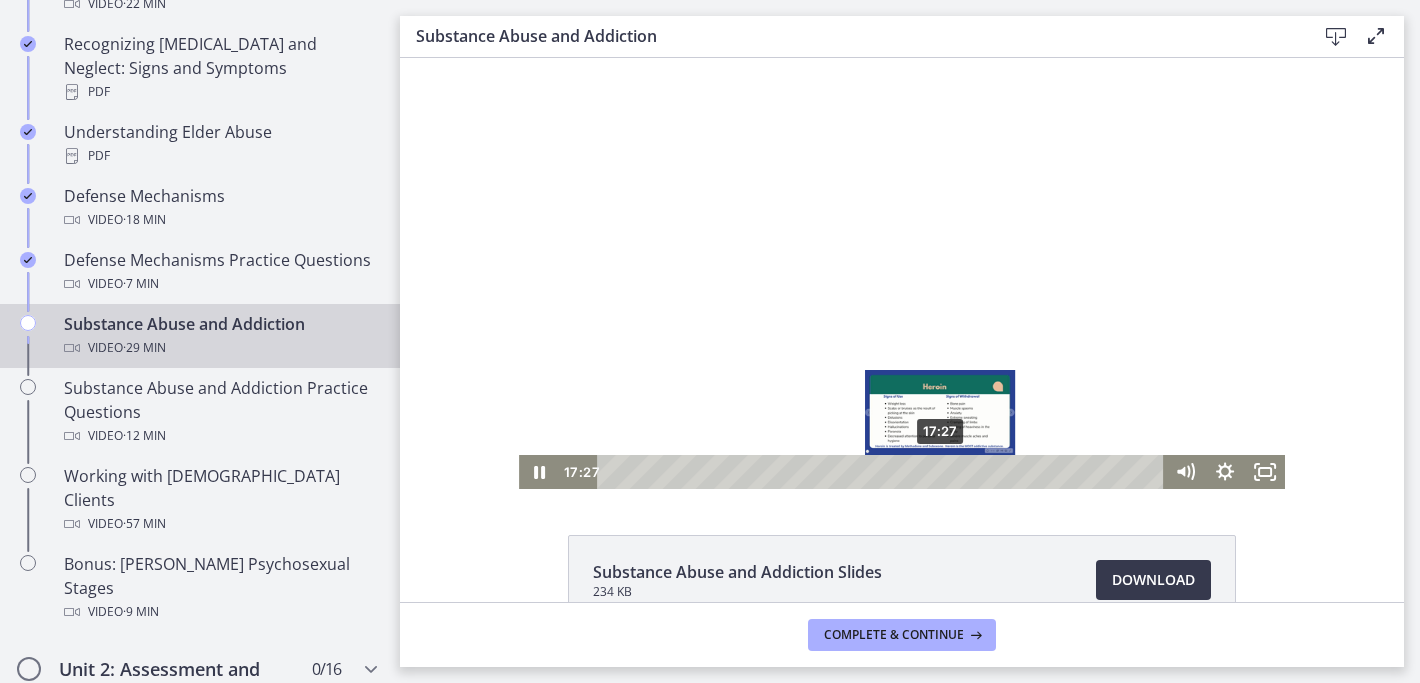 scroll, scrollTop: 0, scrollLeft: 0, axis: both 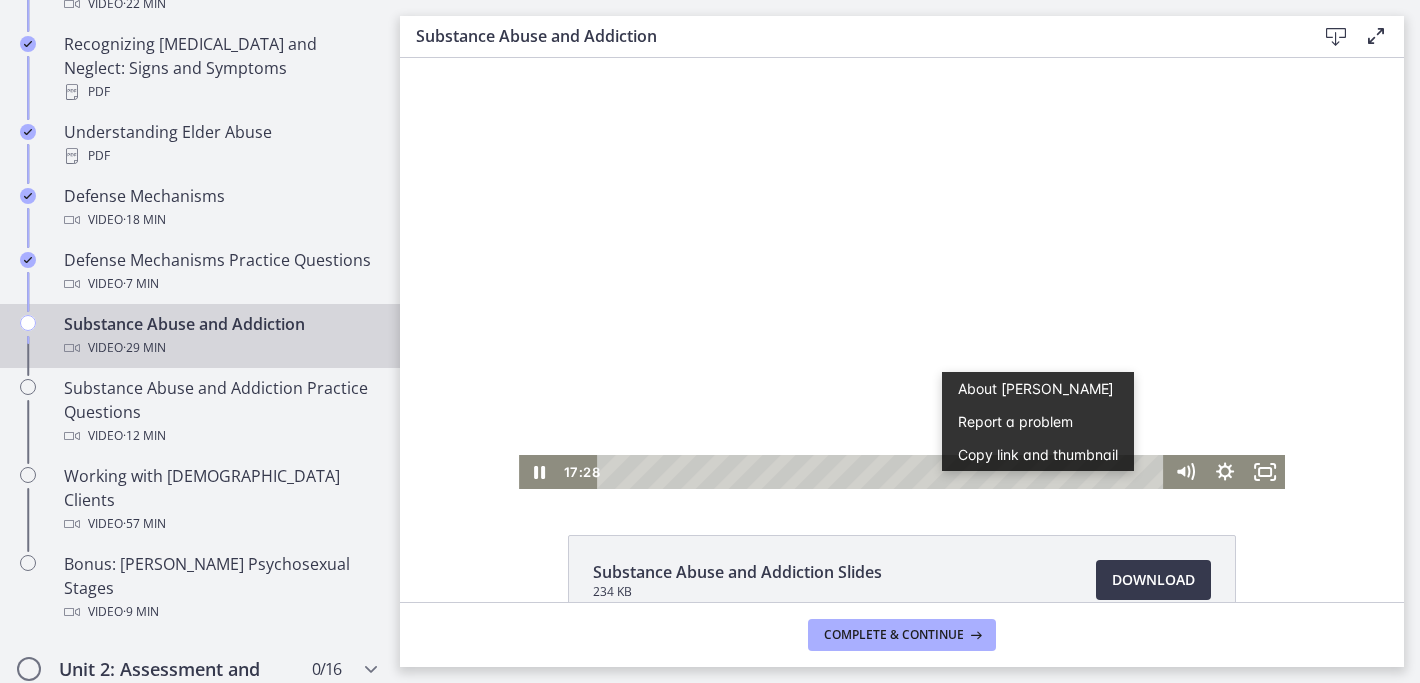 click at bounding box center [902, 273] 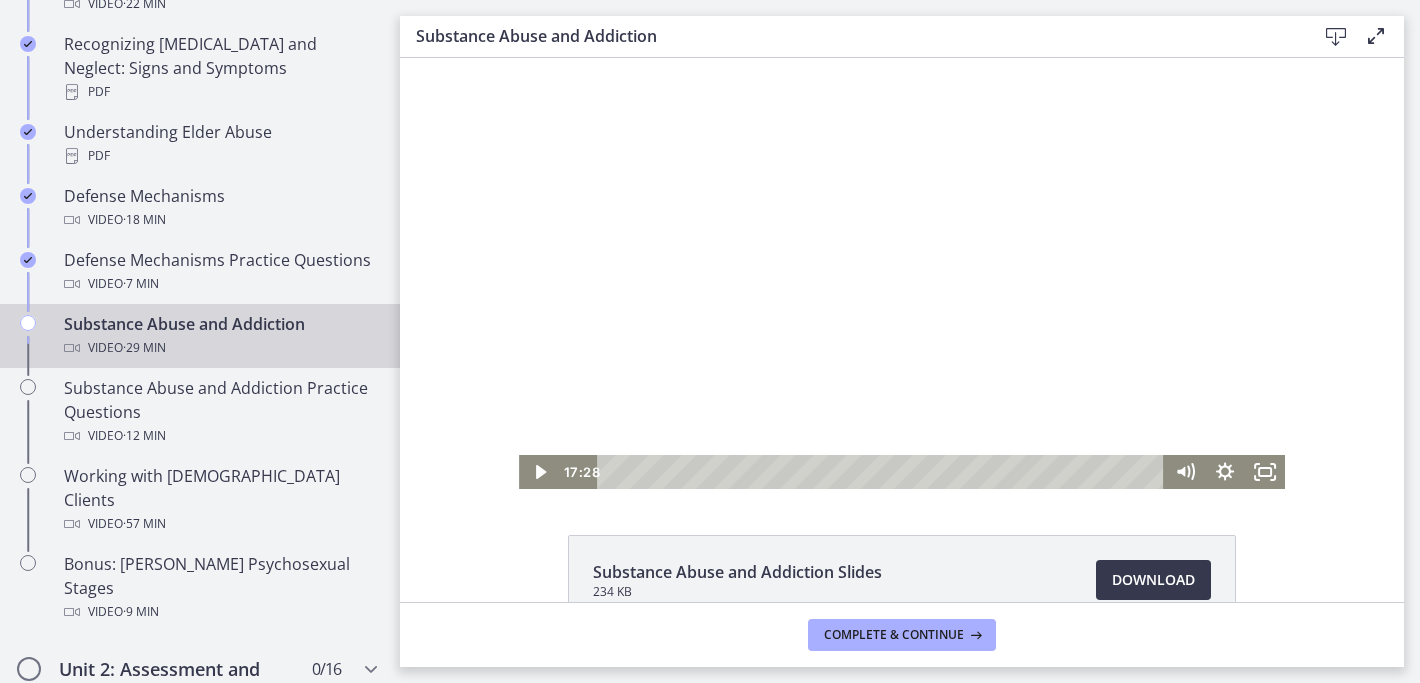 click at bounding box center [902, 273] 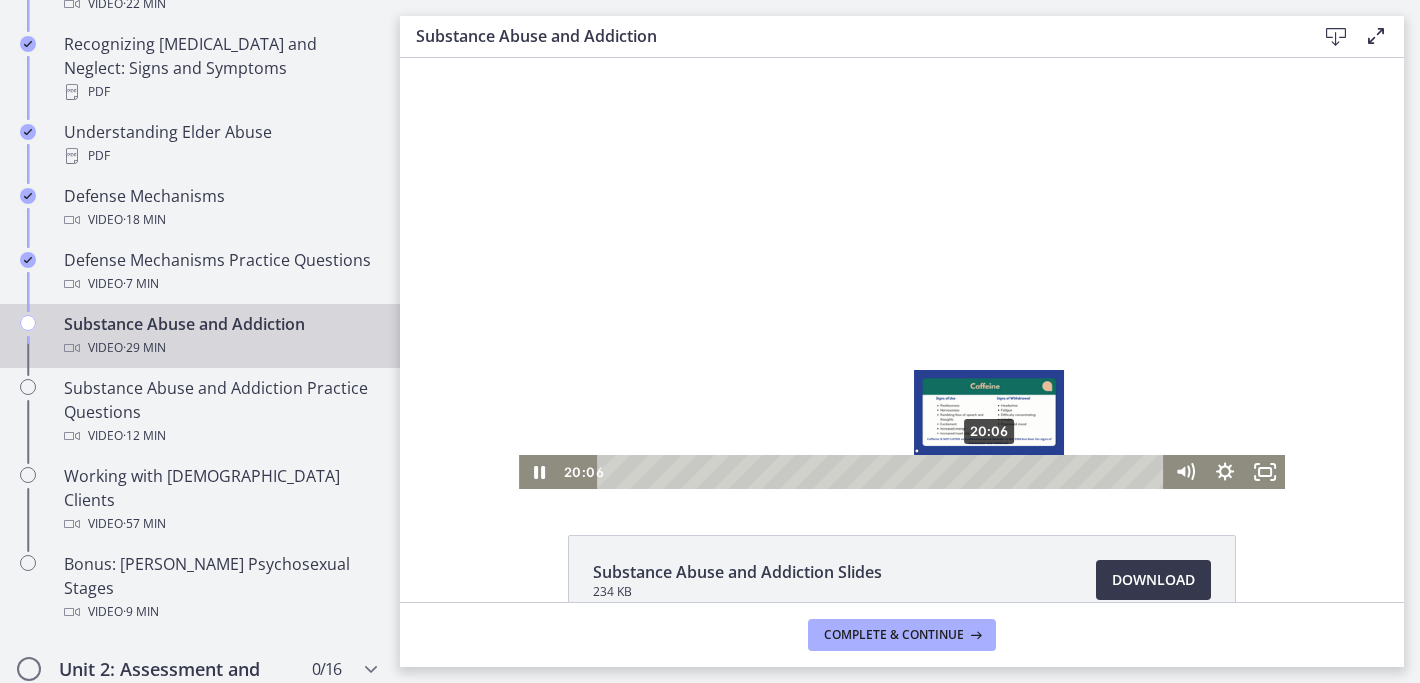 click on "20:06" at bounding box center [883, 472] 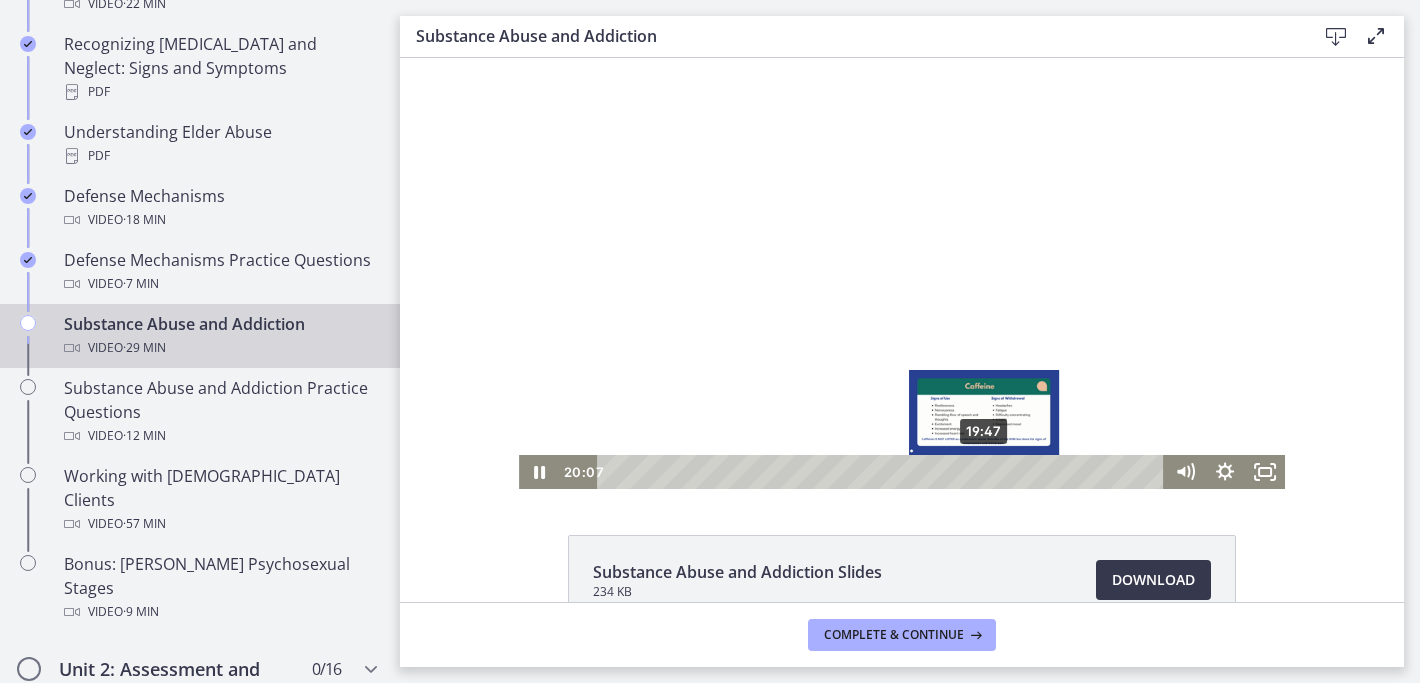 click at bounding box center [989, 471] 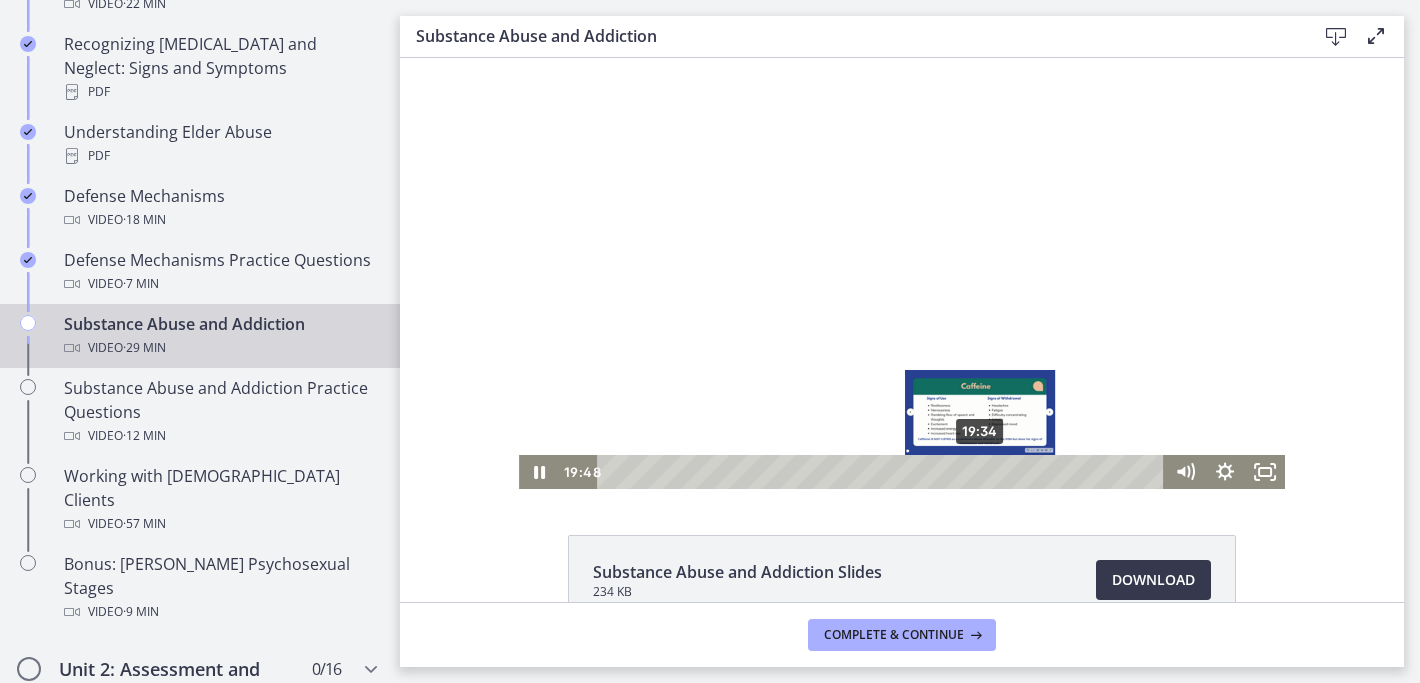 click at bounding box center (983, 471) 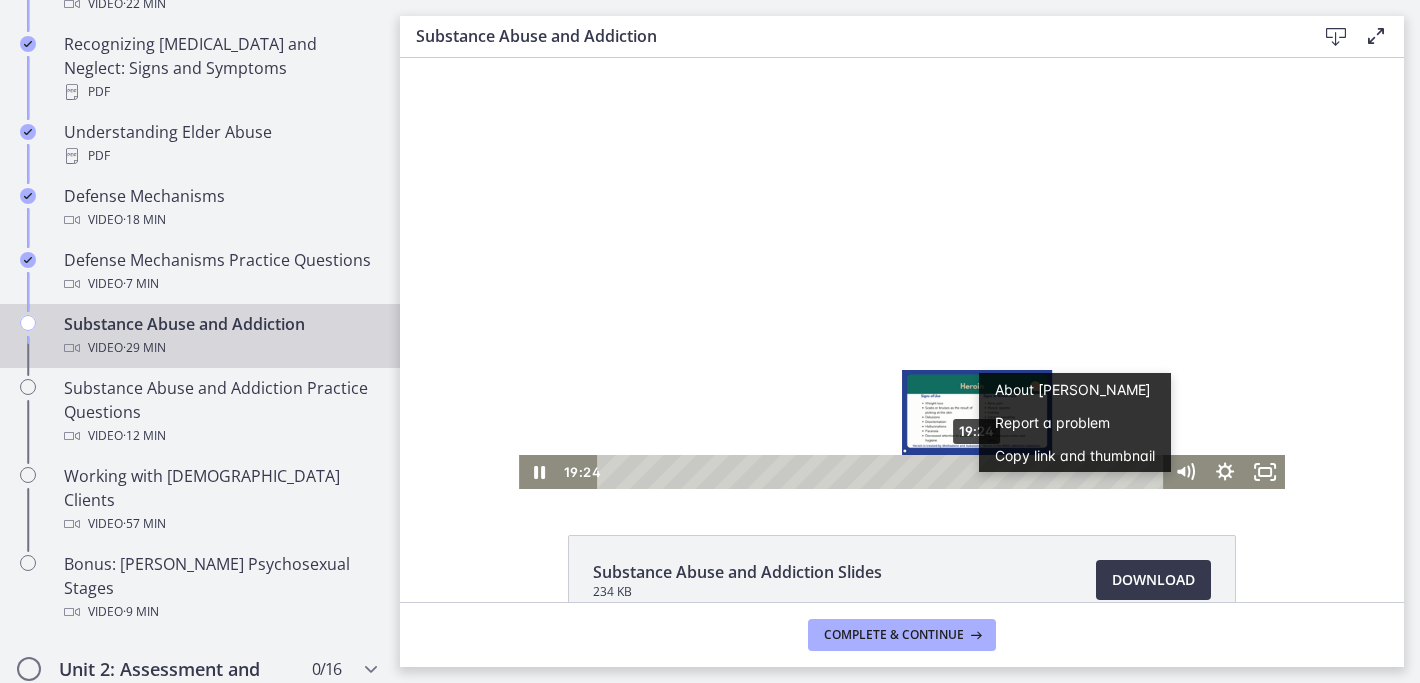 scroll, scrollTop: 0, scrollLeft: 0, axis: both 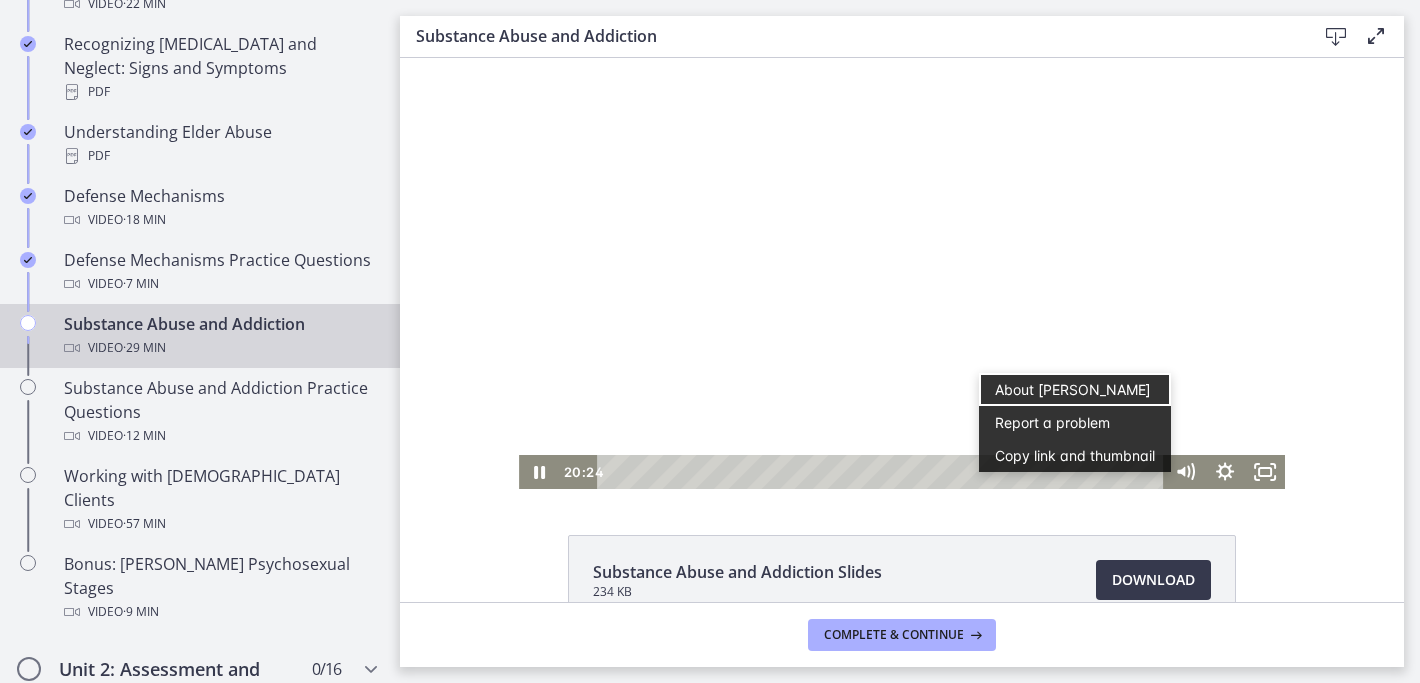 click at bounding box center [902, 273] 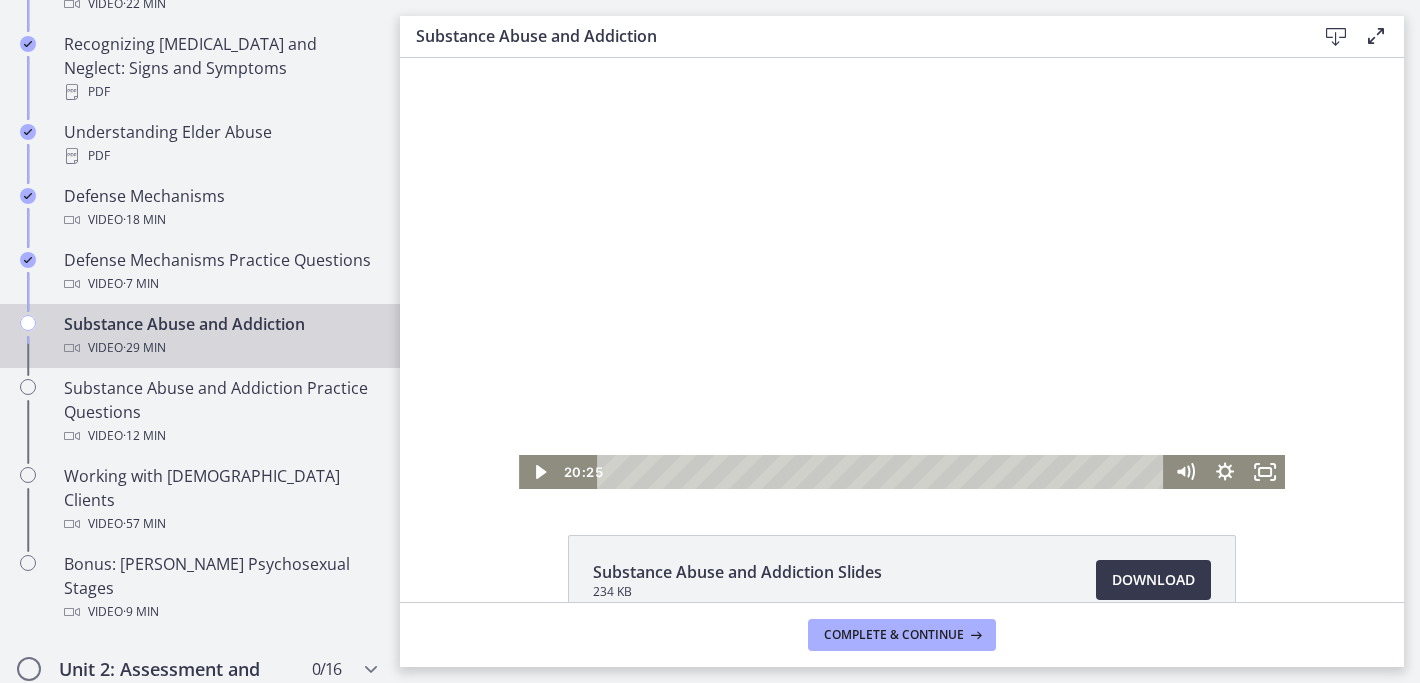 click at bounding box center [902, 273] 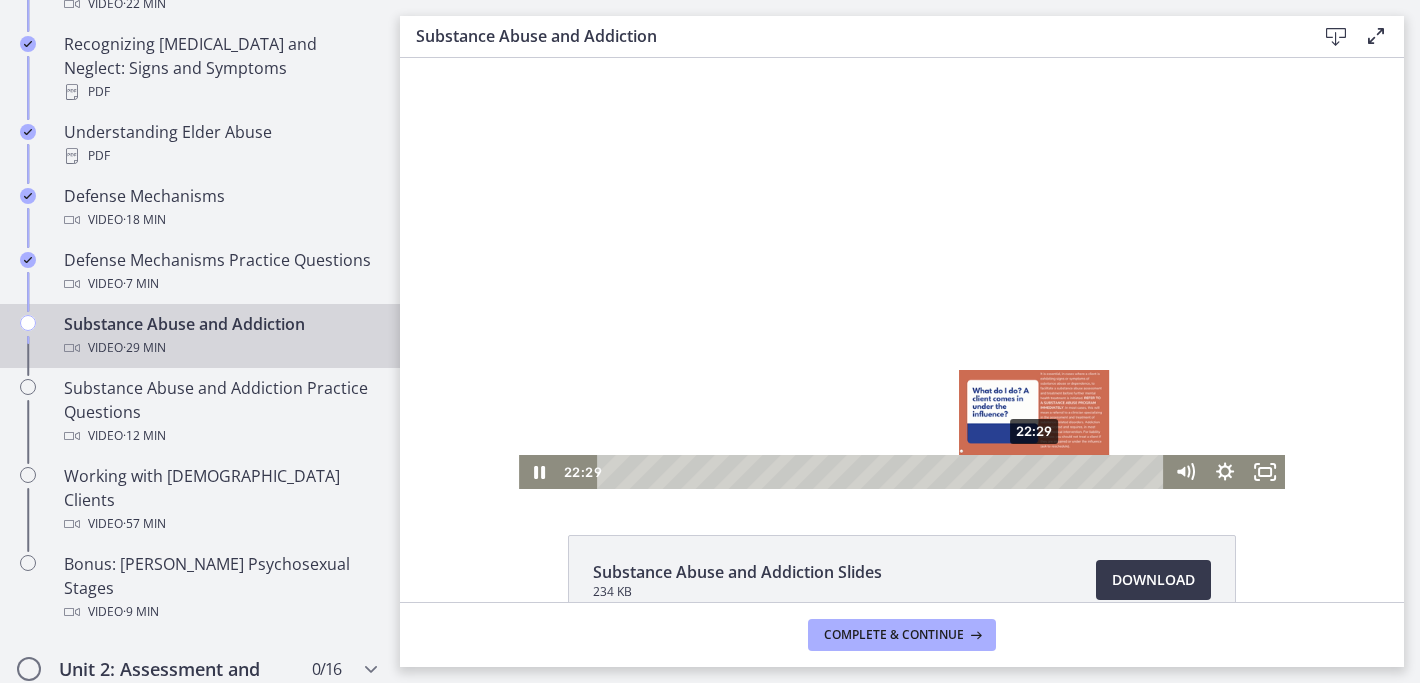 click on "22:29" at bounding box center [883, 472] 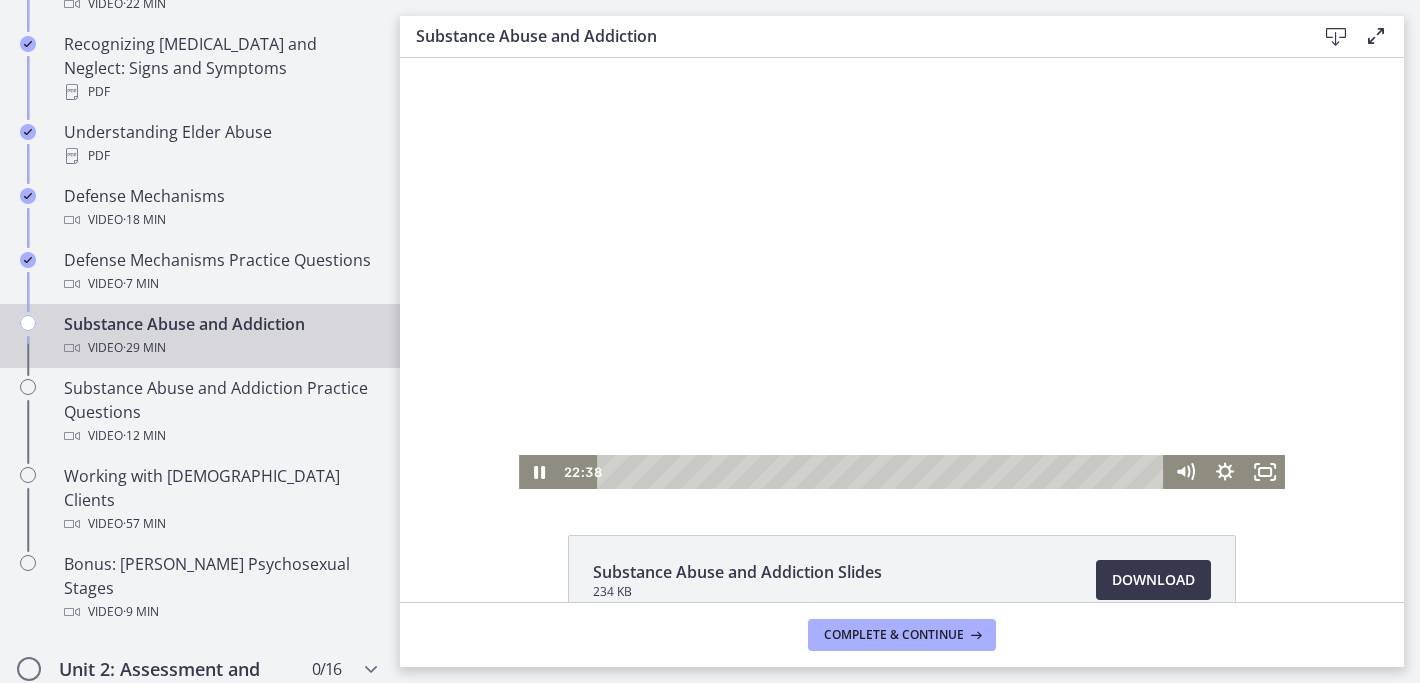 click at bounding box center [902, 273] 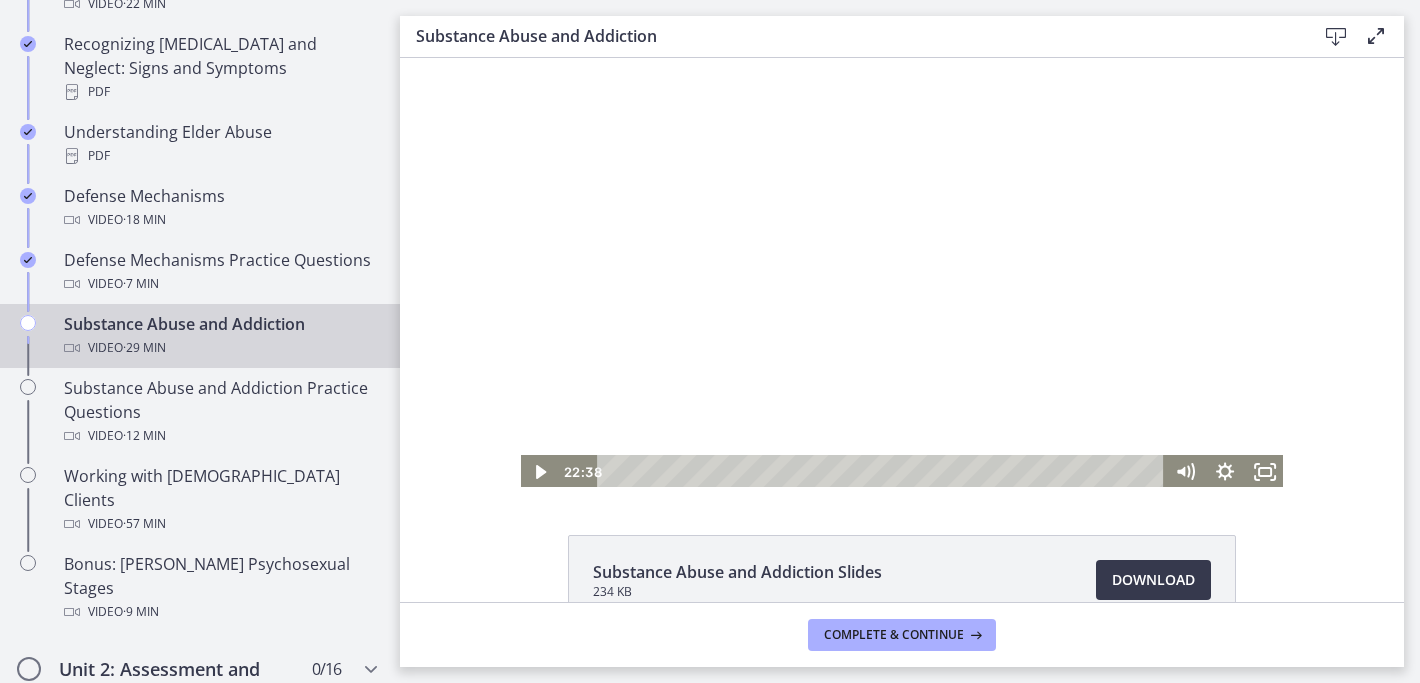 click on "23:51" at bounding box center [883, 472] 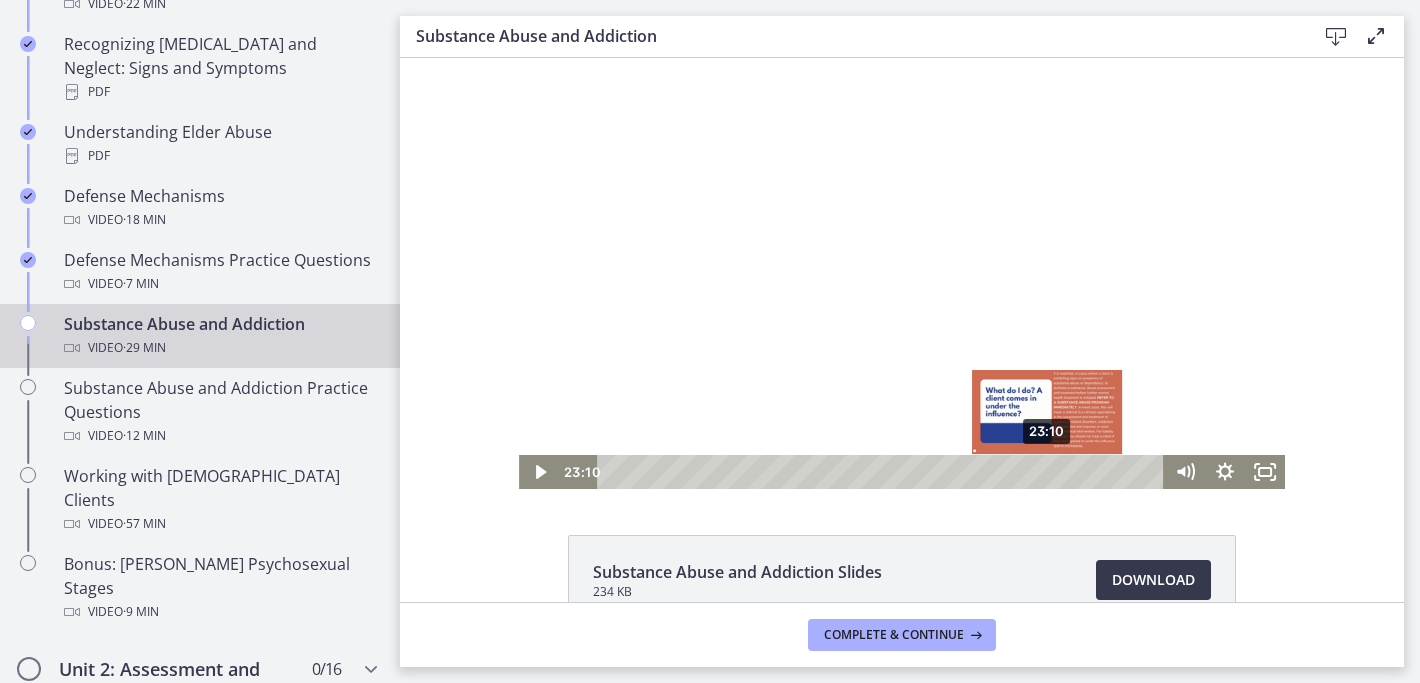 click at bounding box center [1047, 471] 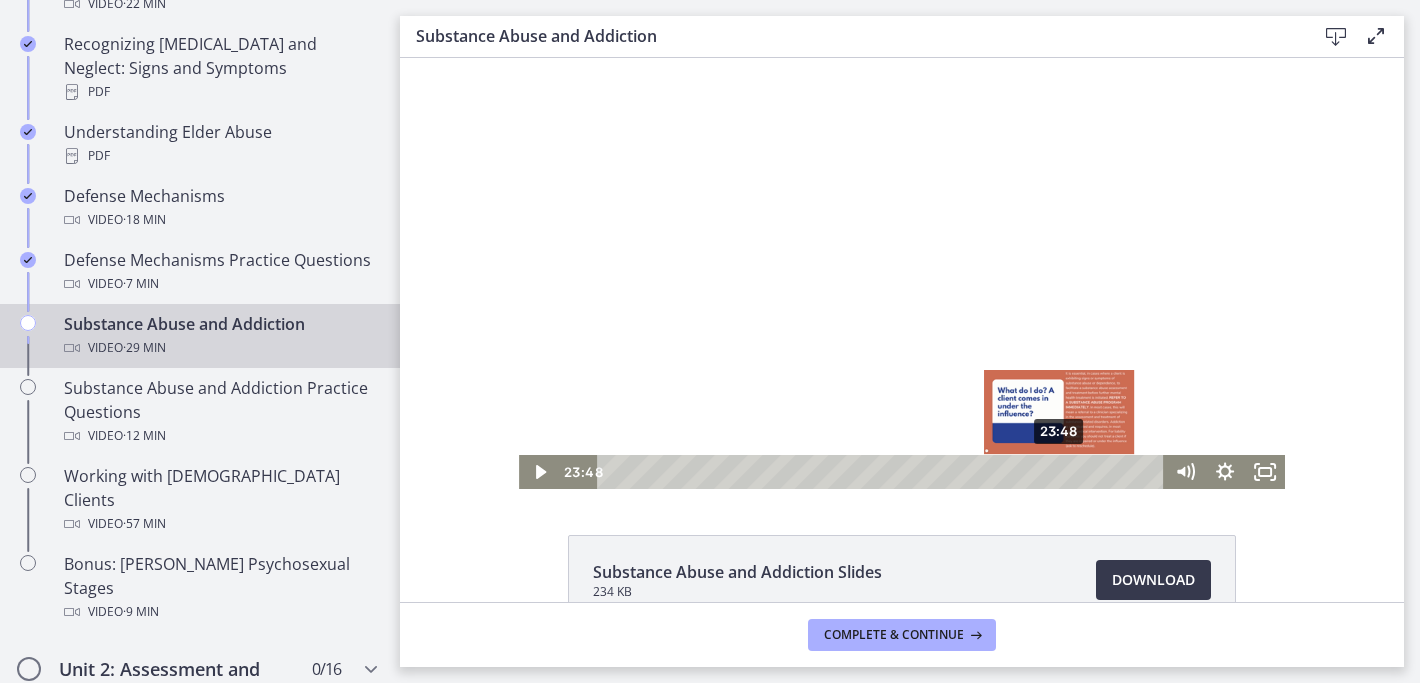 click on "23:48" at bounding box center (883, 472) 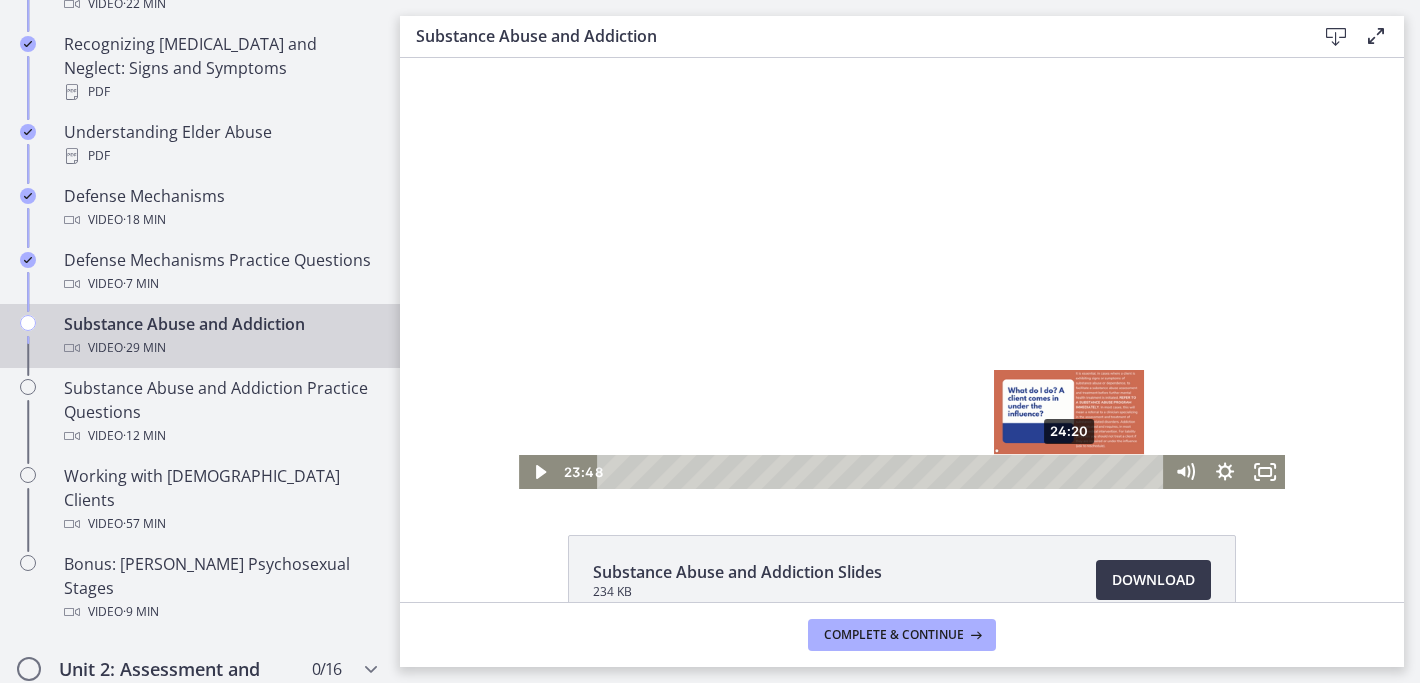 click on "24:20" at bounding box center [883, 472] 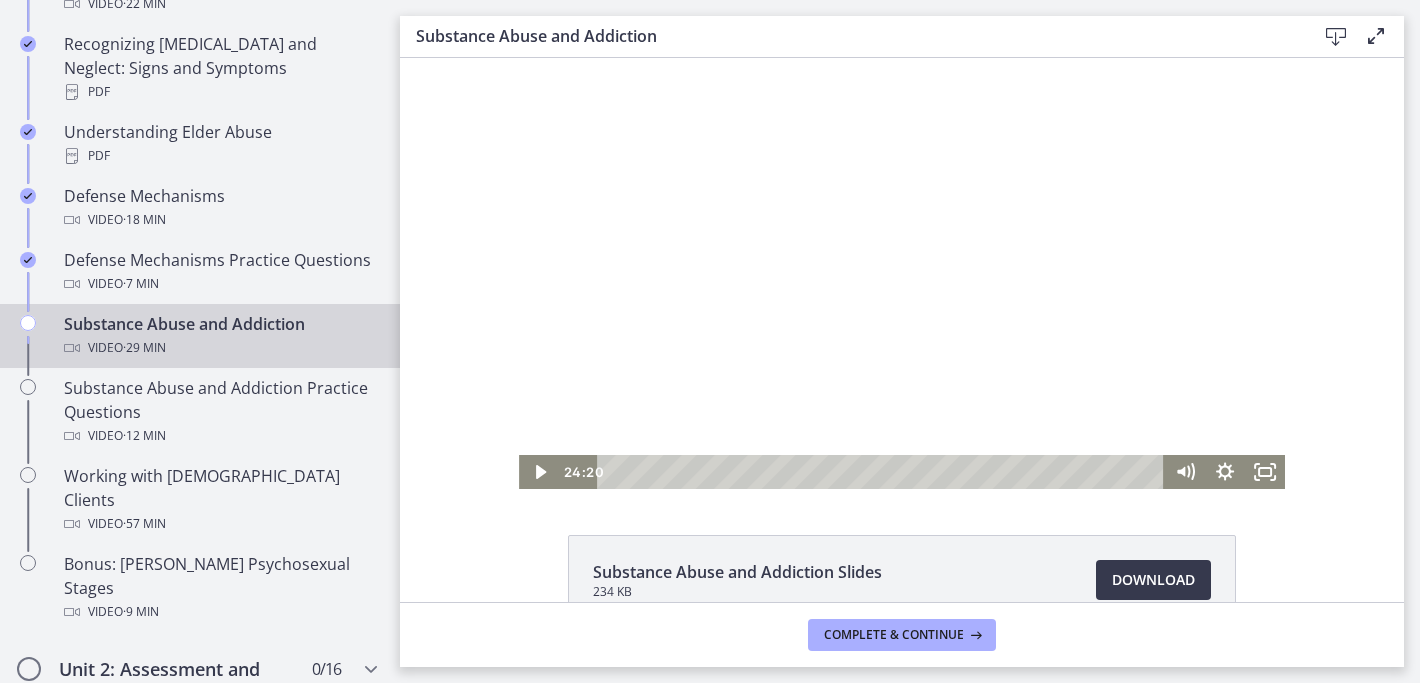 click at bounding box center (902, 273) 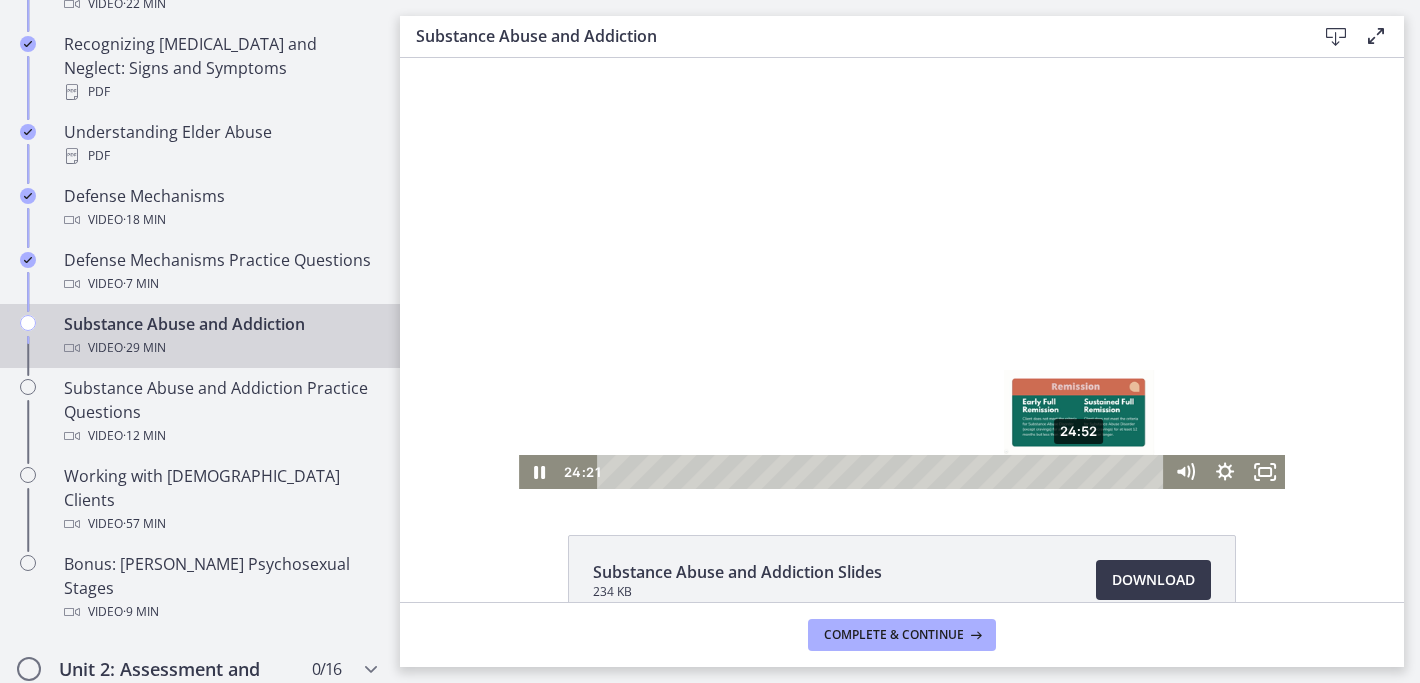 click on "24:52" at bounding box center [883, 472] 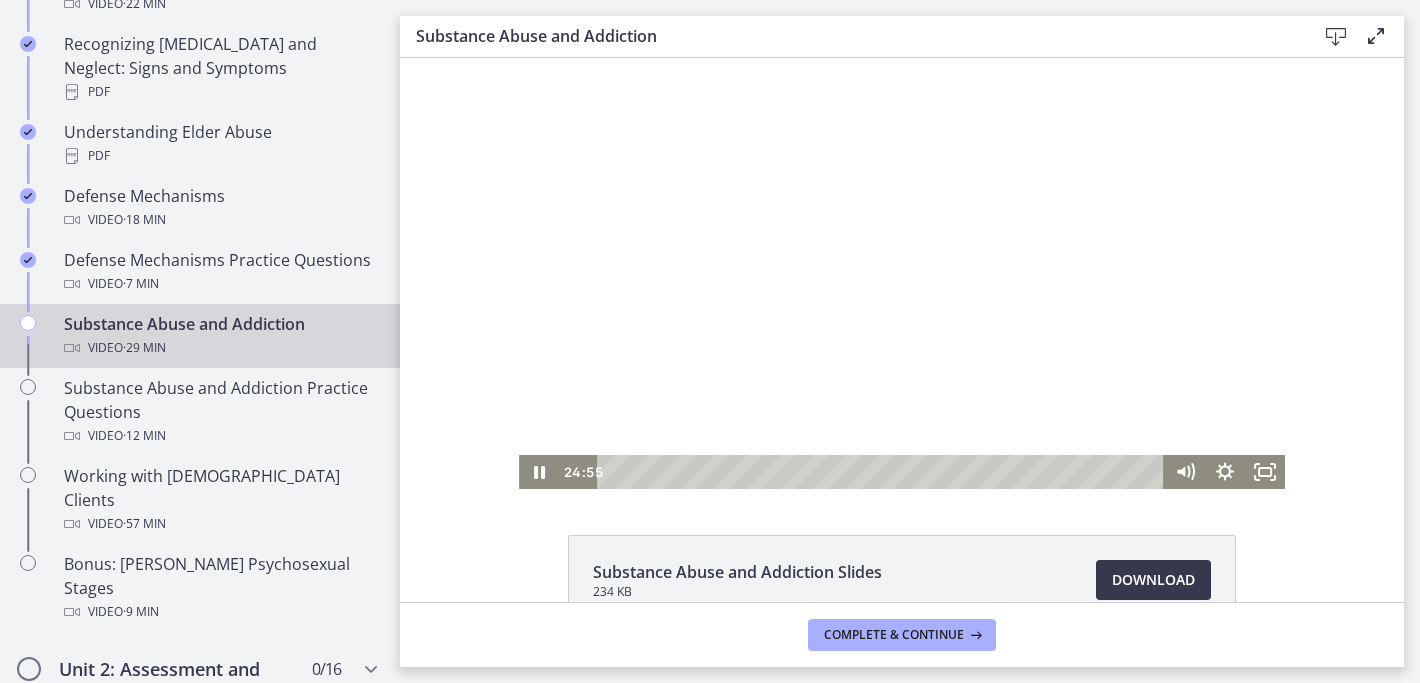click at bounding box center (902, 273) 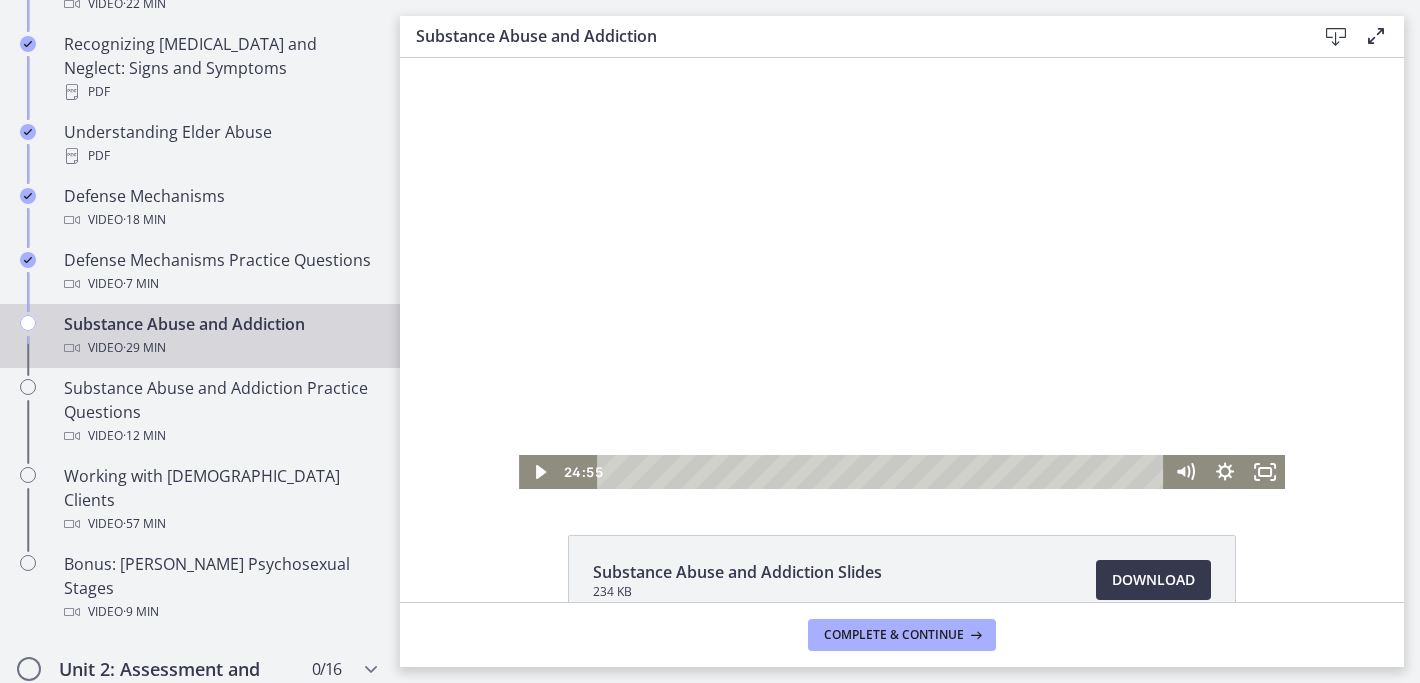 click at bounding box center (902, 273) 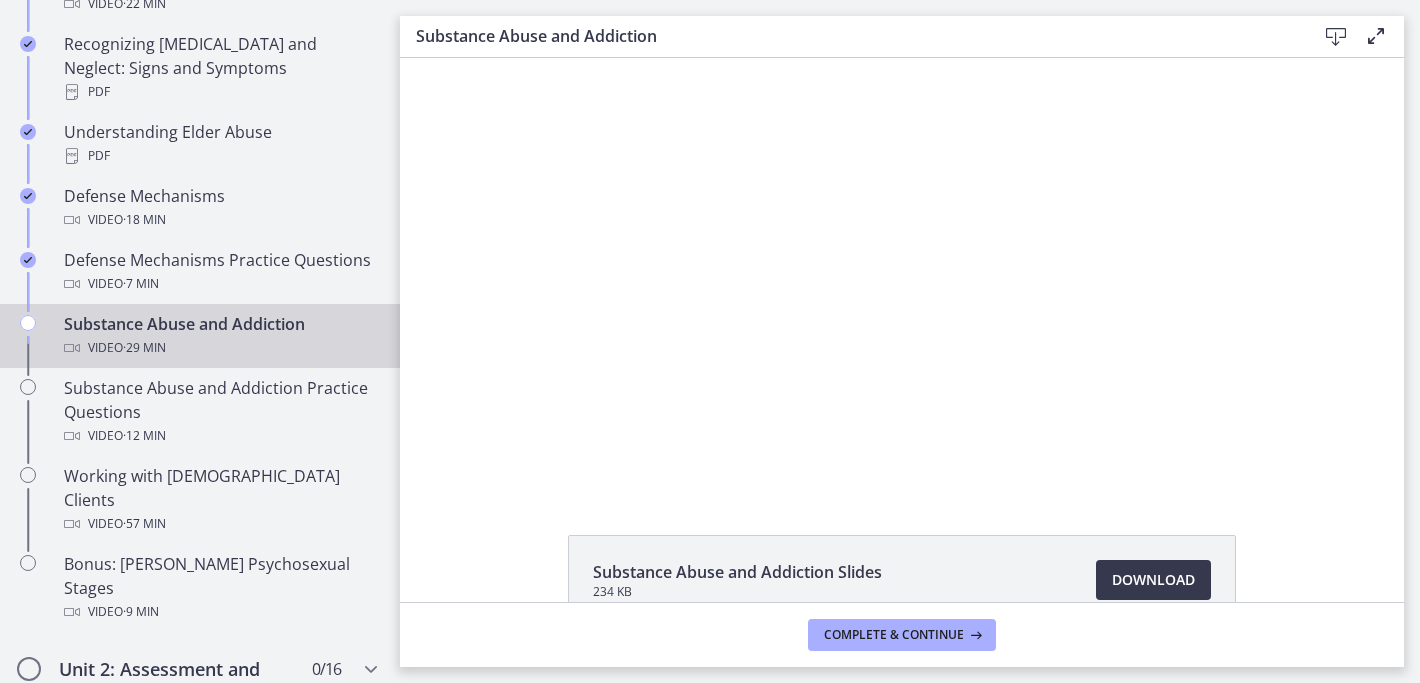 type 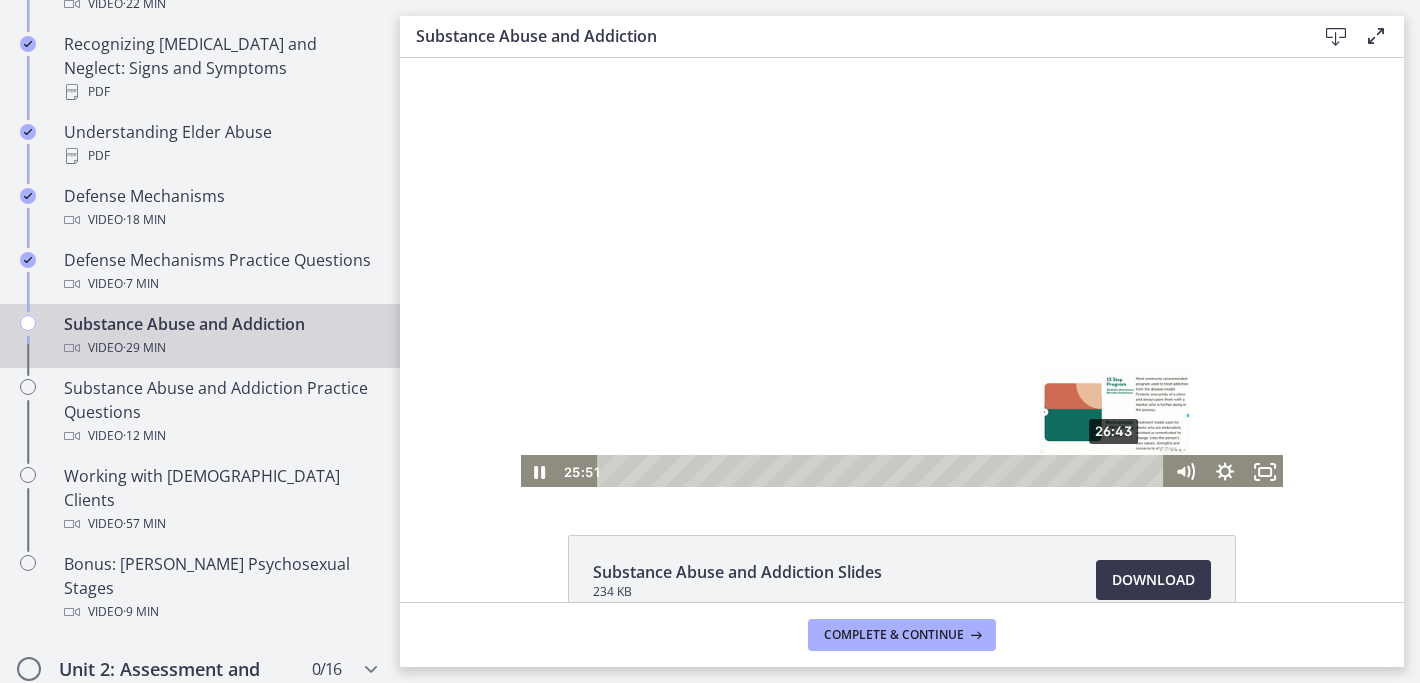 click on "26:43" at bounding box center [883, 472] 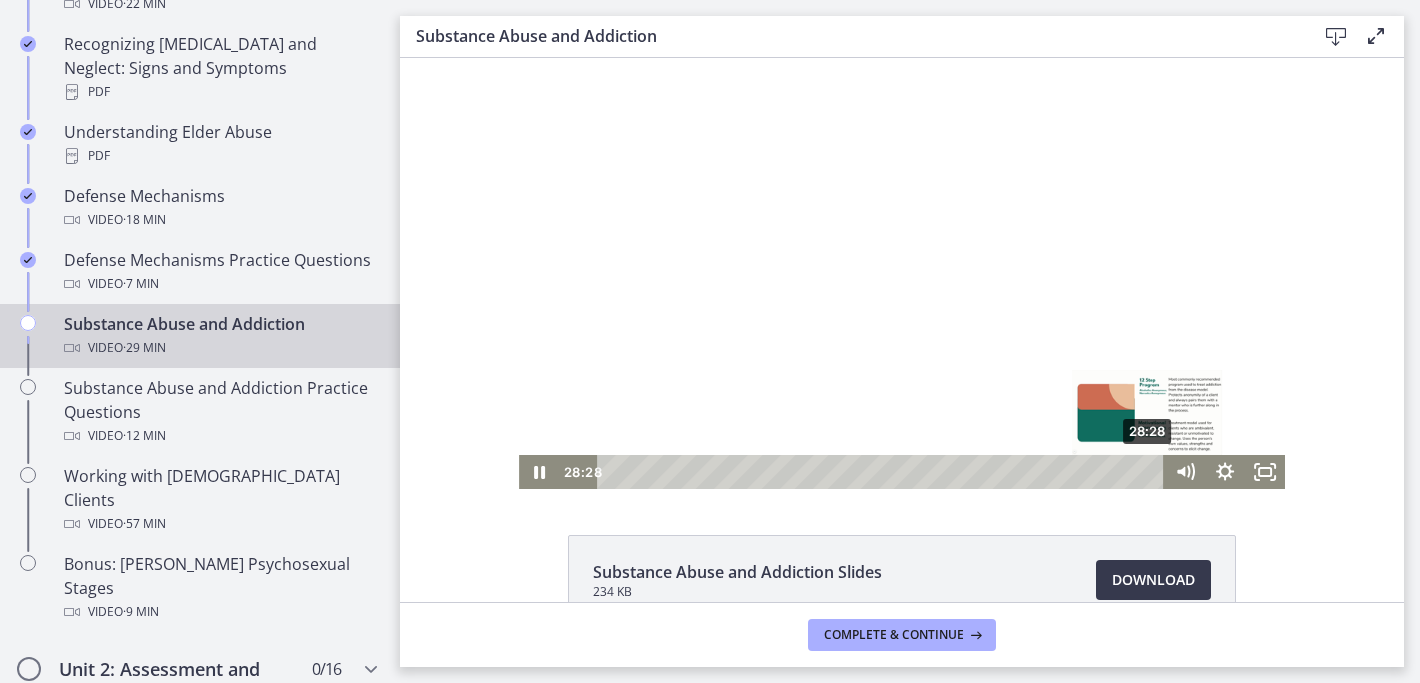 click on "28:28" at bounding box center (883, 472) 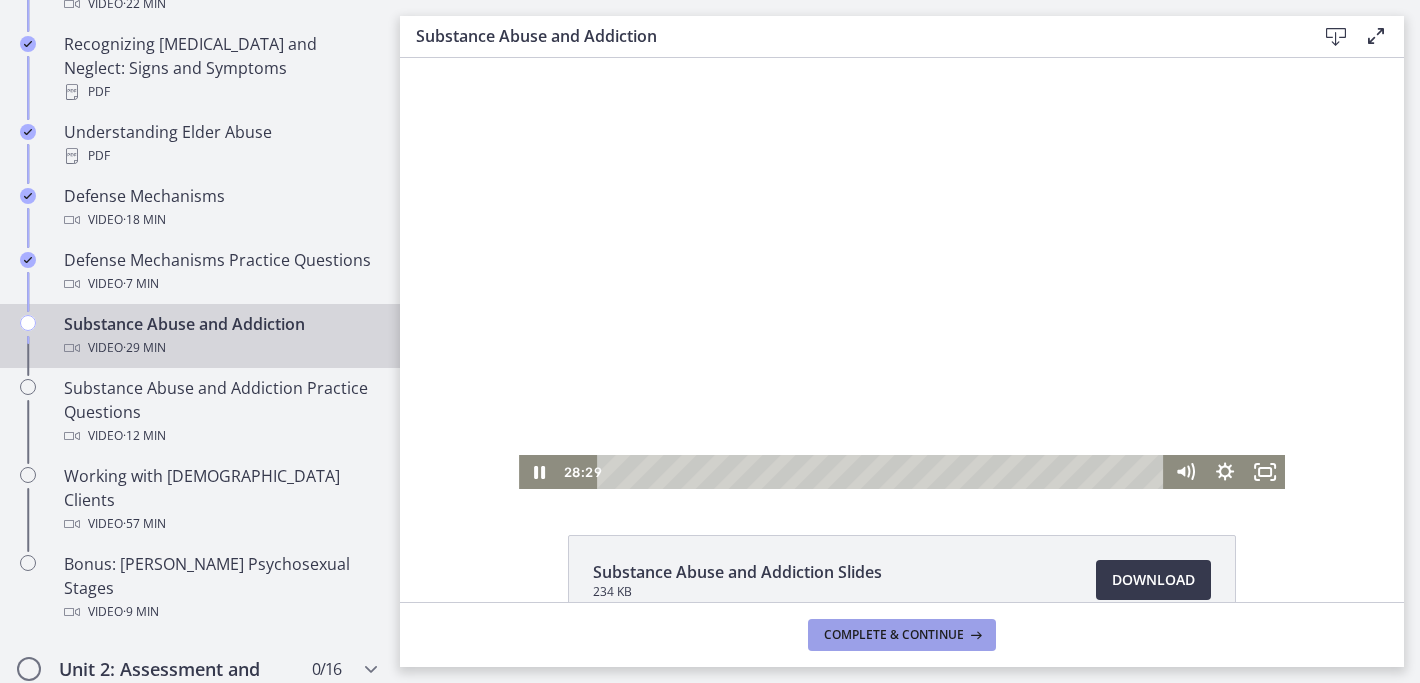 click on "Complete & continue" at bounding box center (902, 635) 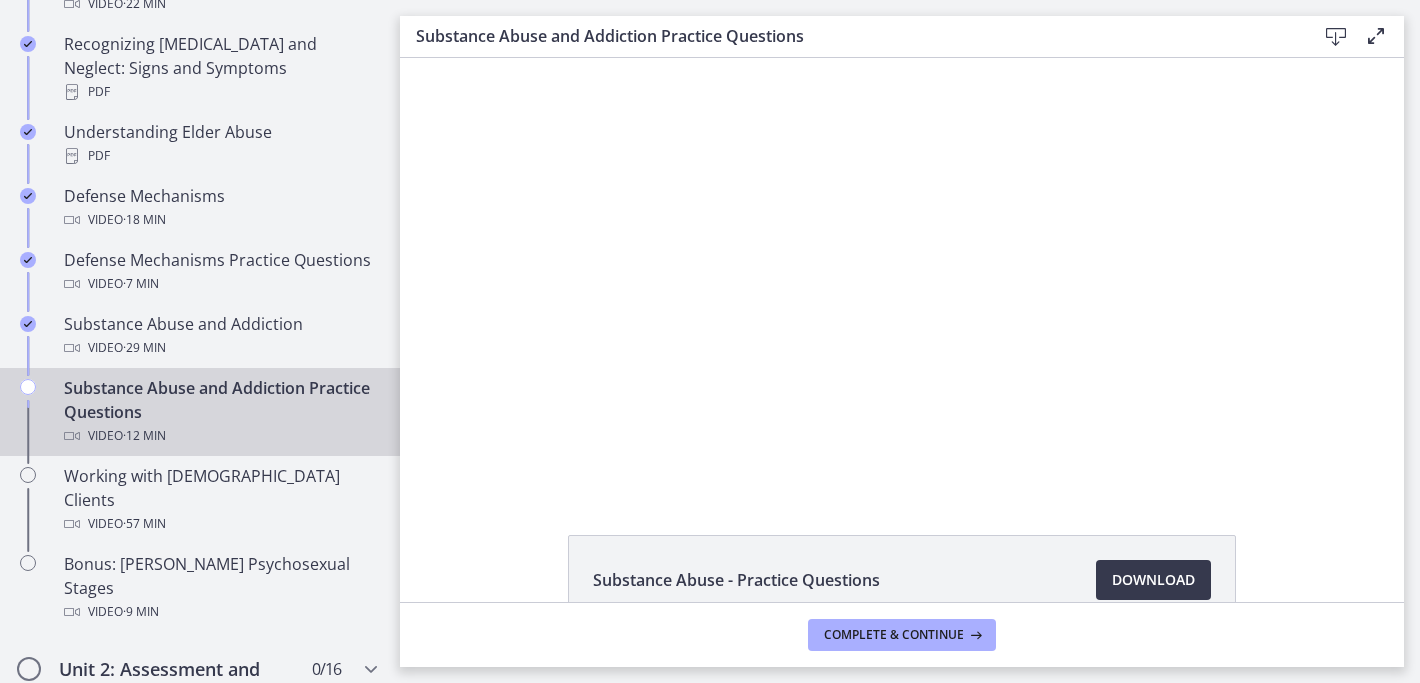 scroll, scrollTop: 0, scrollLeft: 0, axis: both 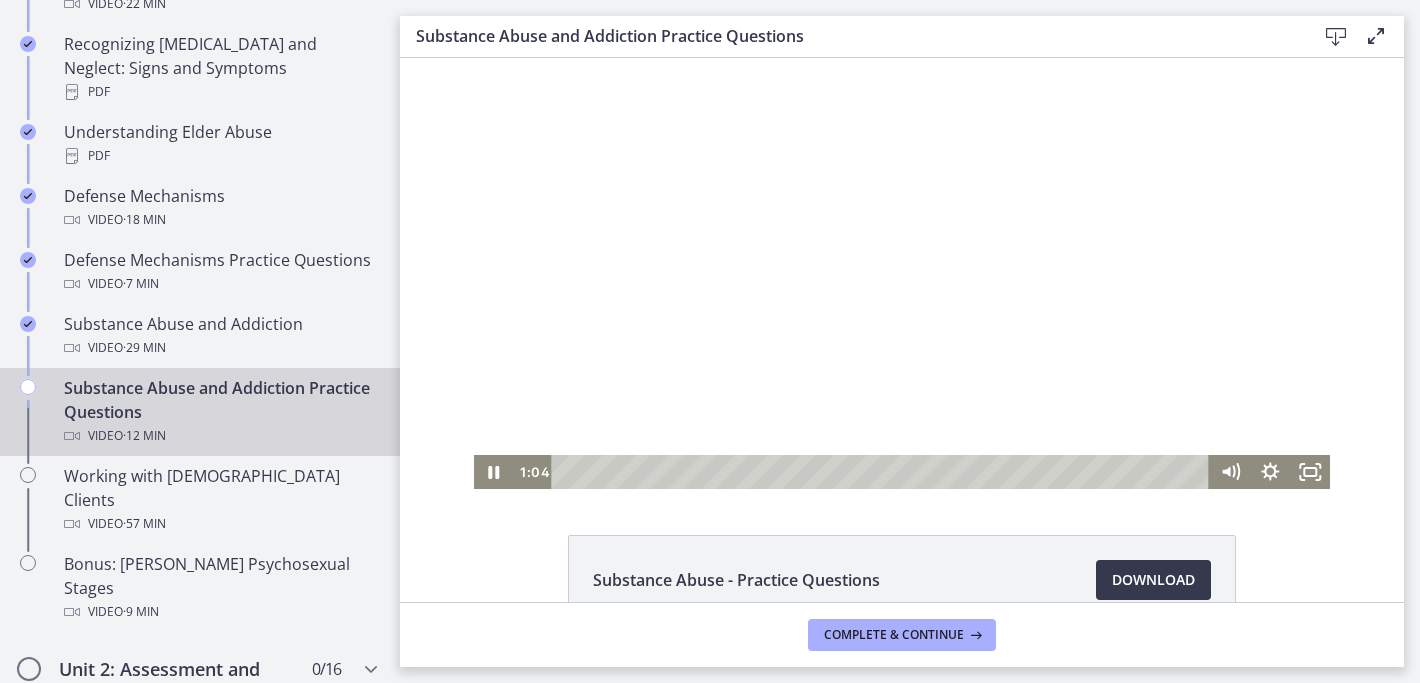 click at bounding box center (884, 472) 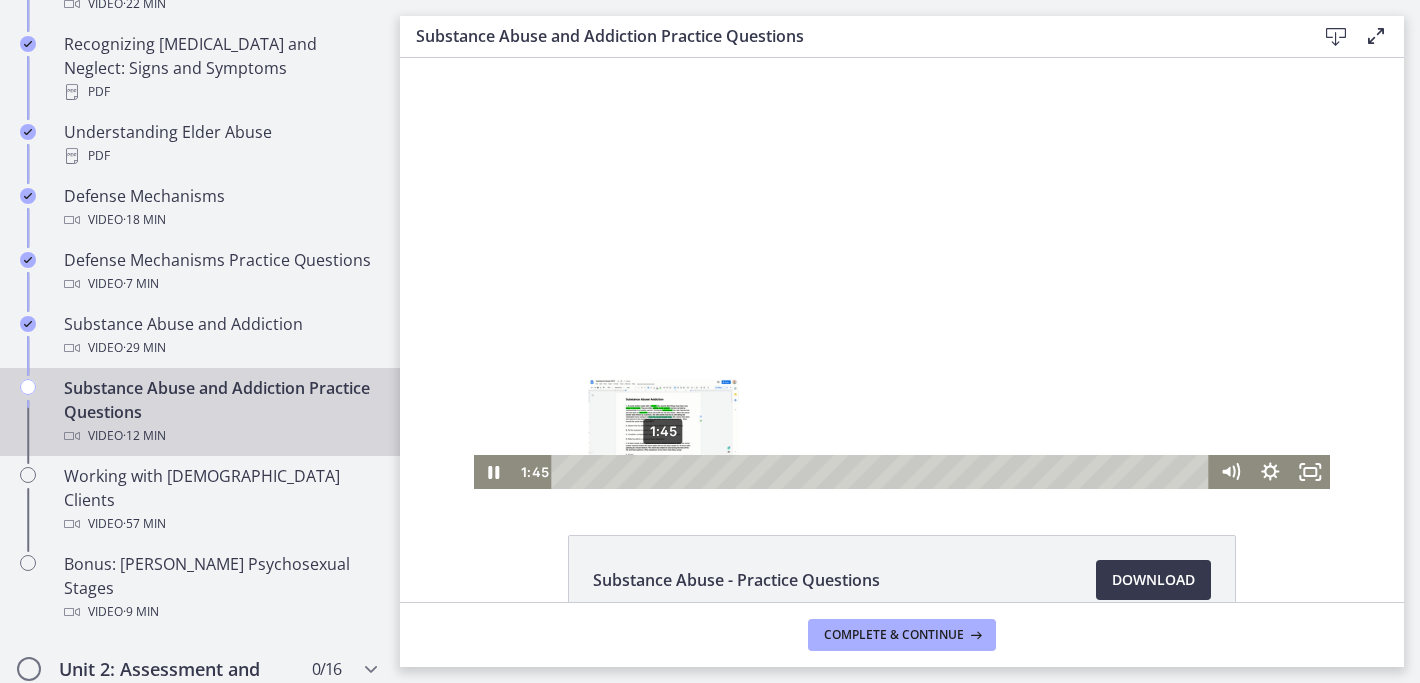 click on "1:45" at bounding box center (884, 472) 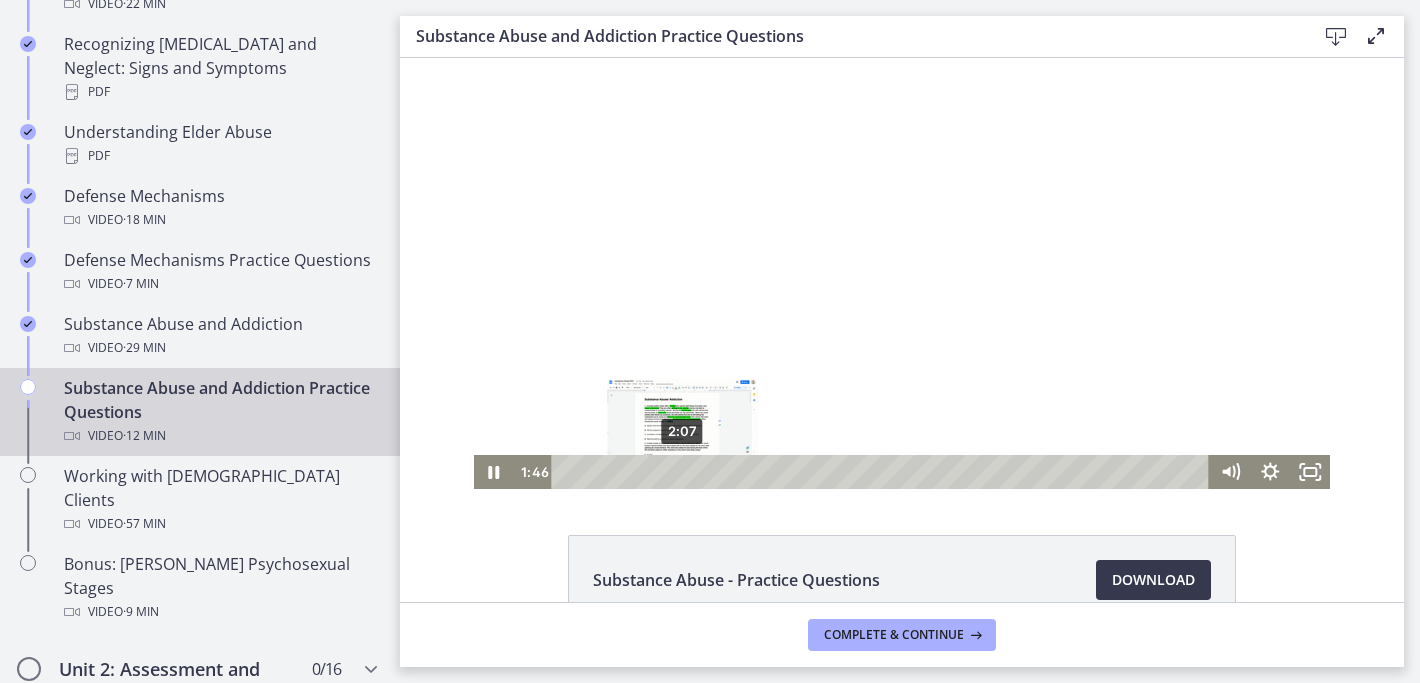 click on "2:07" at bounding box center (884, 472) 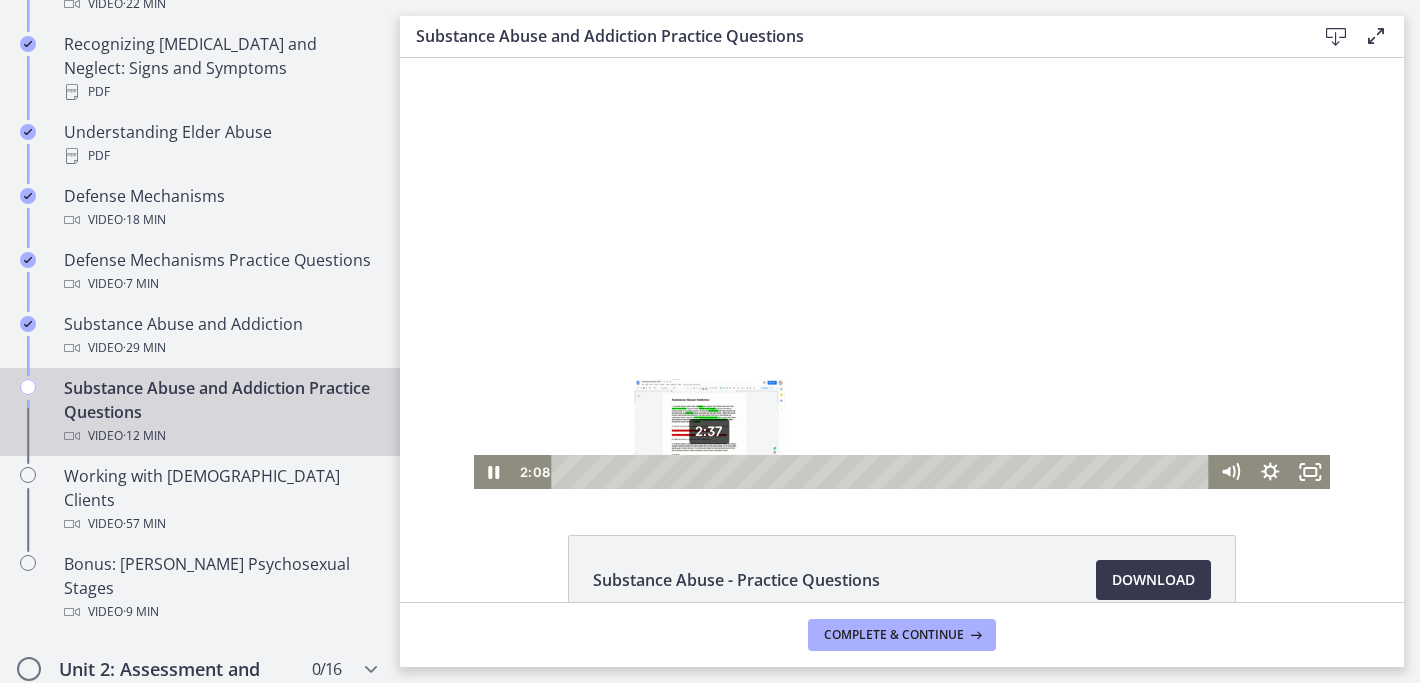 click on "2:37" at bounding box center (884, 472) 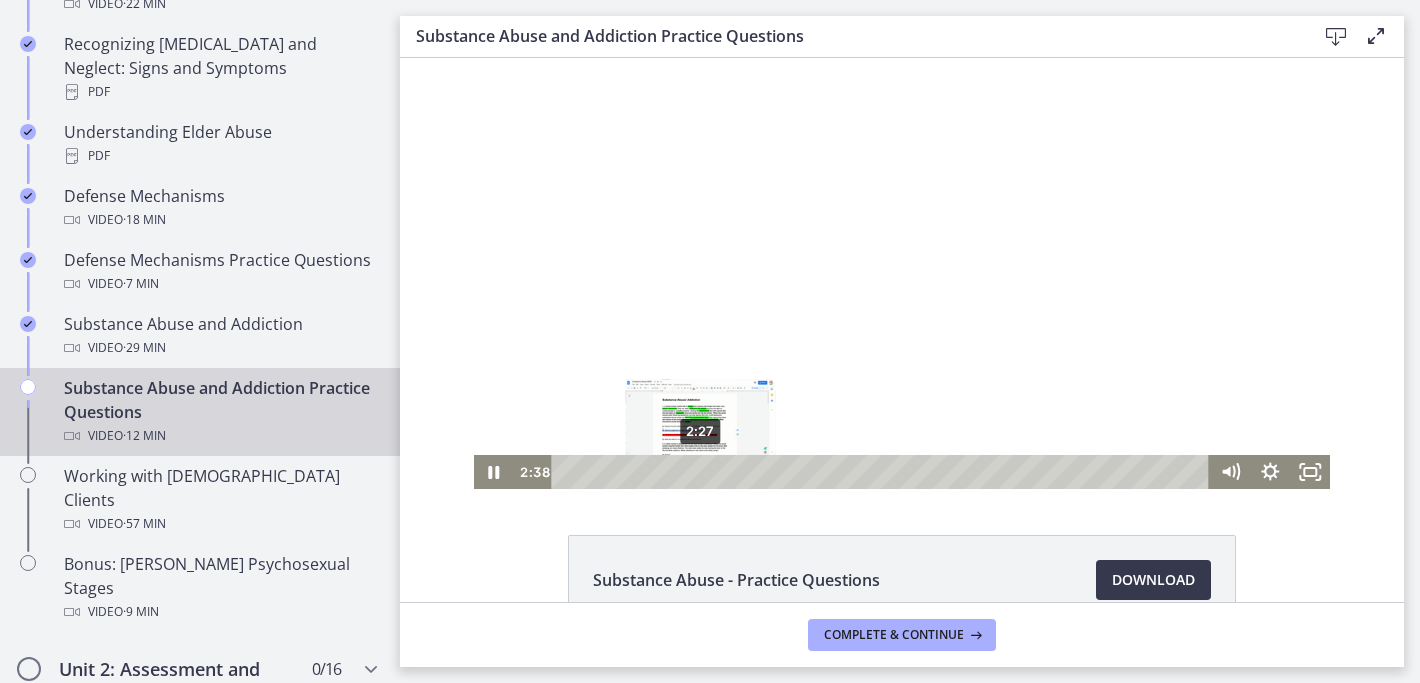 click on "2:27" at bounding box center [884, 472] 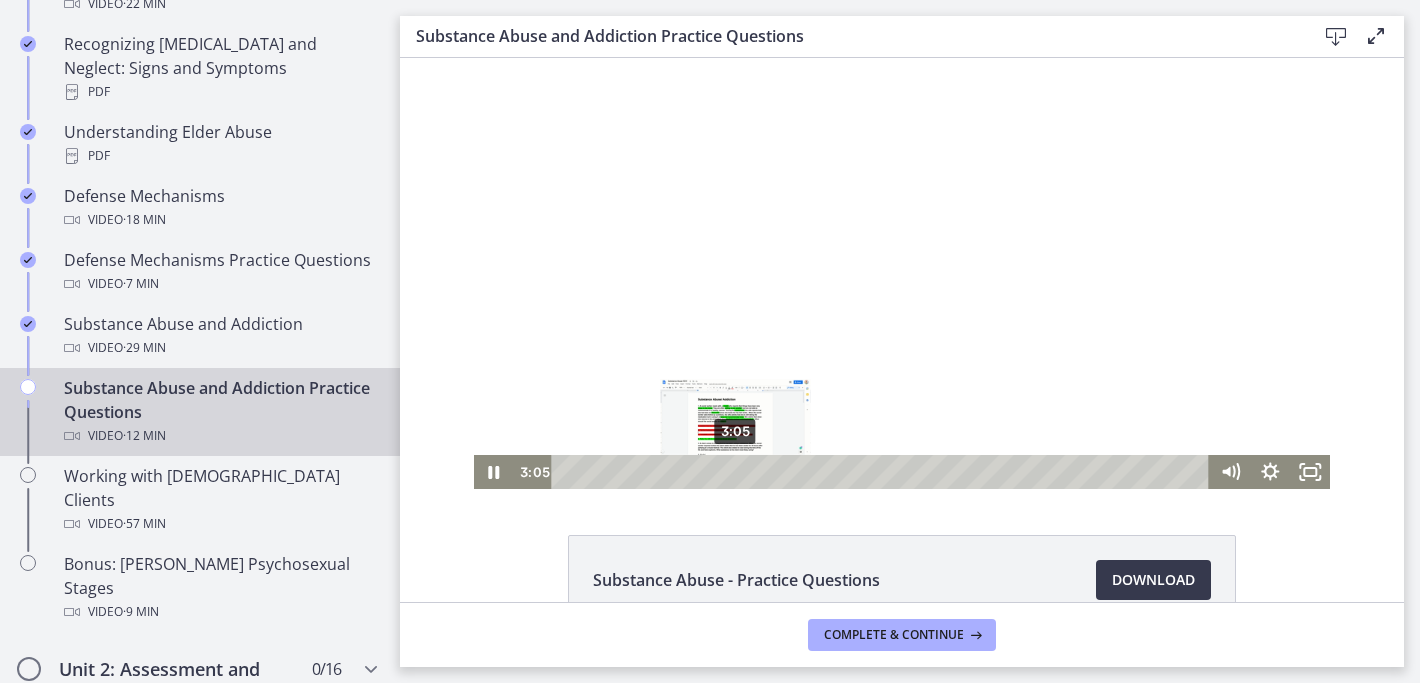 click on "3:05" at bounding box center (884, 472) 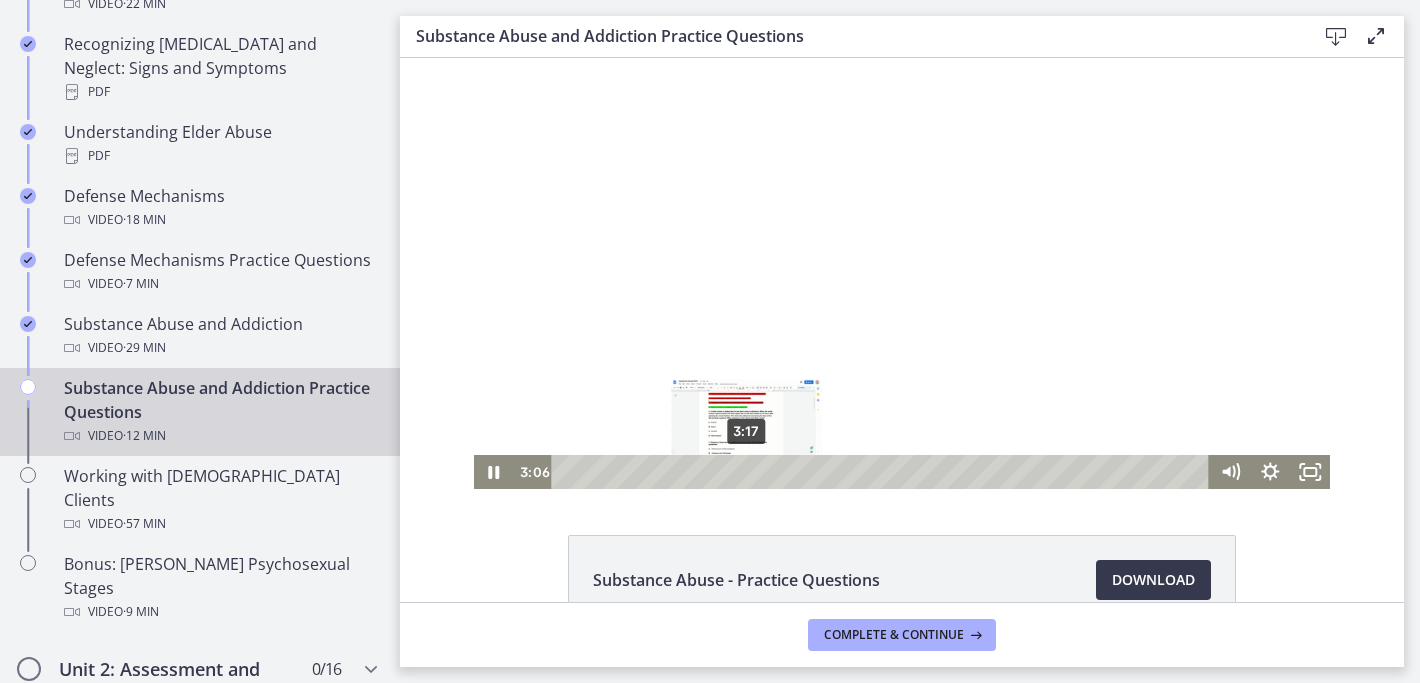 click on "3:17" at bounding box center (884, 472) 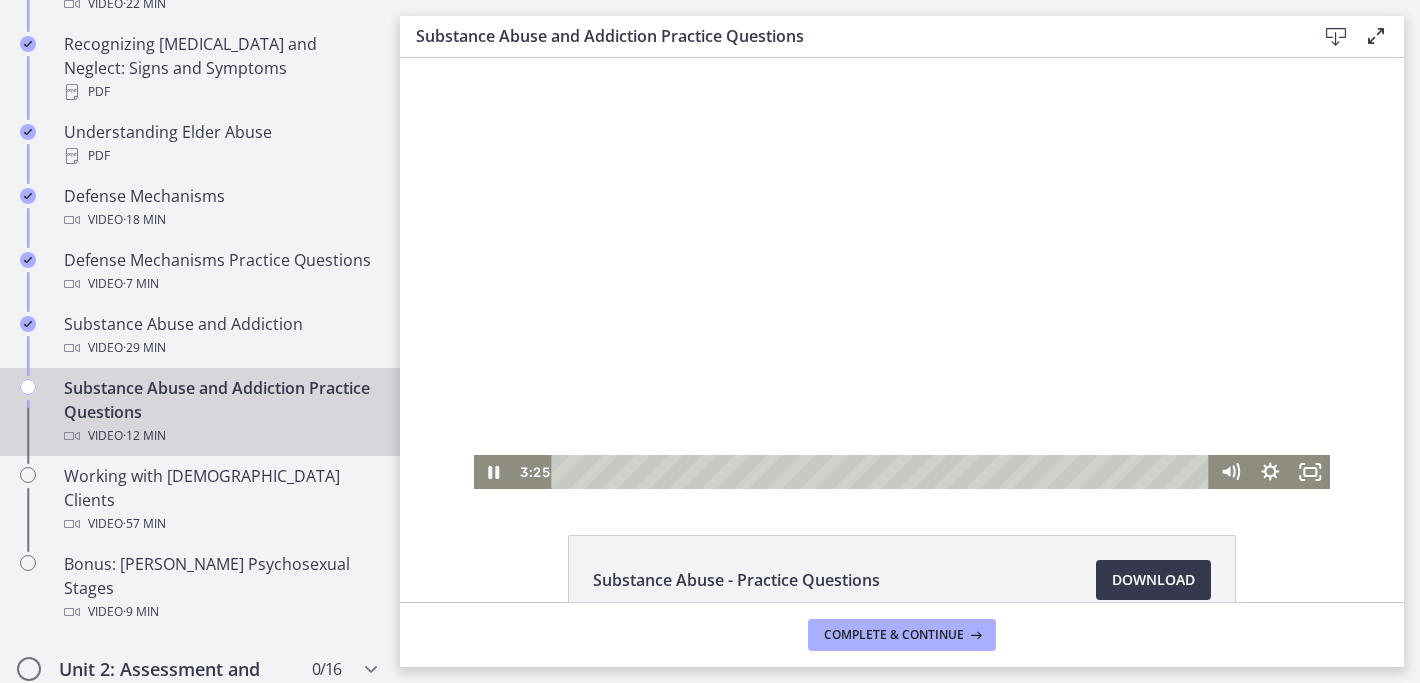 click at bounding box center [902, 273] 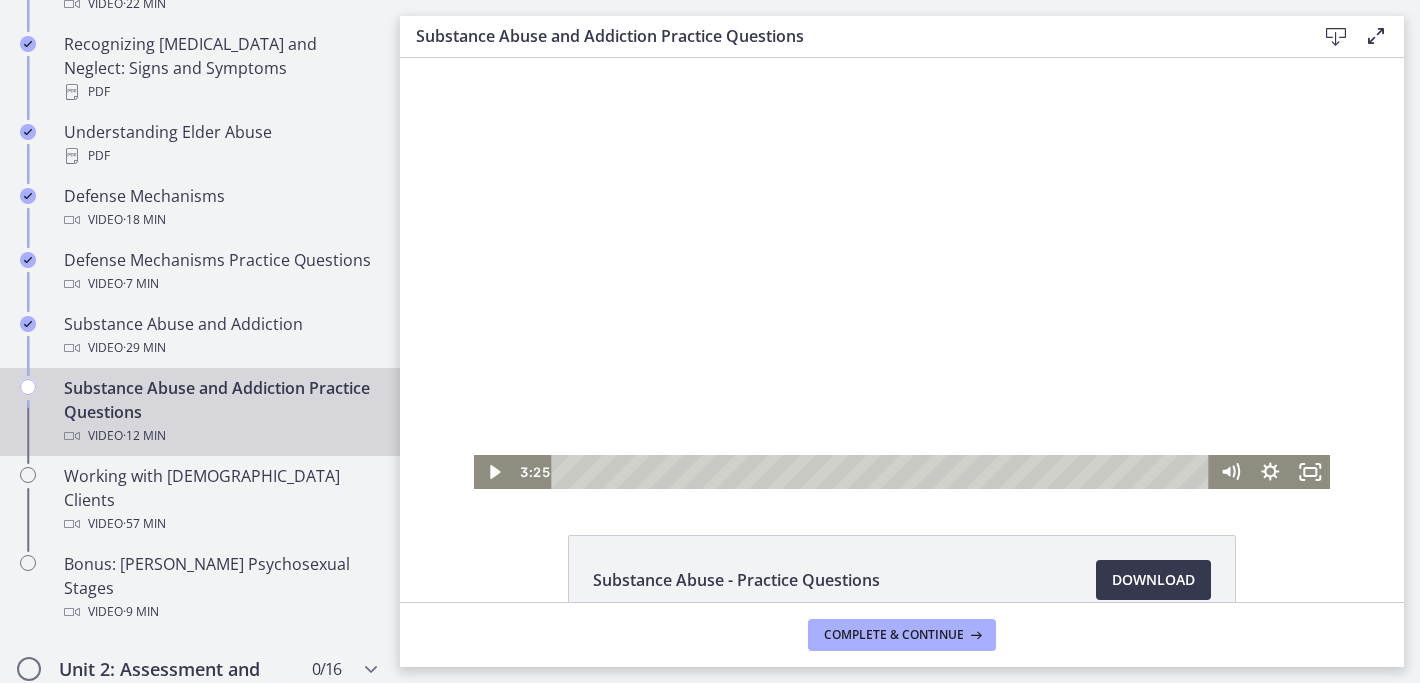 click at bounding box center (902, 273) 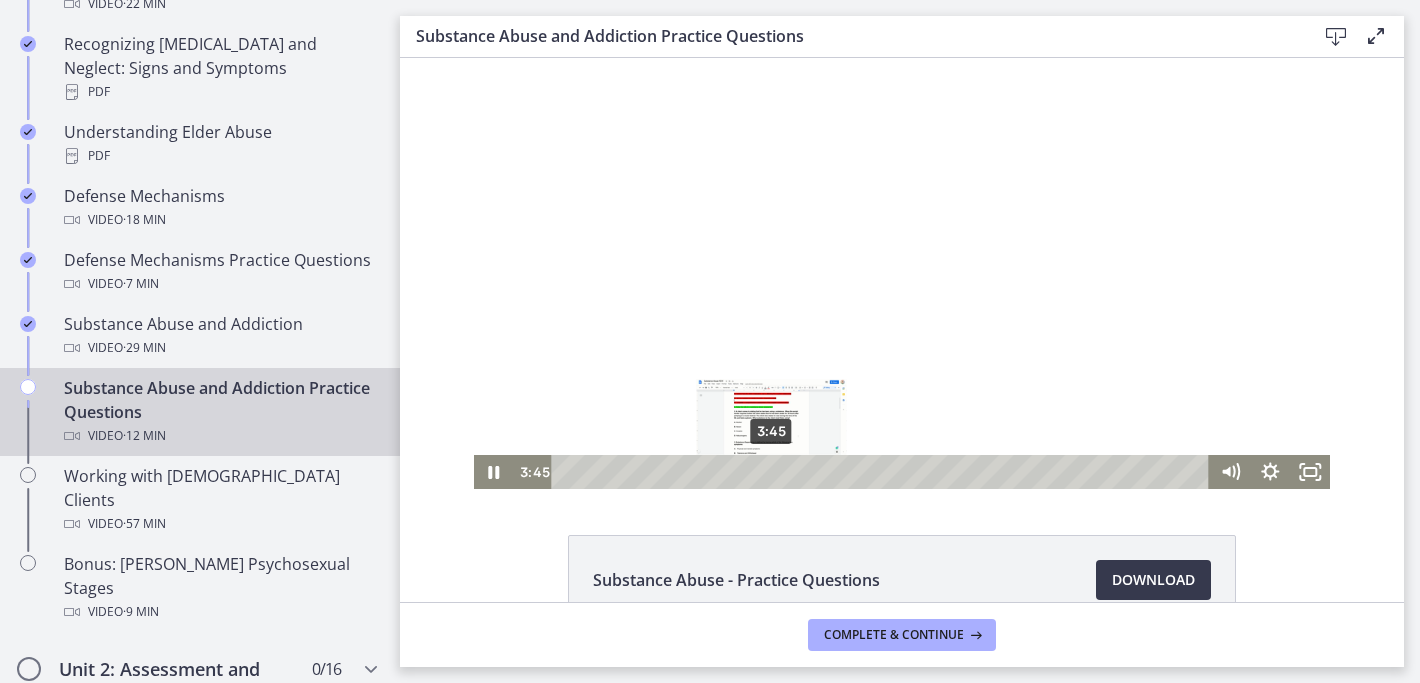 click on "3:45" at bounding box center [884, 472] 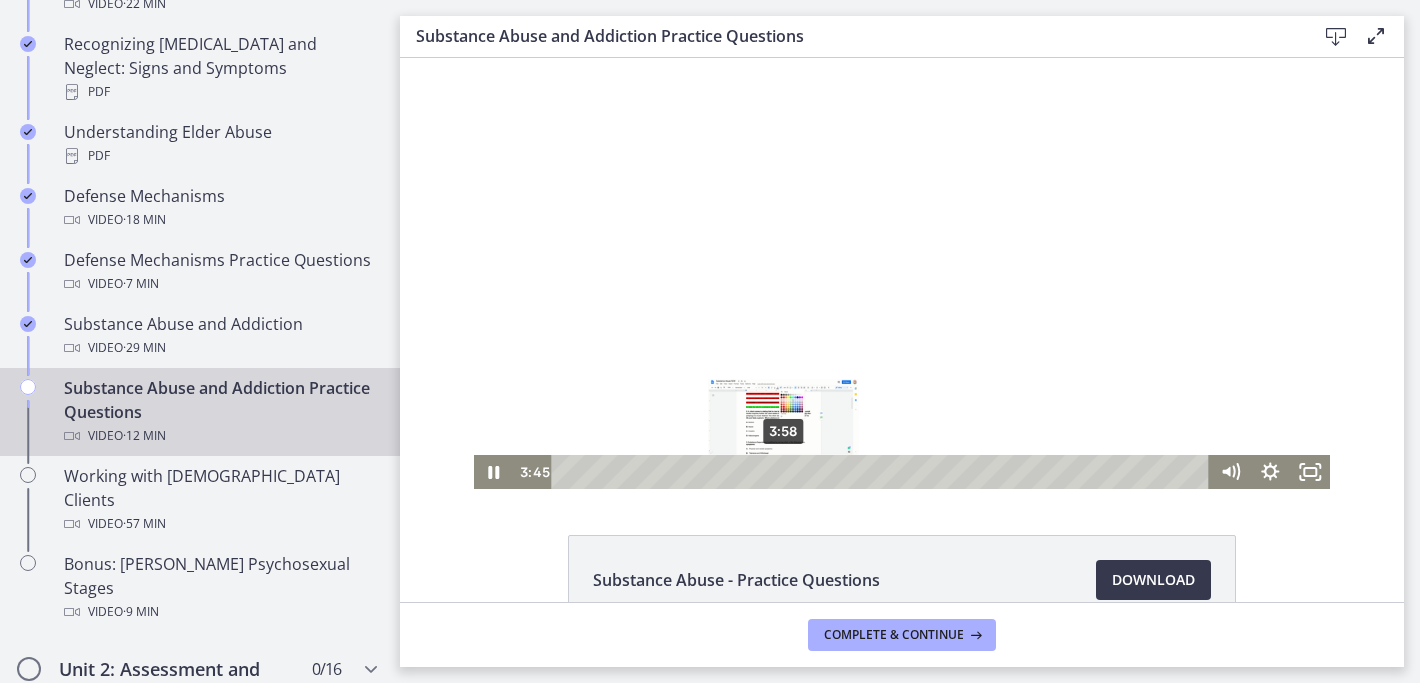 click on "3:58" at bounding box center (884, 472) 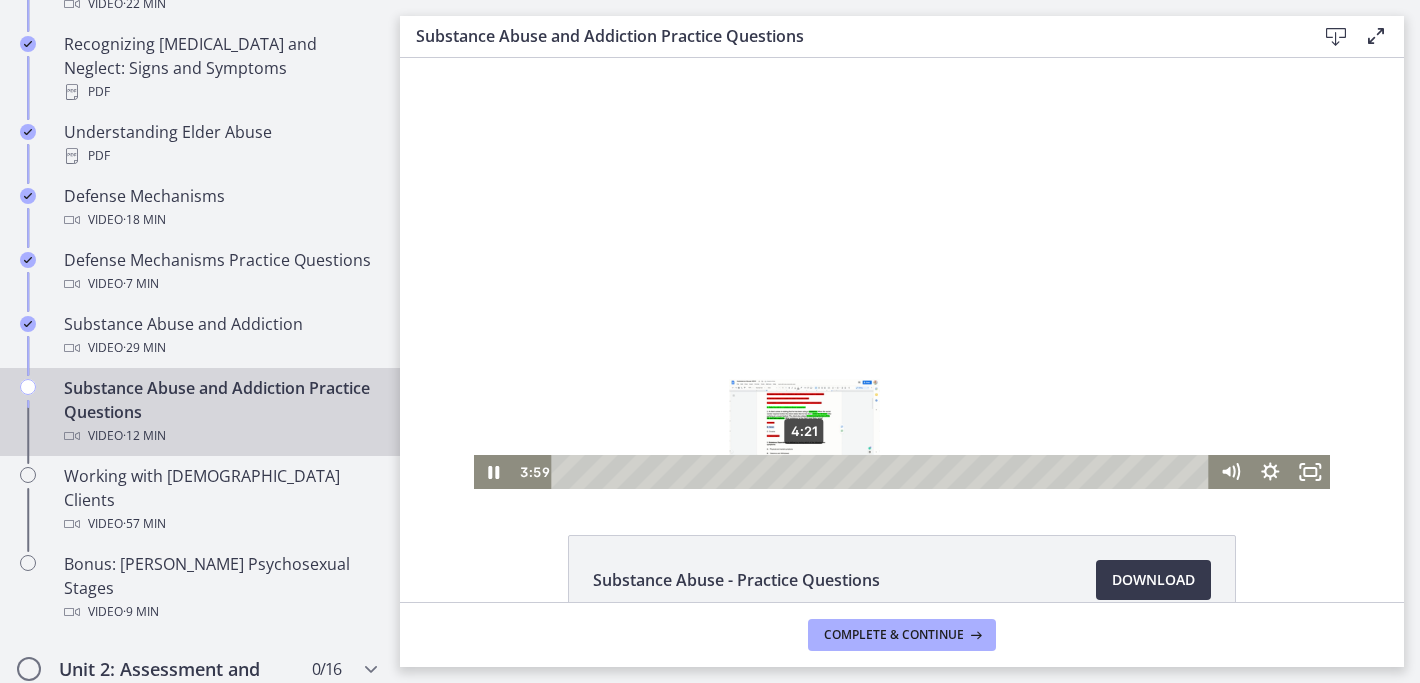 click on "4:21" at bounding box center (884, 472) 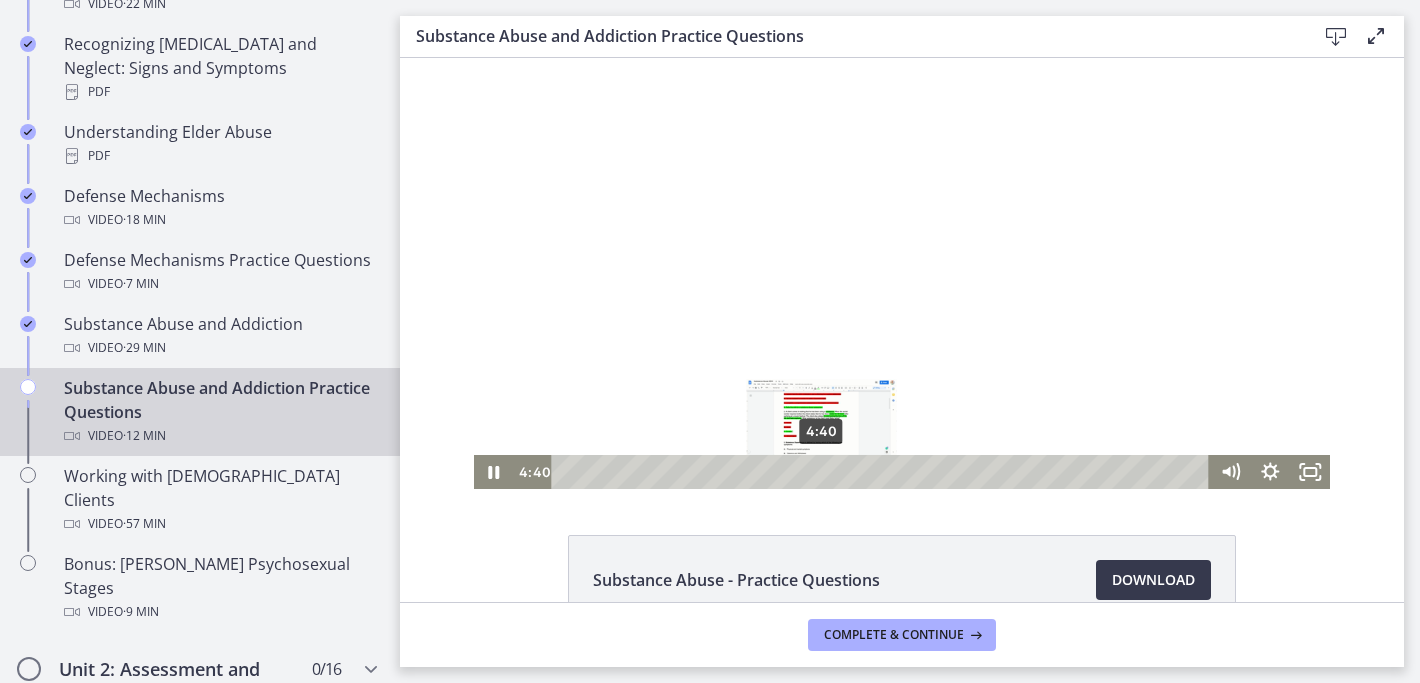 click on "4:40" at bounding box center (884, 472) 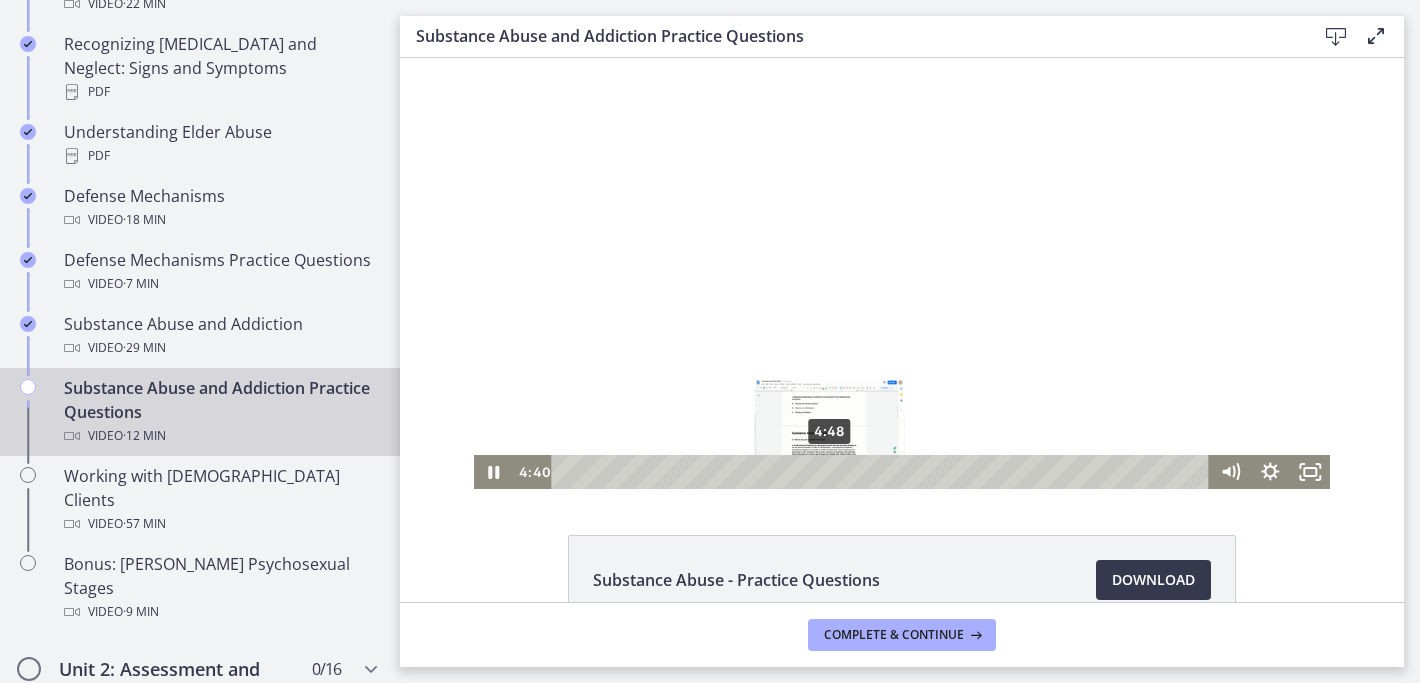 click on "4:48" at bounding box center (884, 472) 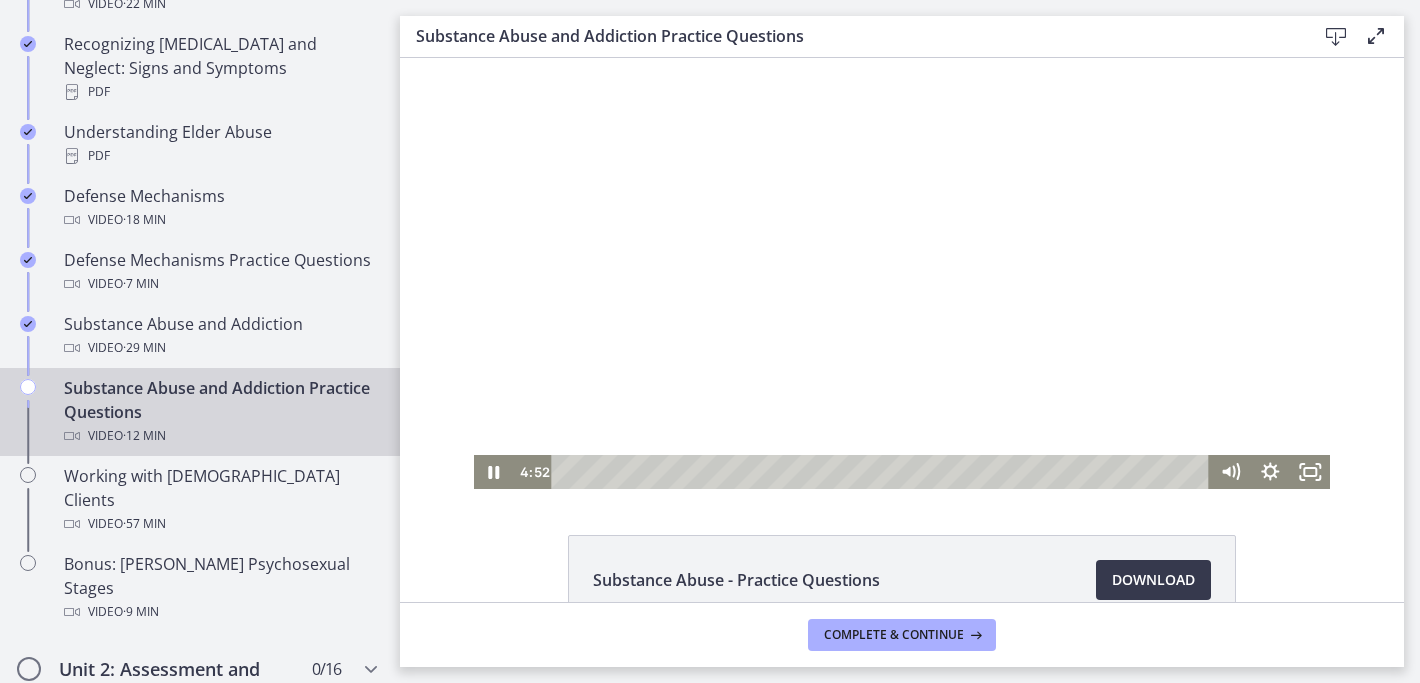 click at bounding box center (902, 273) 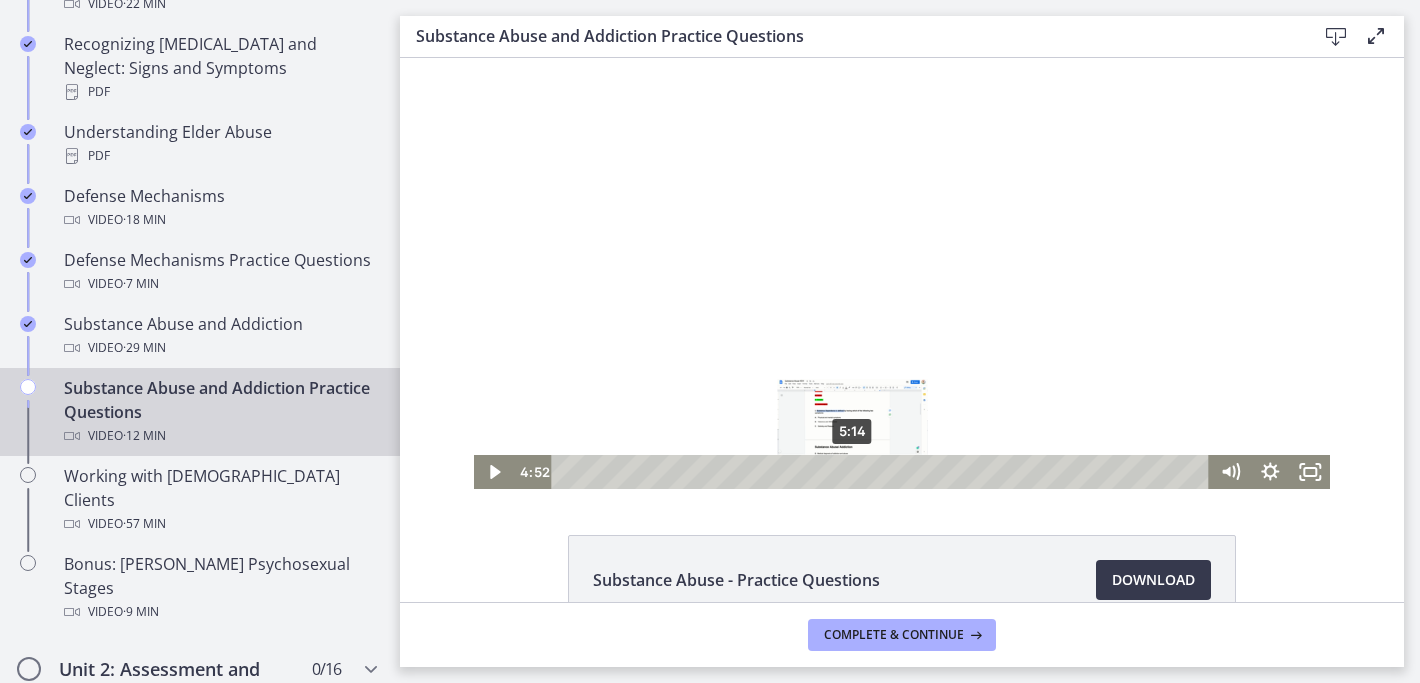click on "5:14" at bounding box center (884, 472) 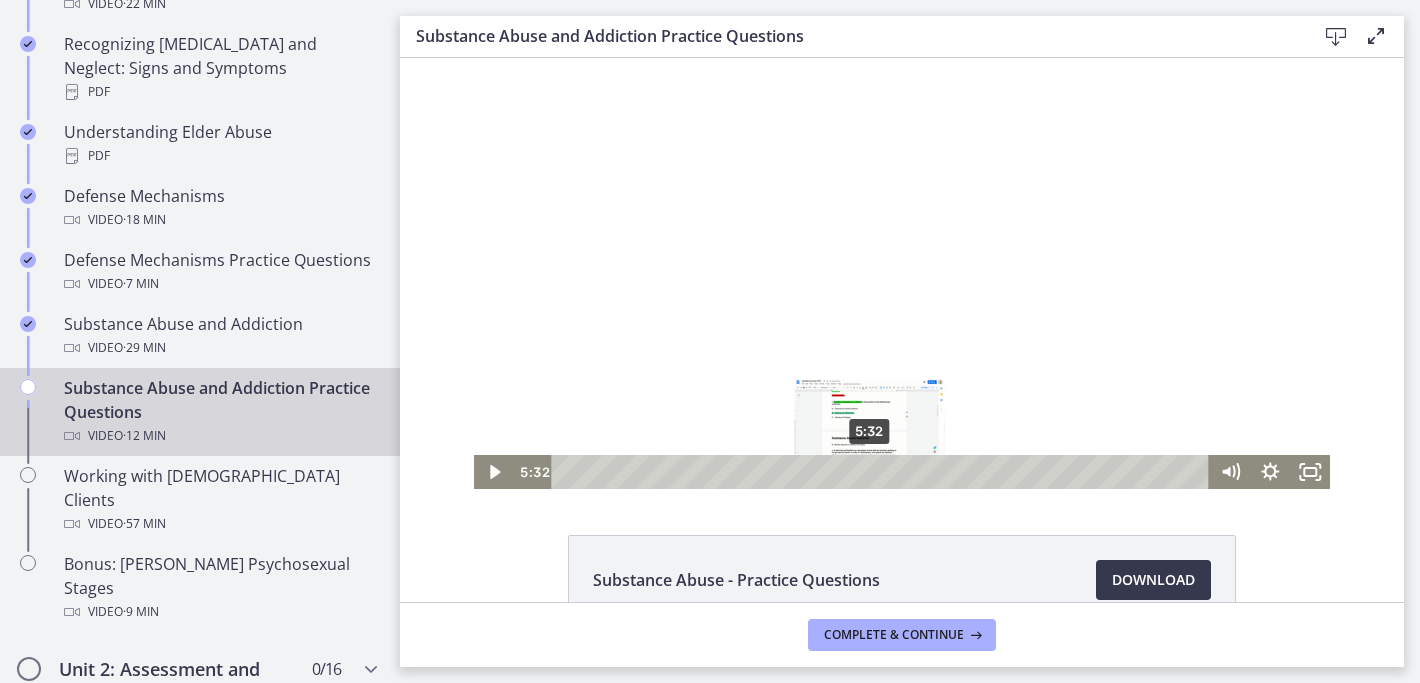click on "5:32" at bounding box center [884, 472] 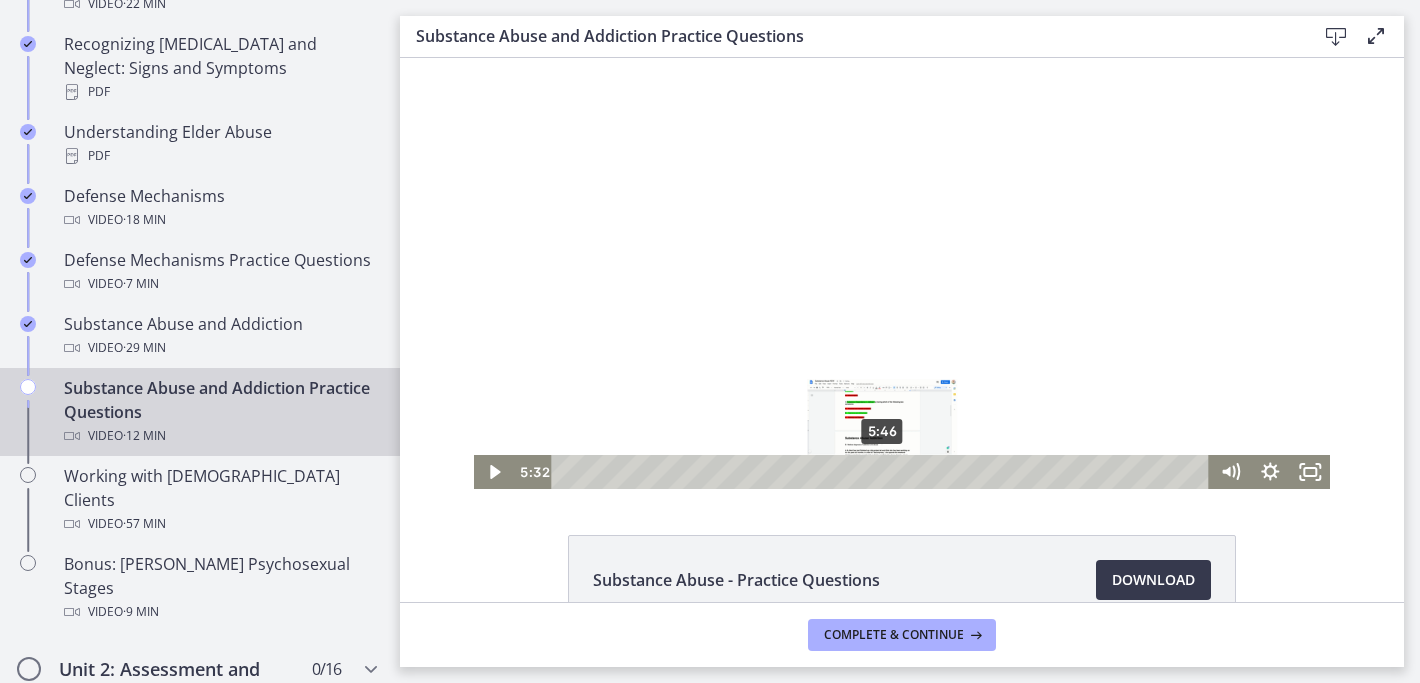 click on "5:46" at bounding box center (884, 472) 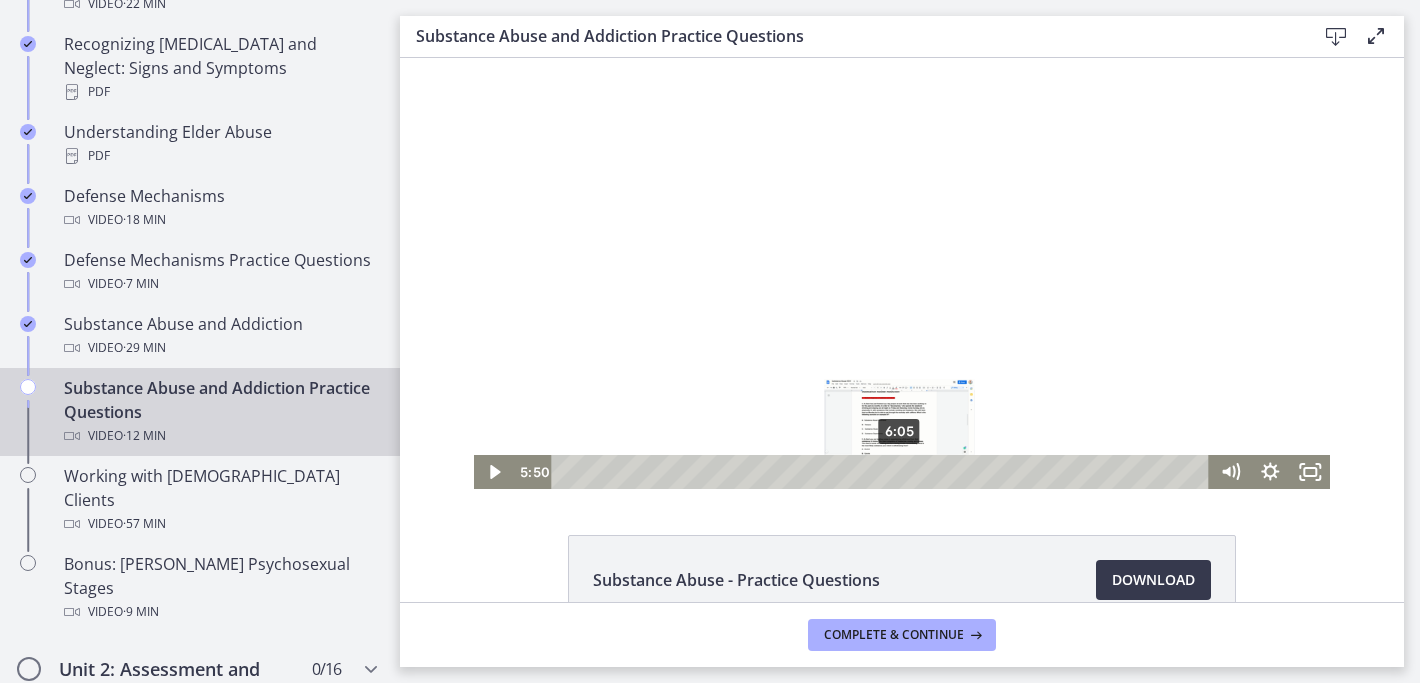 click on "6:05" at bounding box center (884, 472) 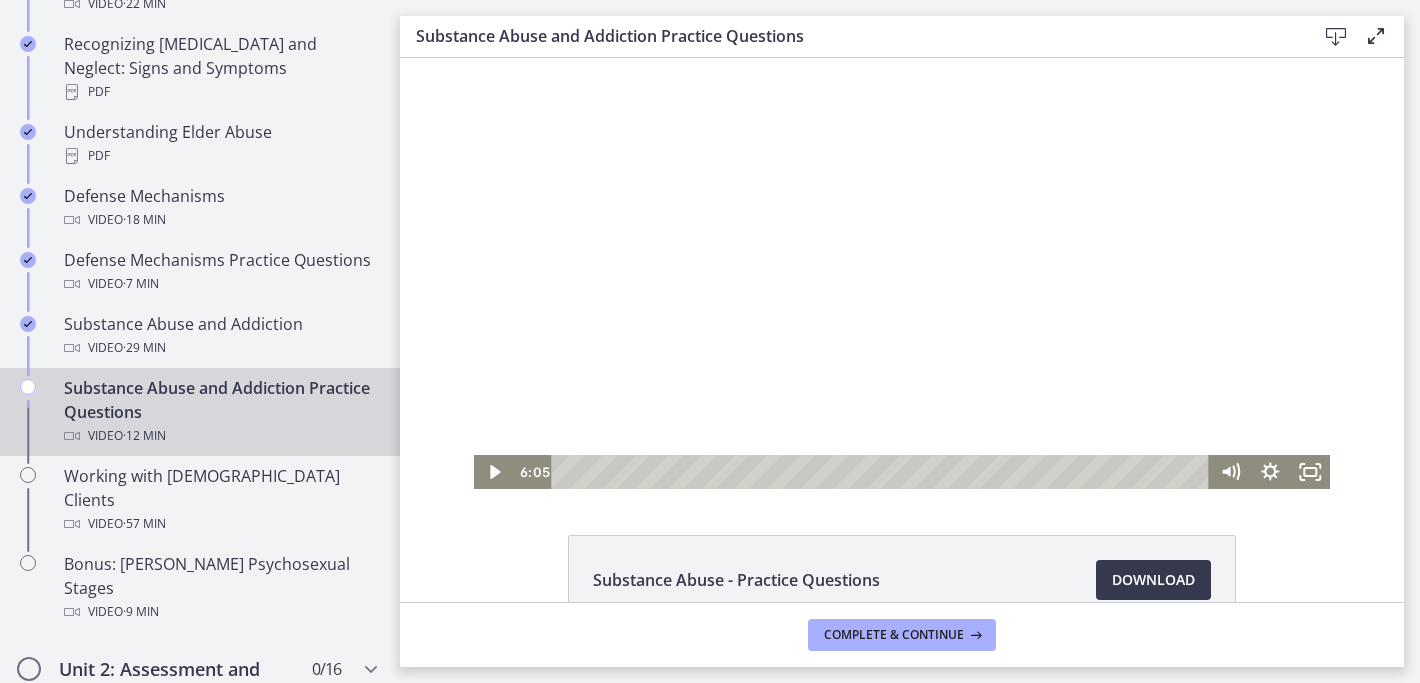 click at bounding box center (902, 273) 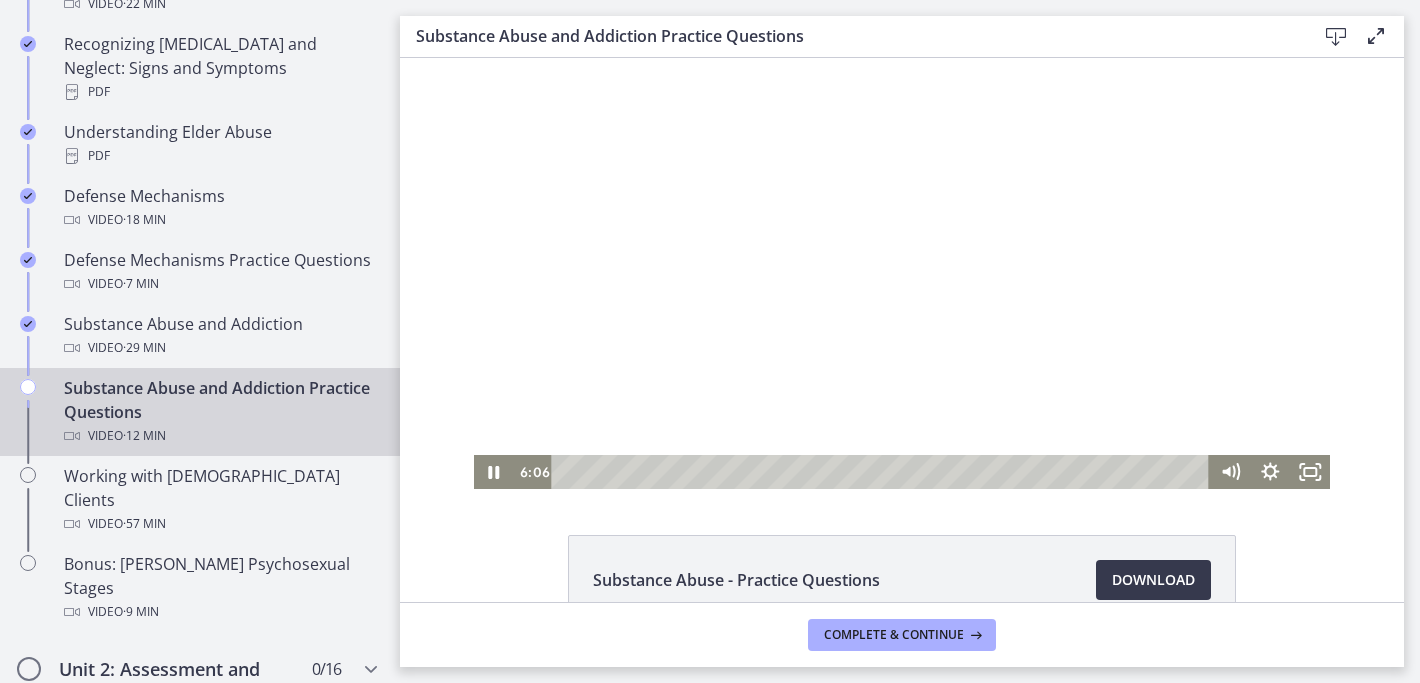click at bounding box center (902, 273) 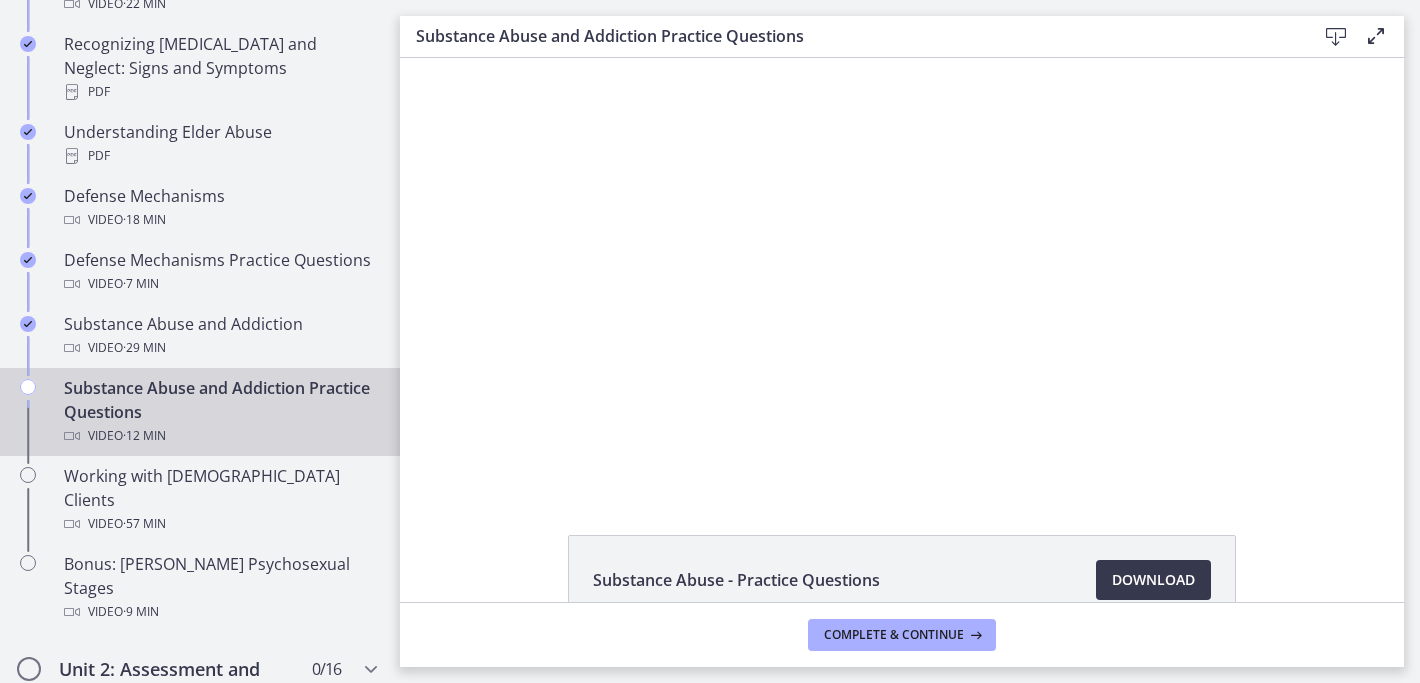 click at bounding box center (902, 273) 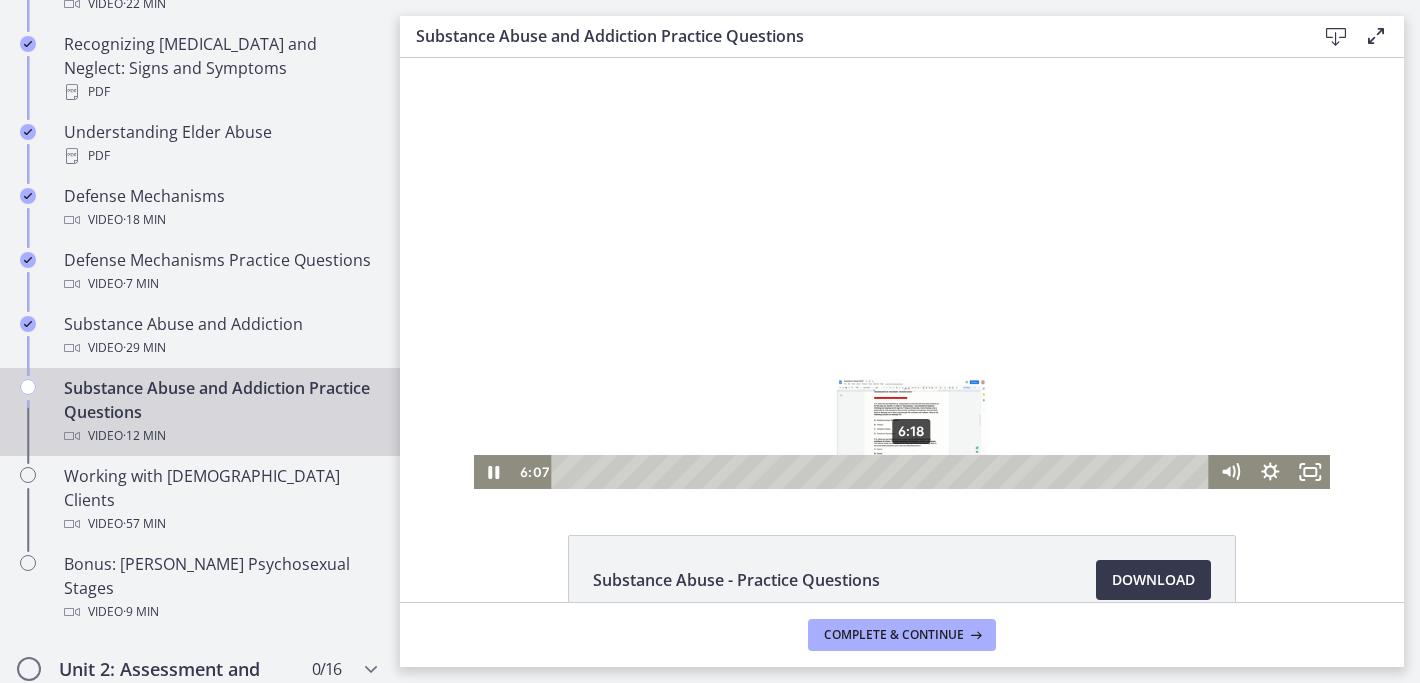 click on "6:18" at bounding box center (884, 472) 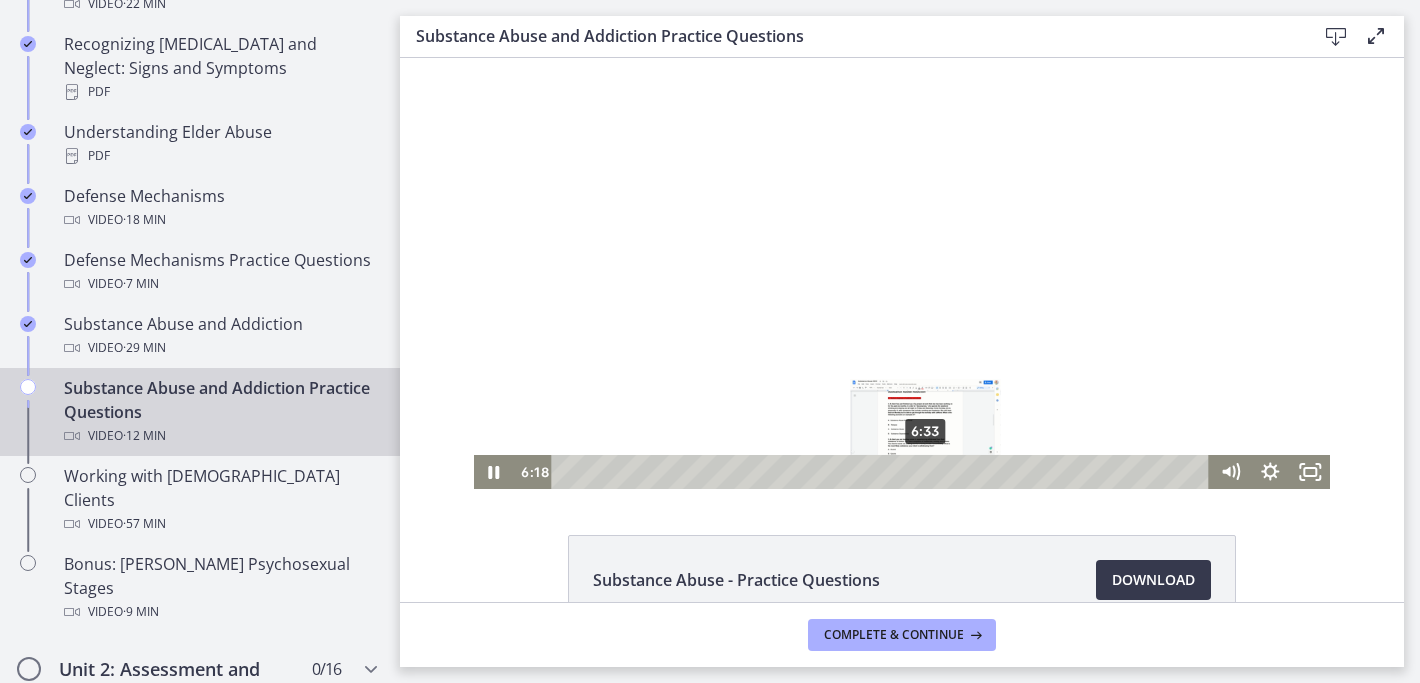 click on "6:33" at bounding box center (884, 472) 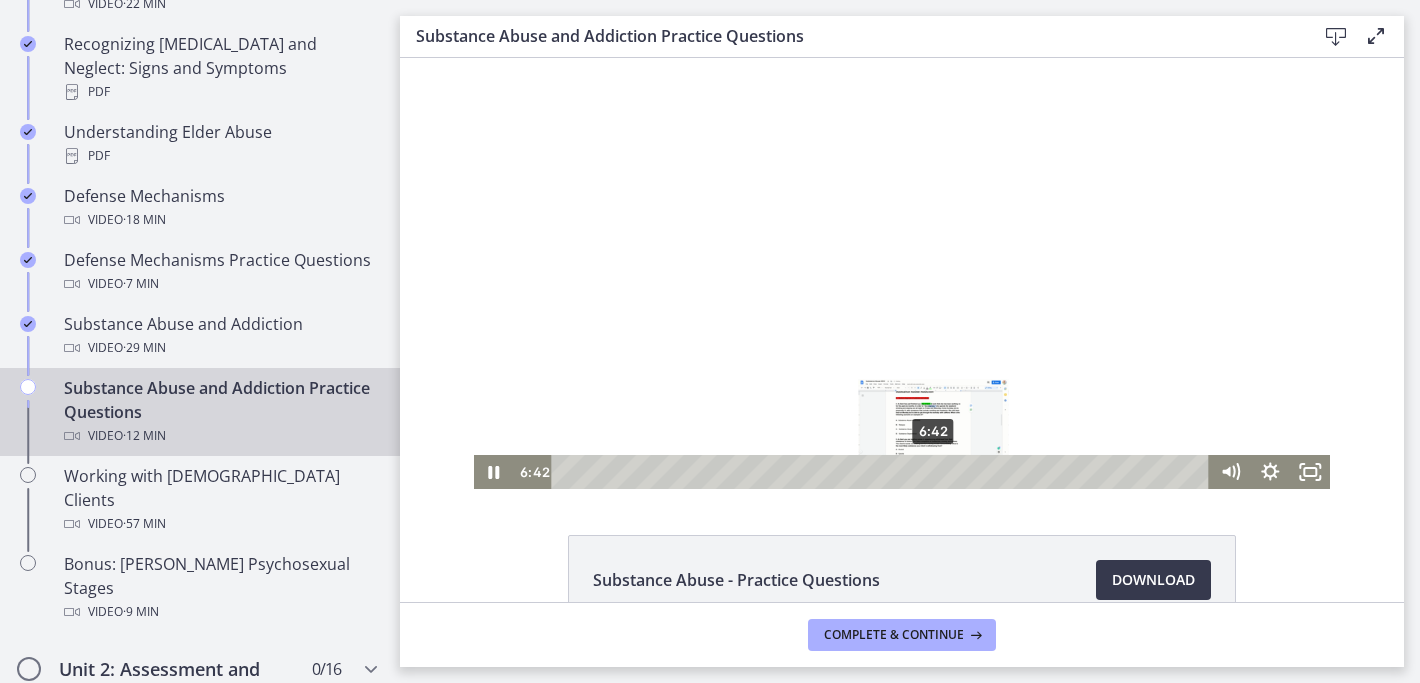 click on "6:42" at bounding box center [884, 472] 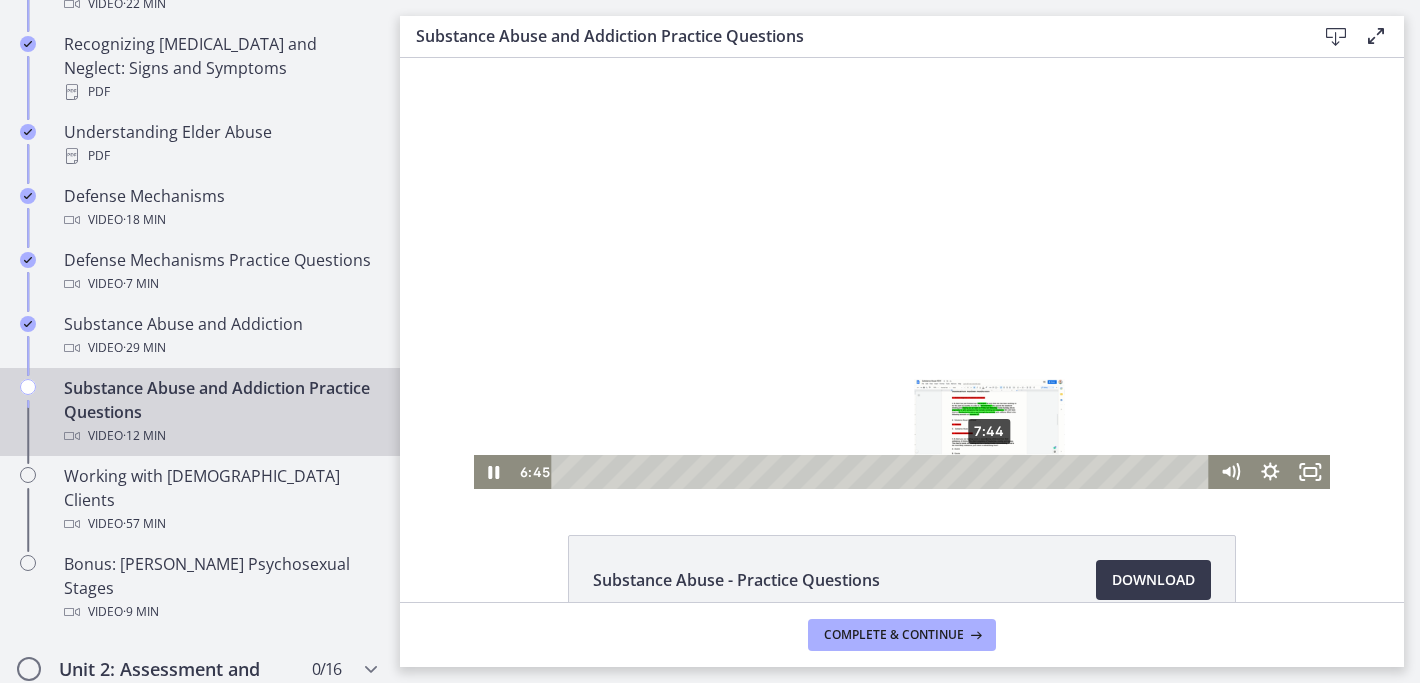 click on "7:44" at bounding box center [884, 472] 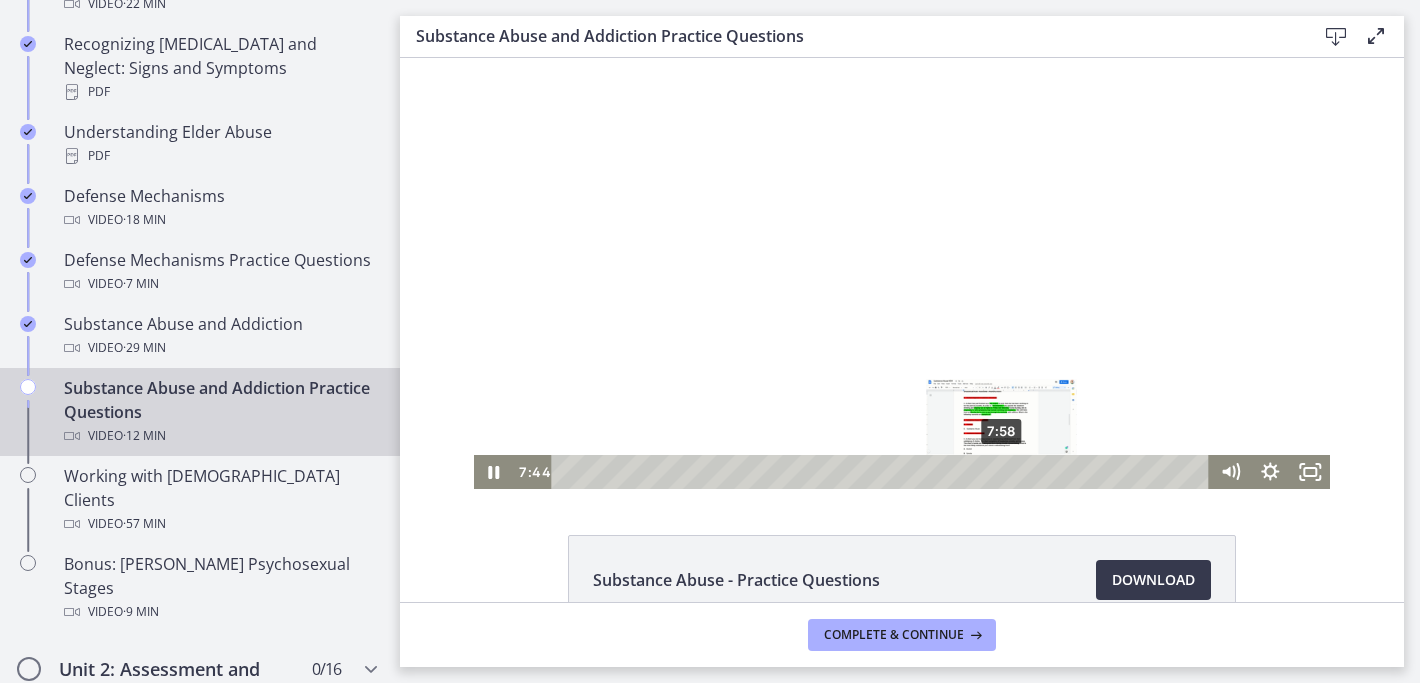 click on "7:58" at bounding box center [884, 472] 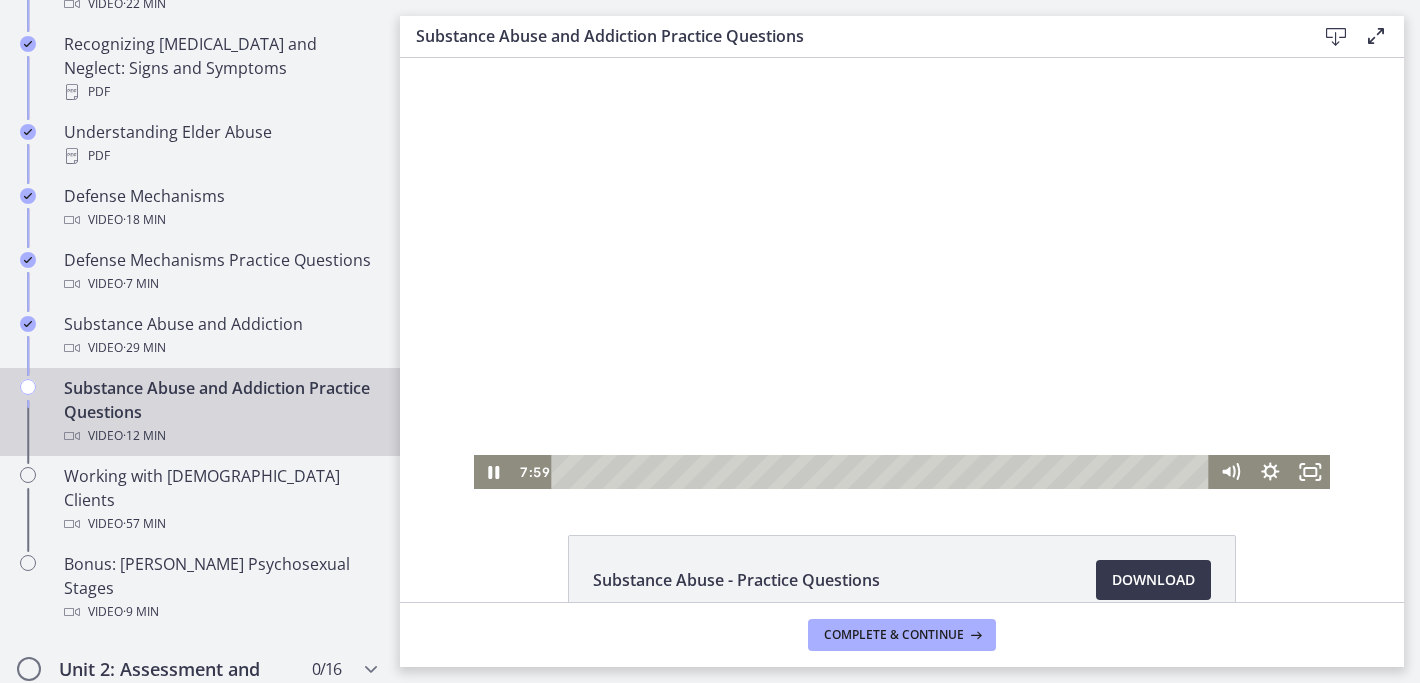 click at bounding box center [902, 273] 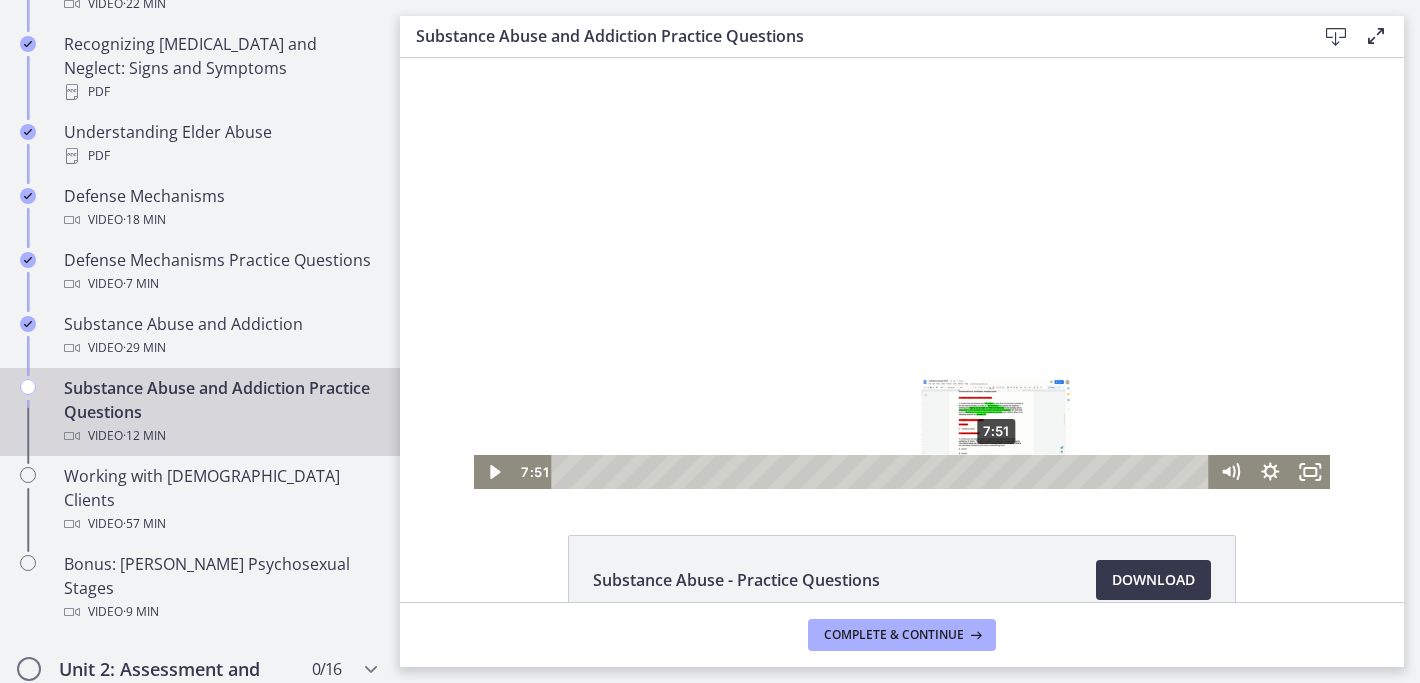 scroll, scrollTop: 0, scrollLeft: 0, axis: both 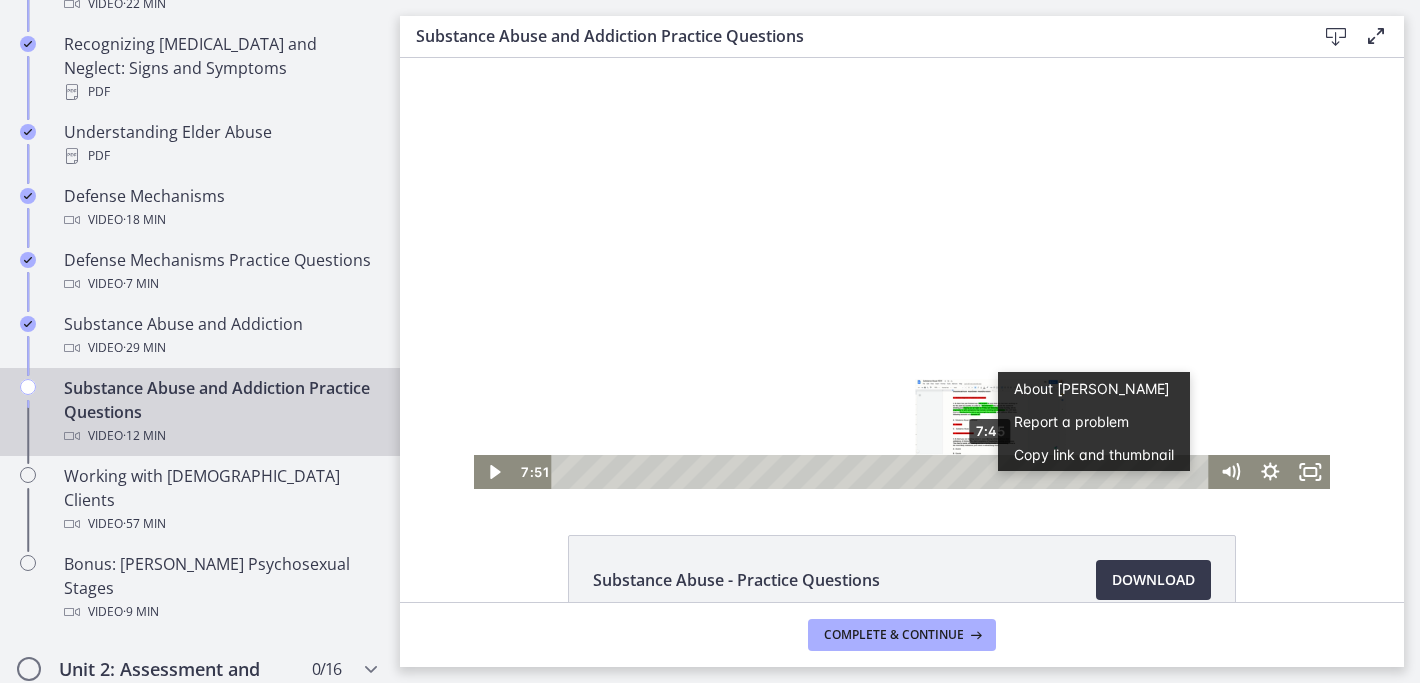 click at bounding box center [995, 471] 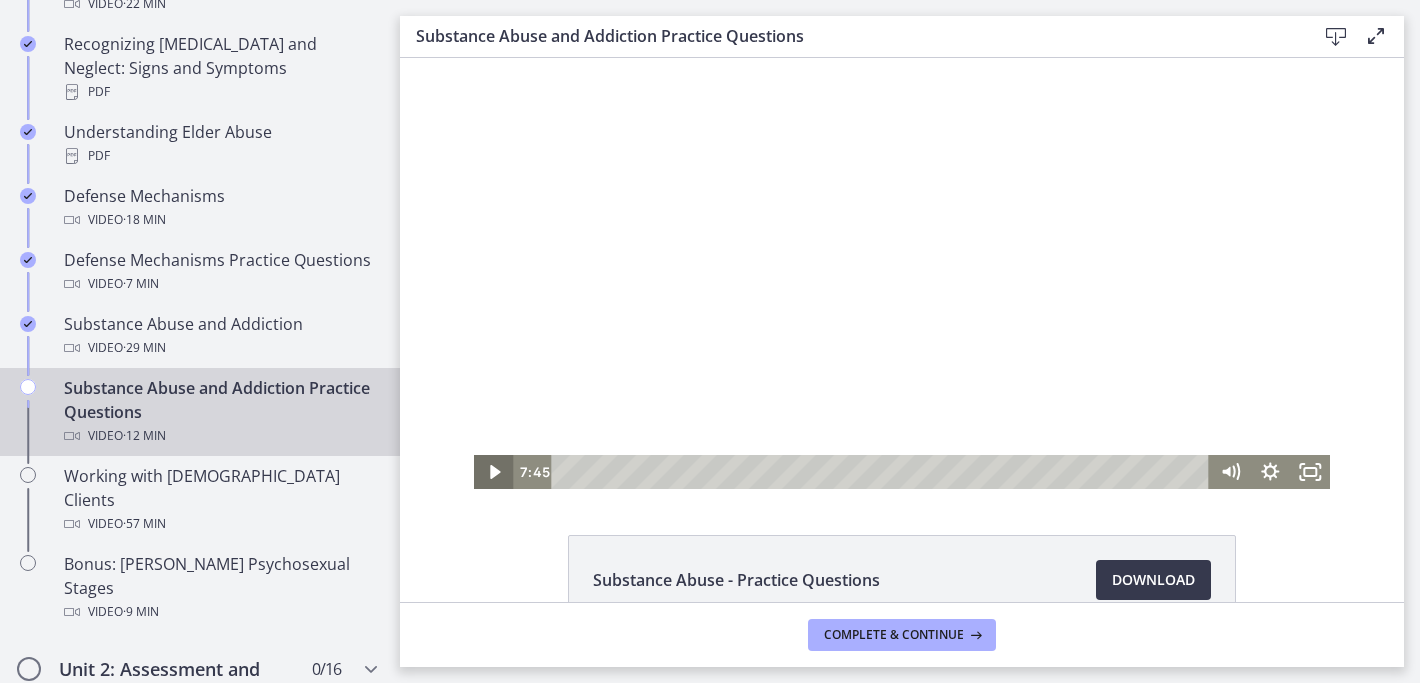 click 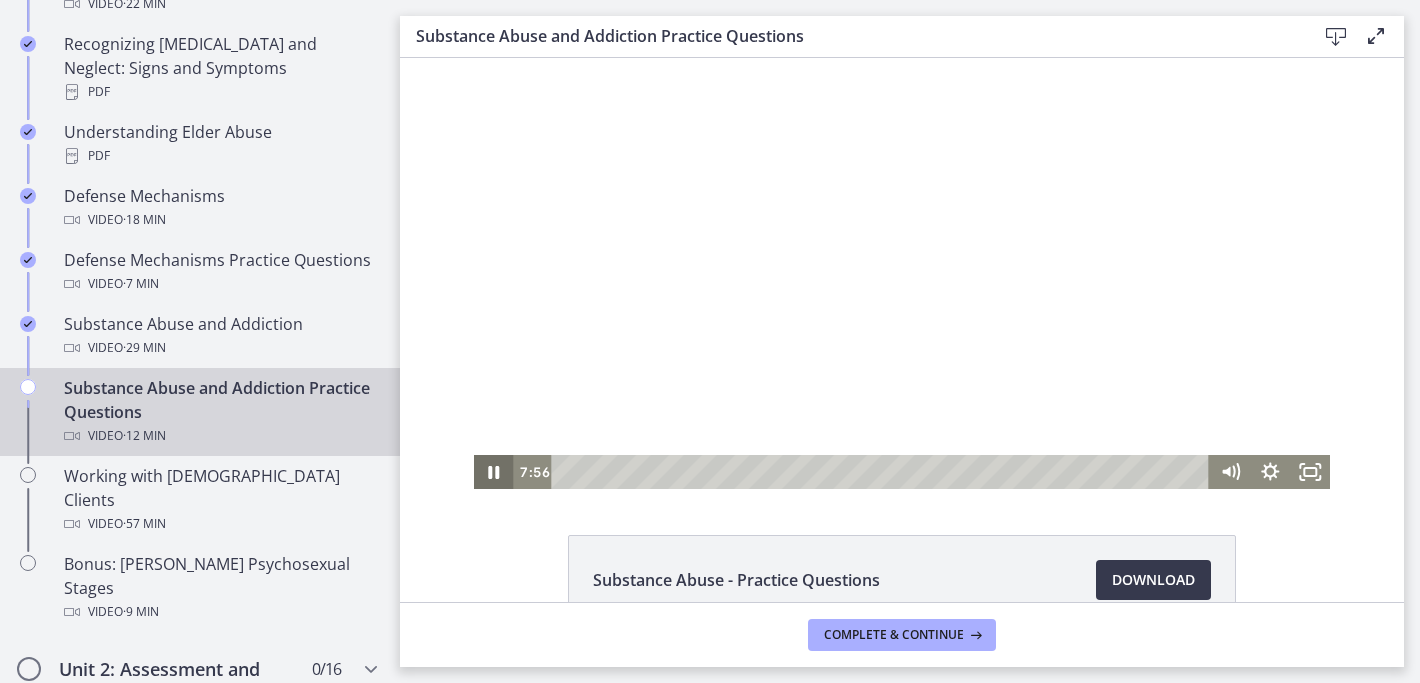 click 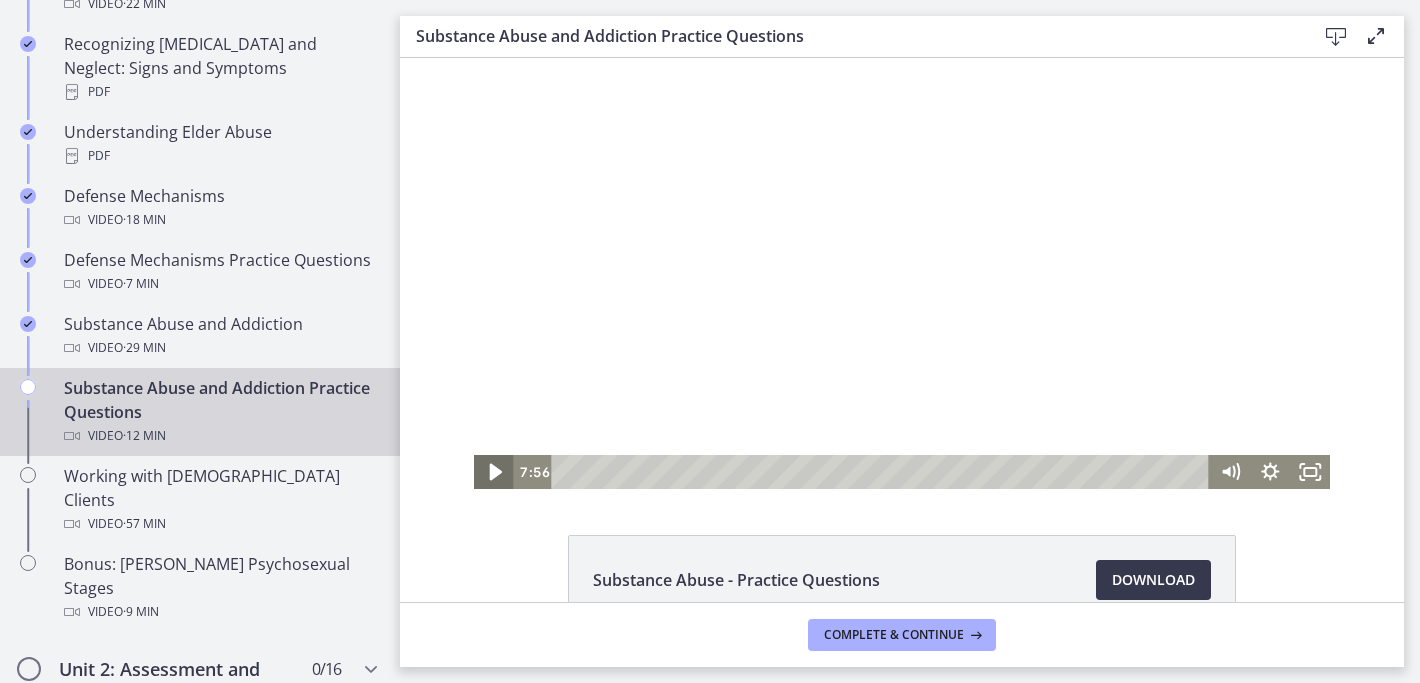 click 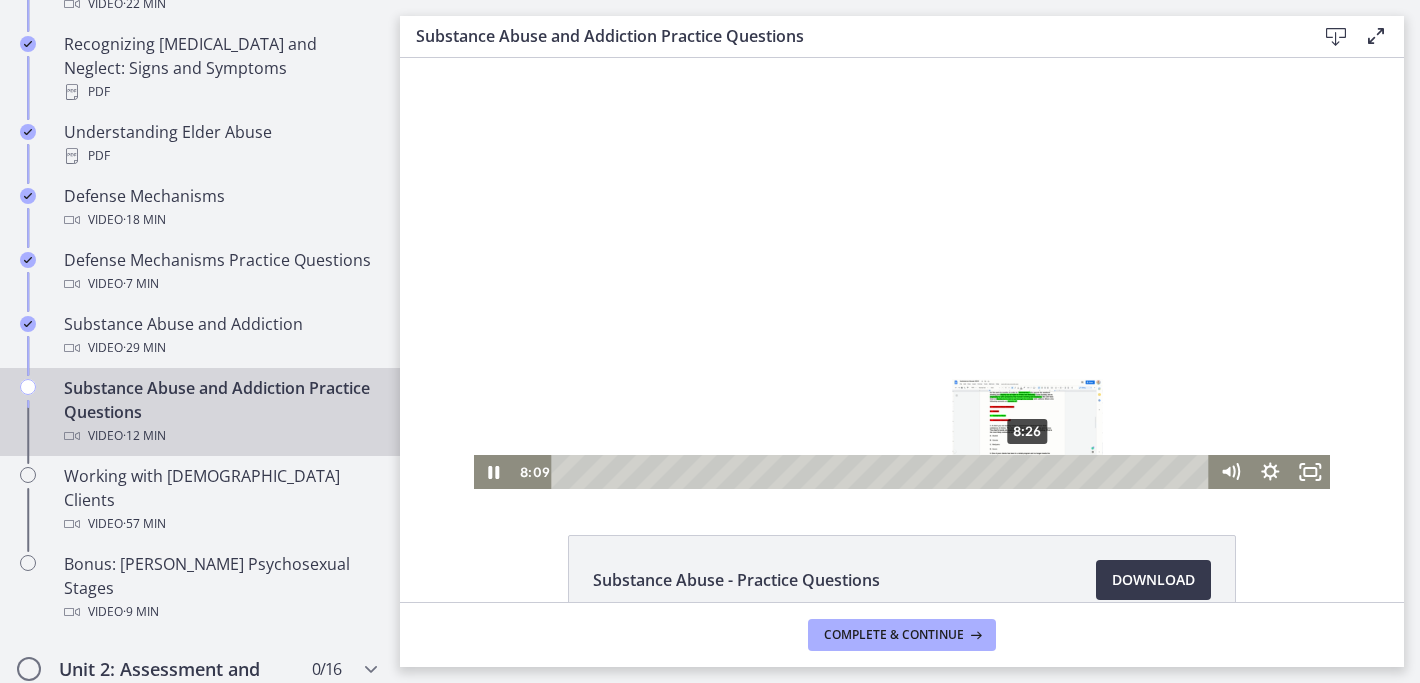 click on "8:26" at bounding box center (884, 472) 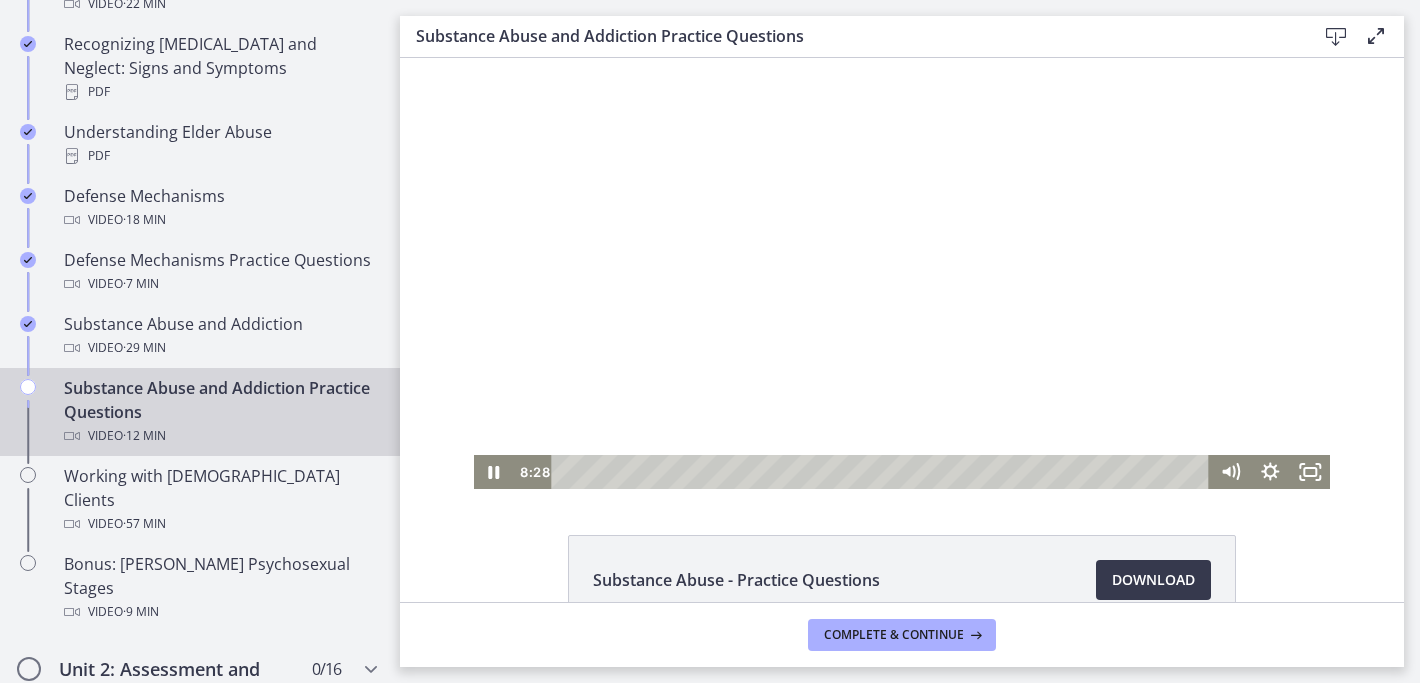 click at bounding box center [902, 273] 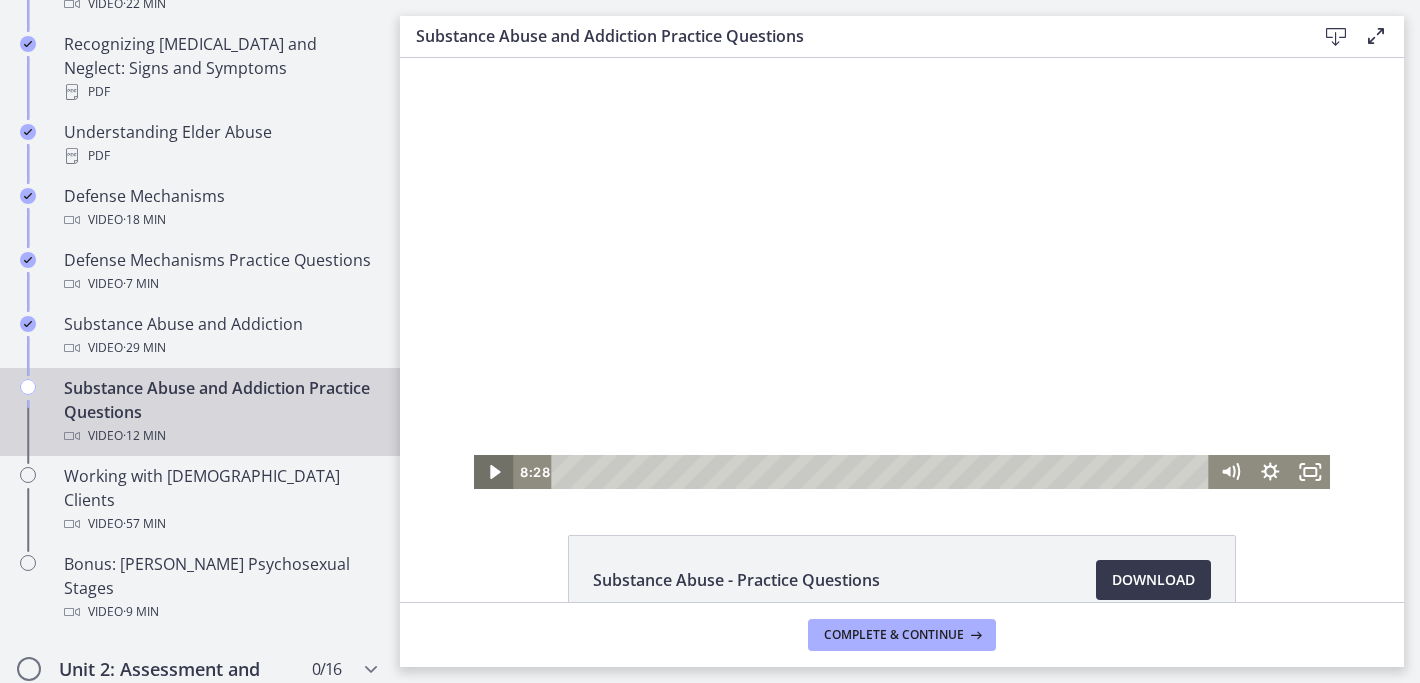 click 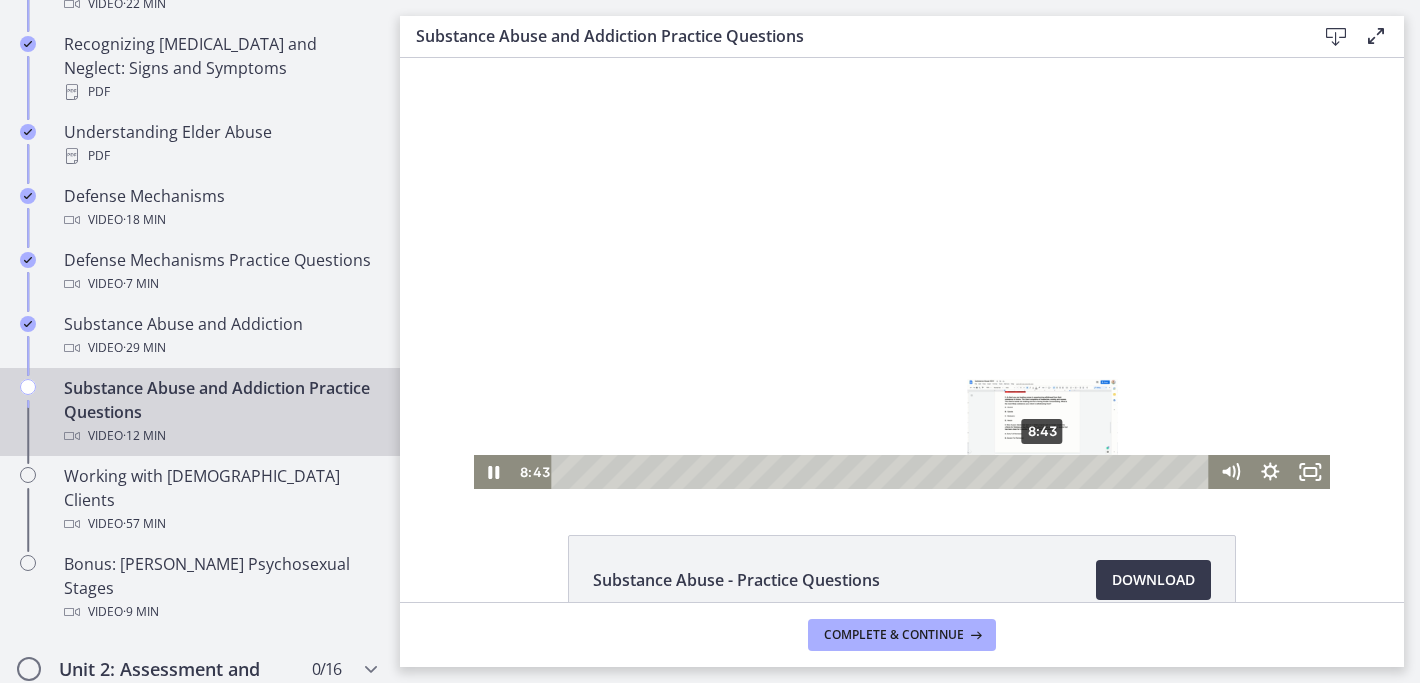 click on "8:43" at bounding box center [884, 472] 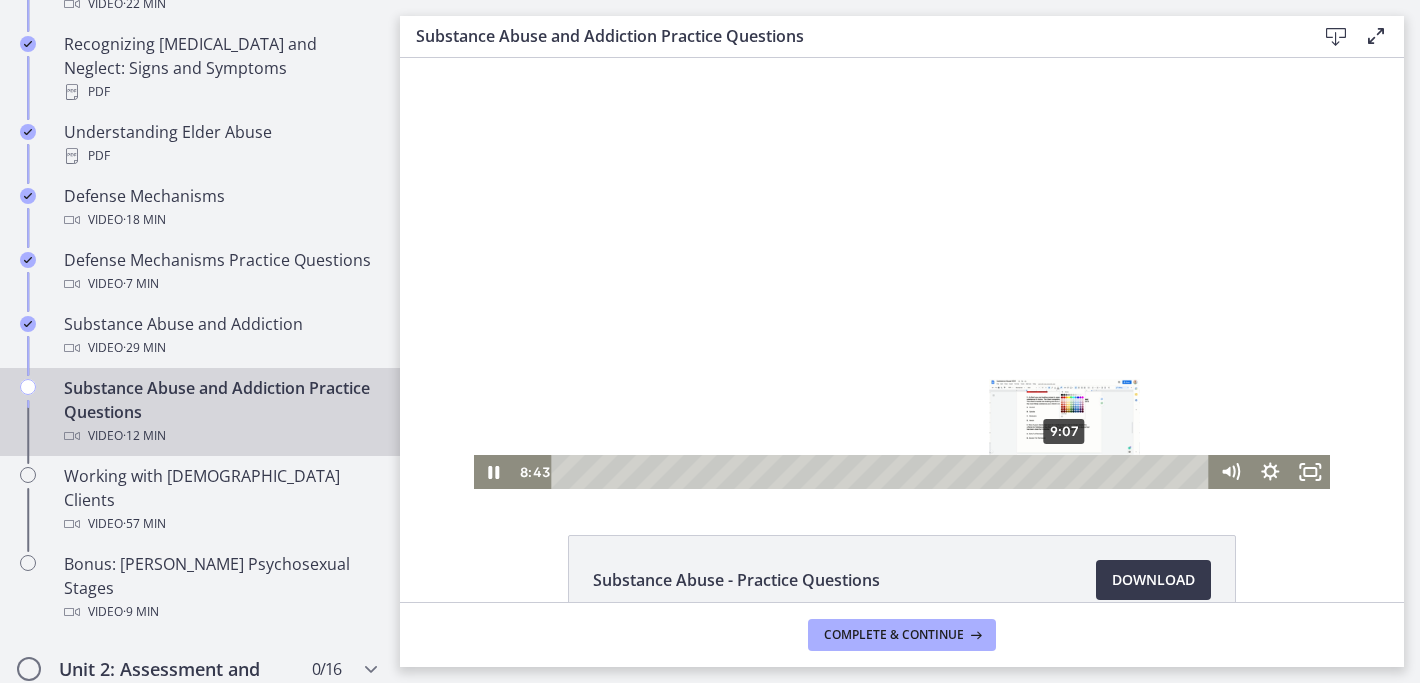 click on "9:07" at bounding box center (884, 472) 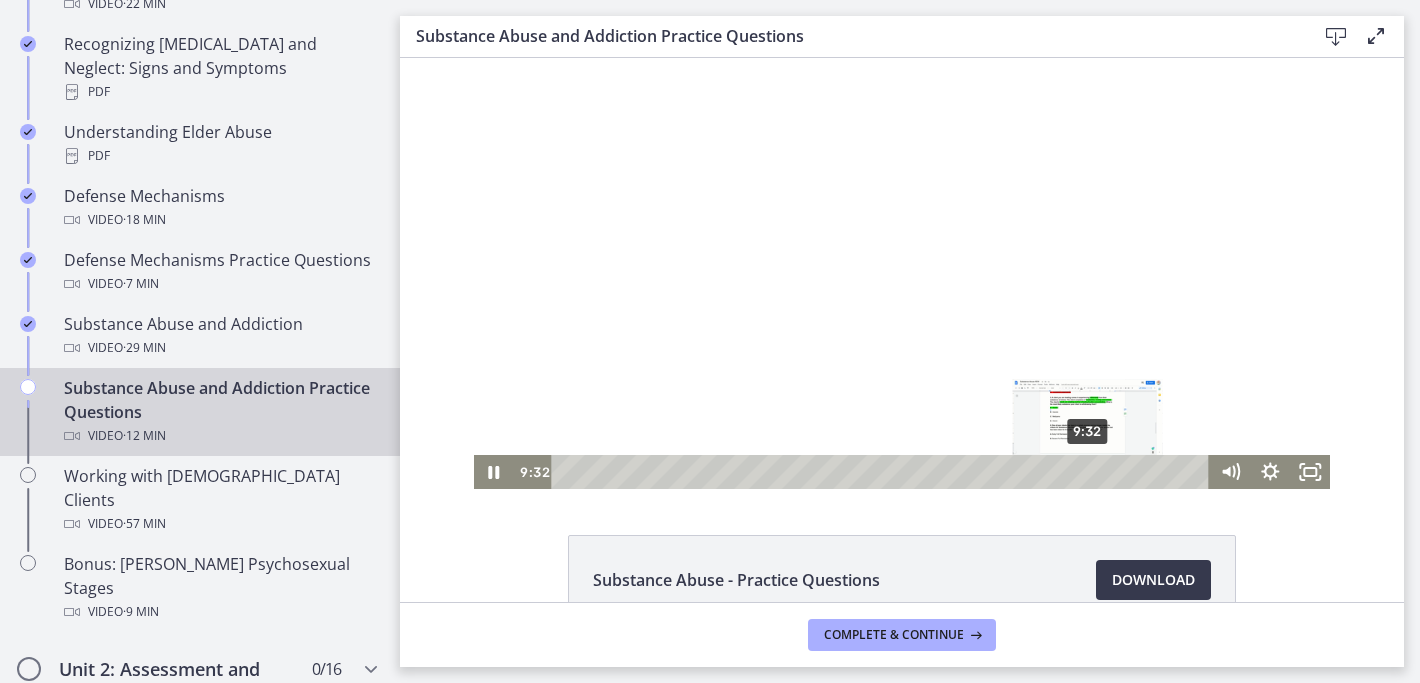 click on "9:32" at bounding box center (884, 472) 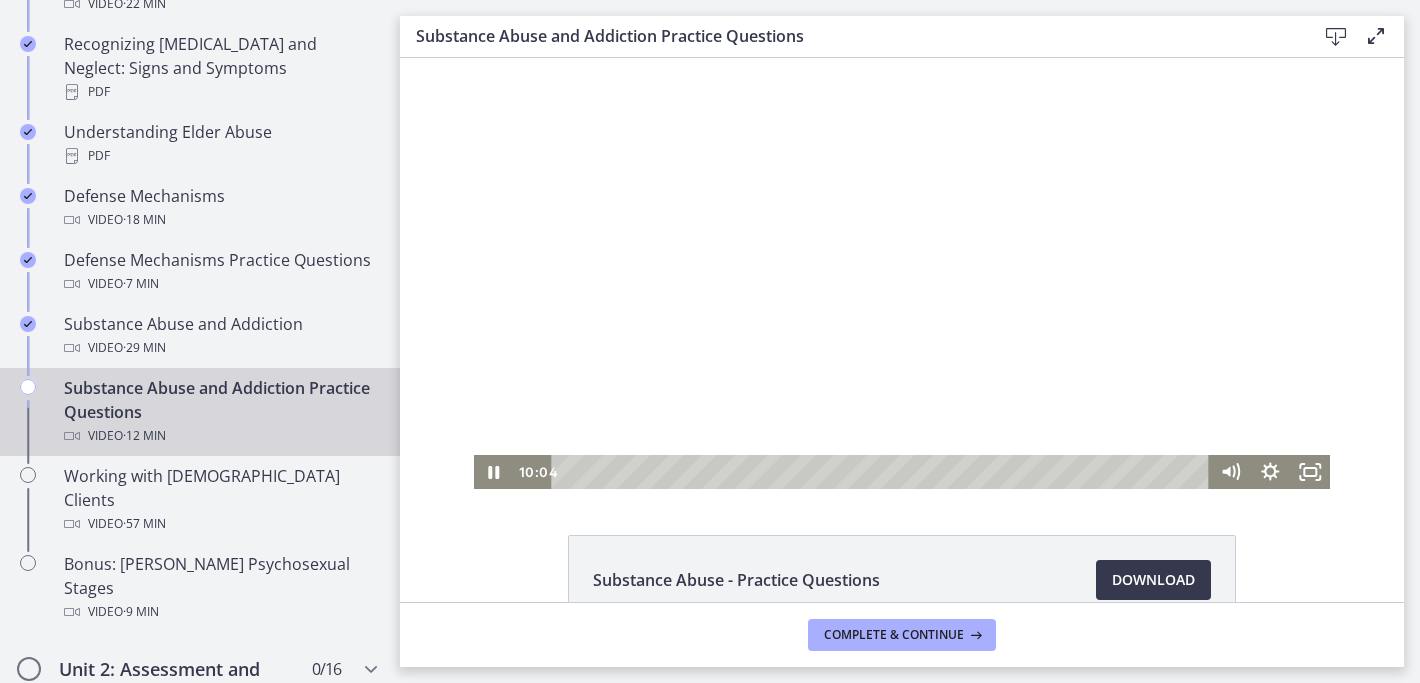 scroll, scrollTop: 14, scrollLeft: 0, axis: vertical 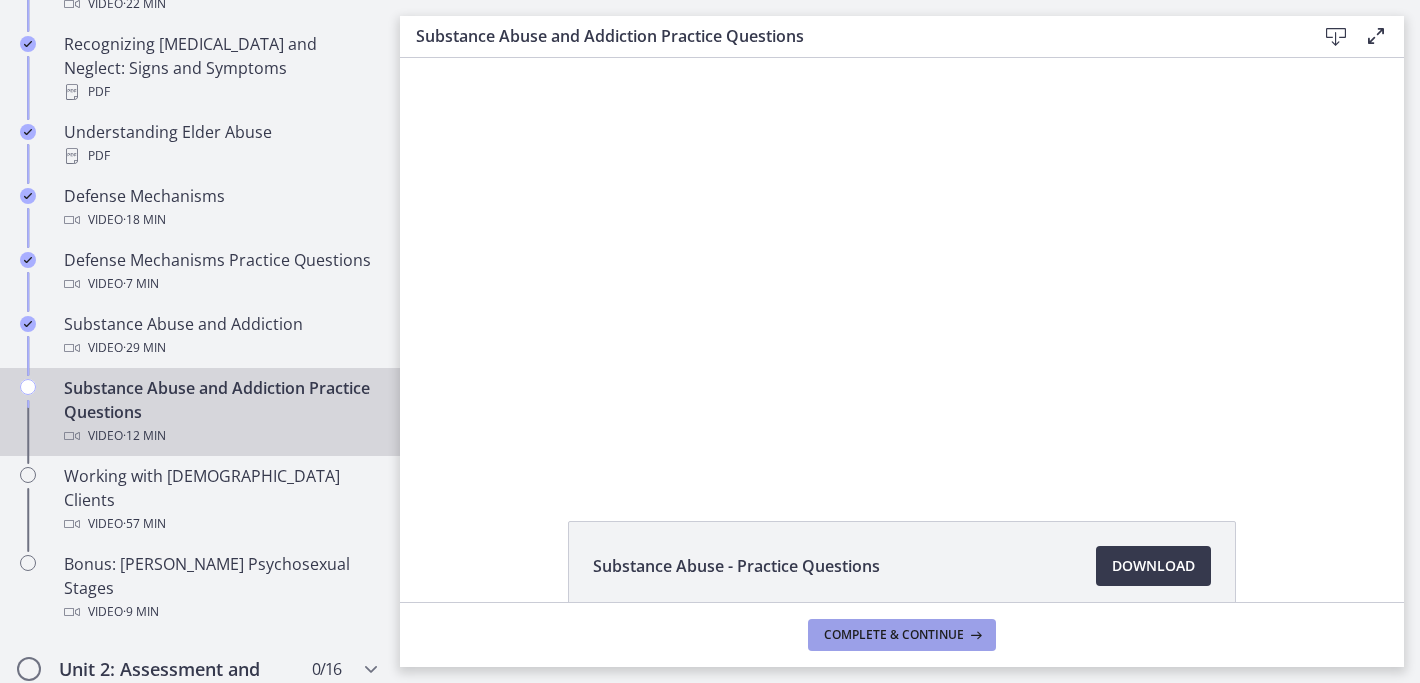 click on "Complete & continue" at bounding box center [894, 635] 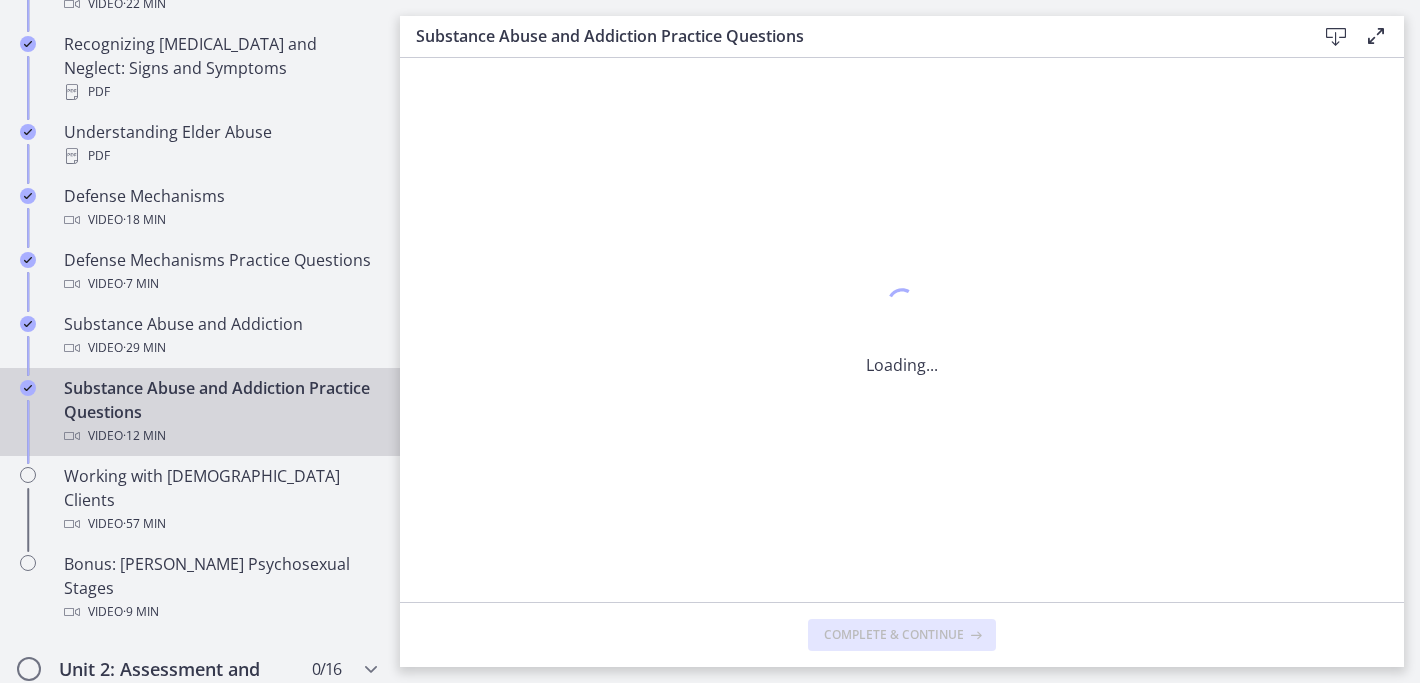 scroll, scrollTop: 0, scrollLeft: 0, axis: both 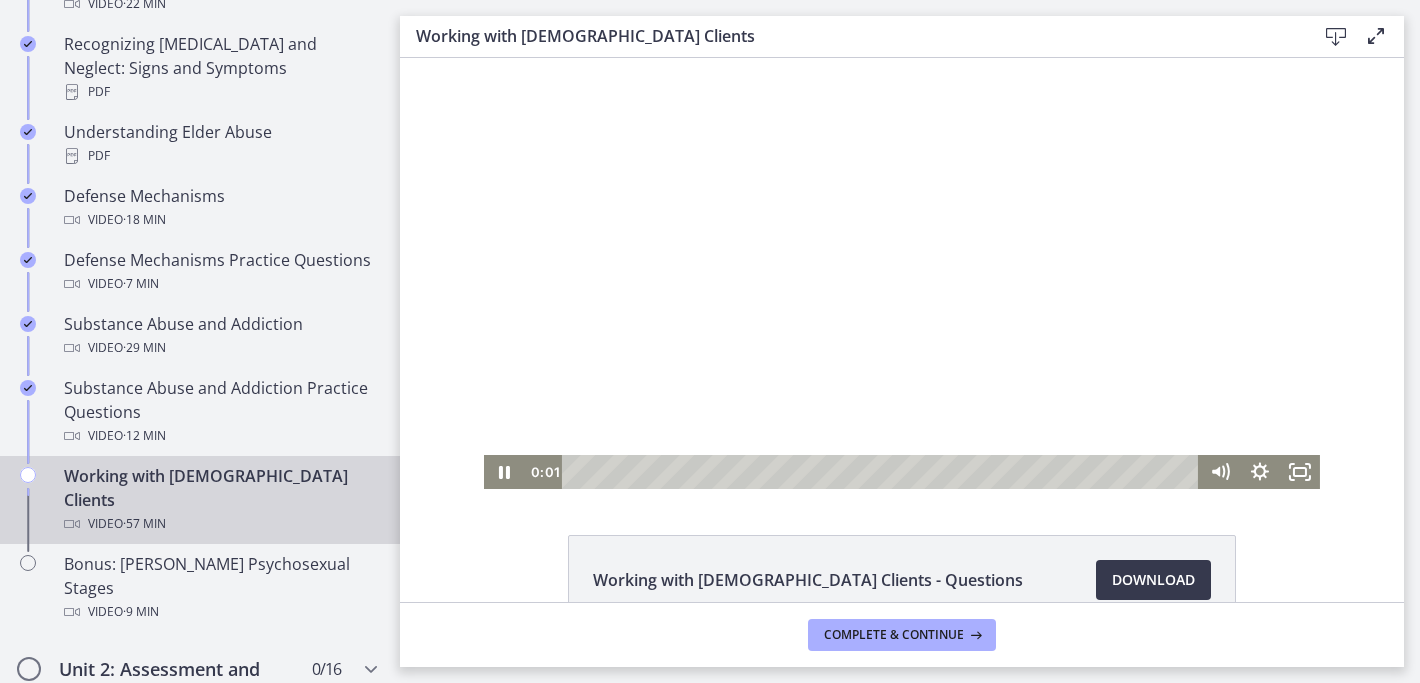 click at bounding box center (902, 273) 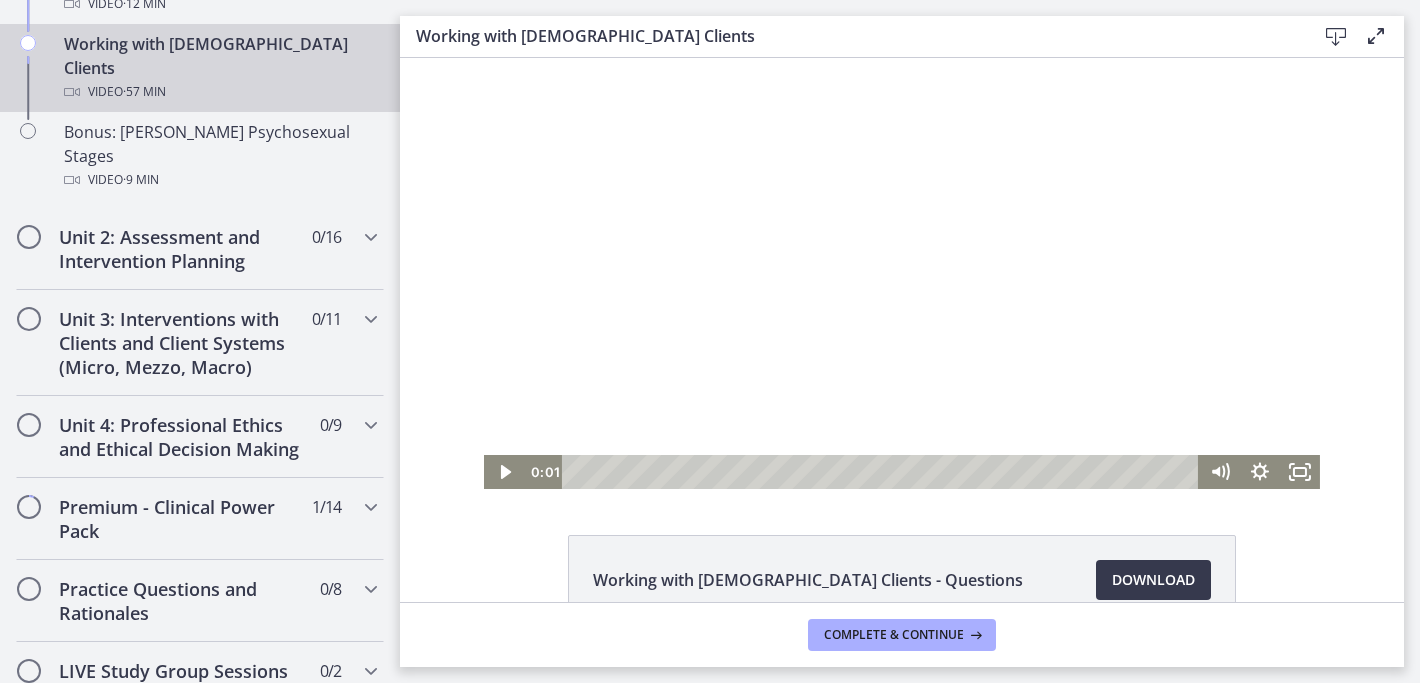 scroll, scrollTop: 1510, scrollLeft: 0, axis: vertical 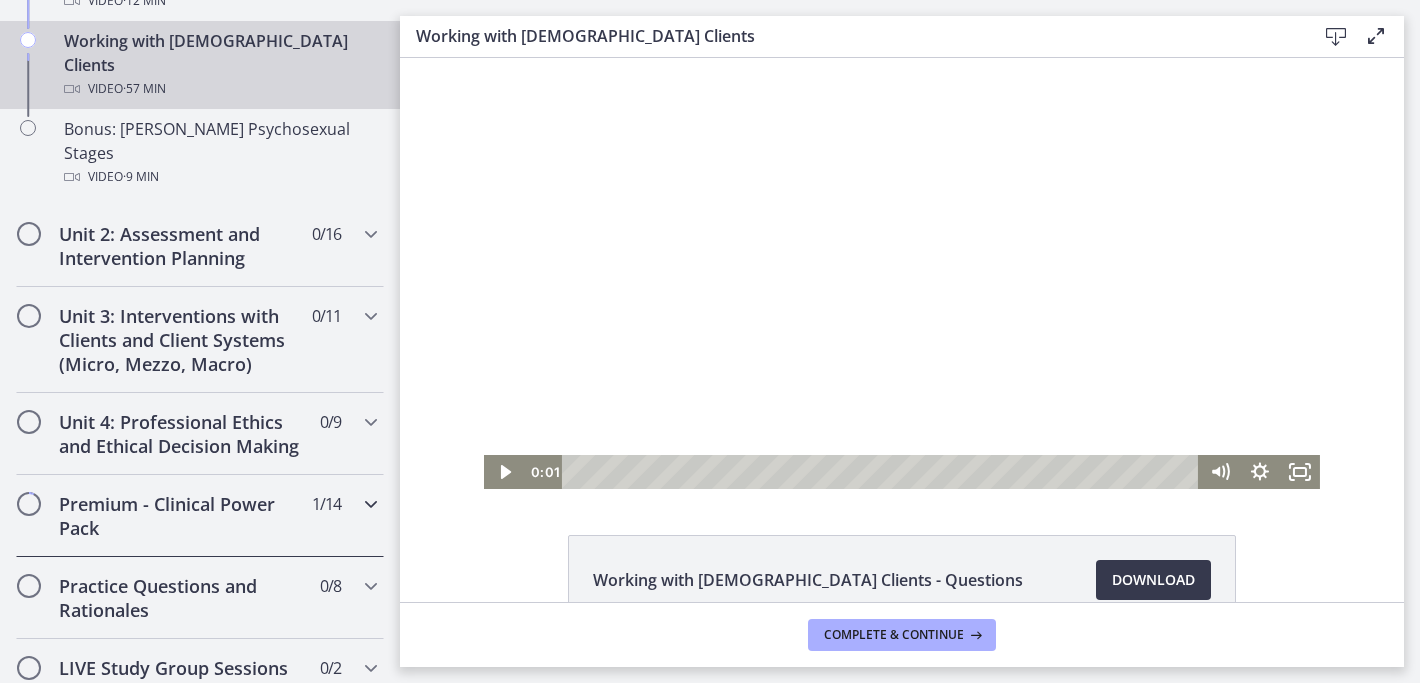 click on "Premium - Clinical Power Pack" at bounding box center (181, 516) 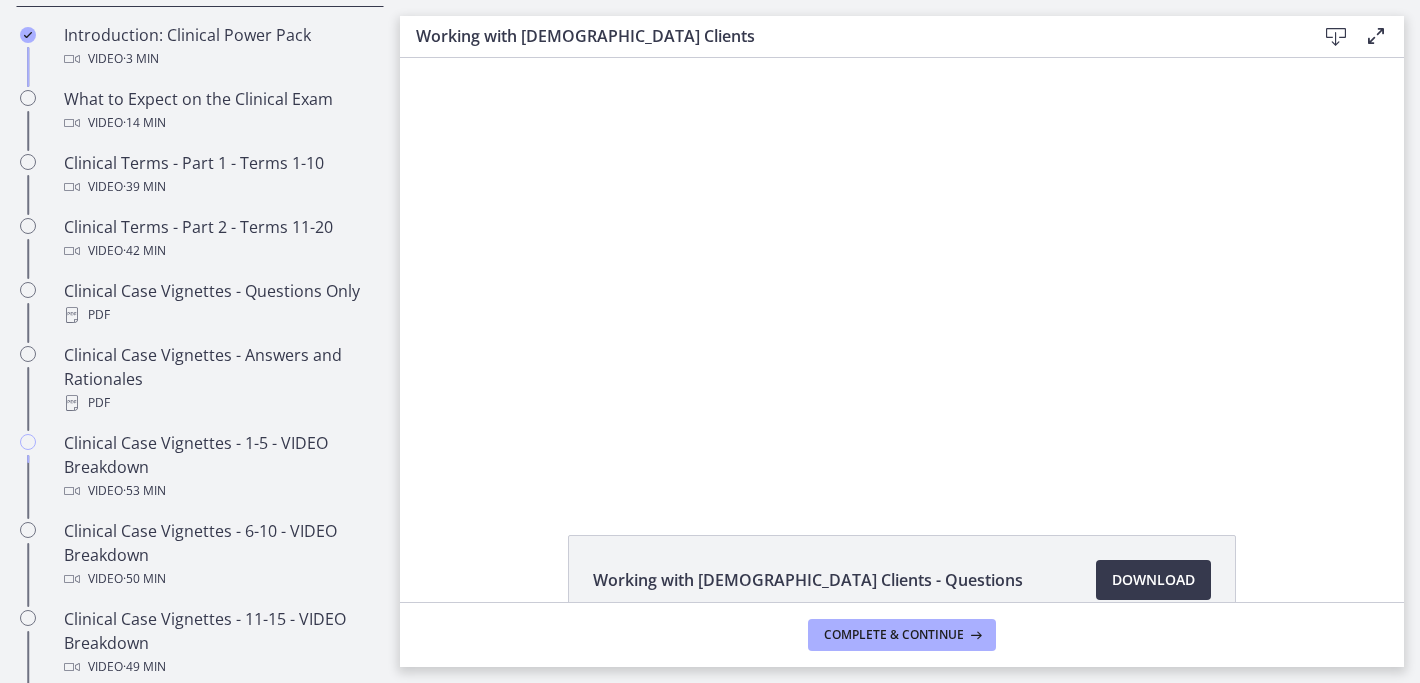 scroll, scrollTop: 1071, scrollLeft: 0, axis: vertical 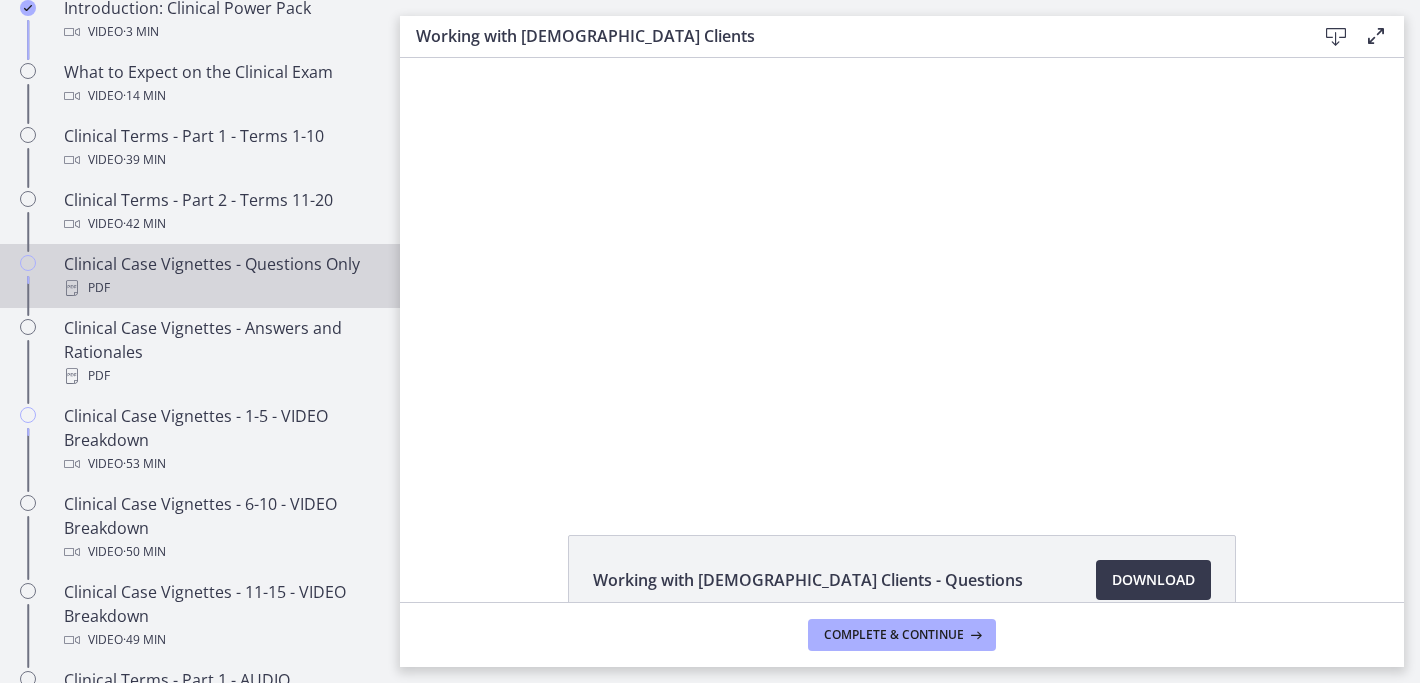 click on "PDF" at bounding box center (220, 288) 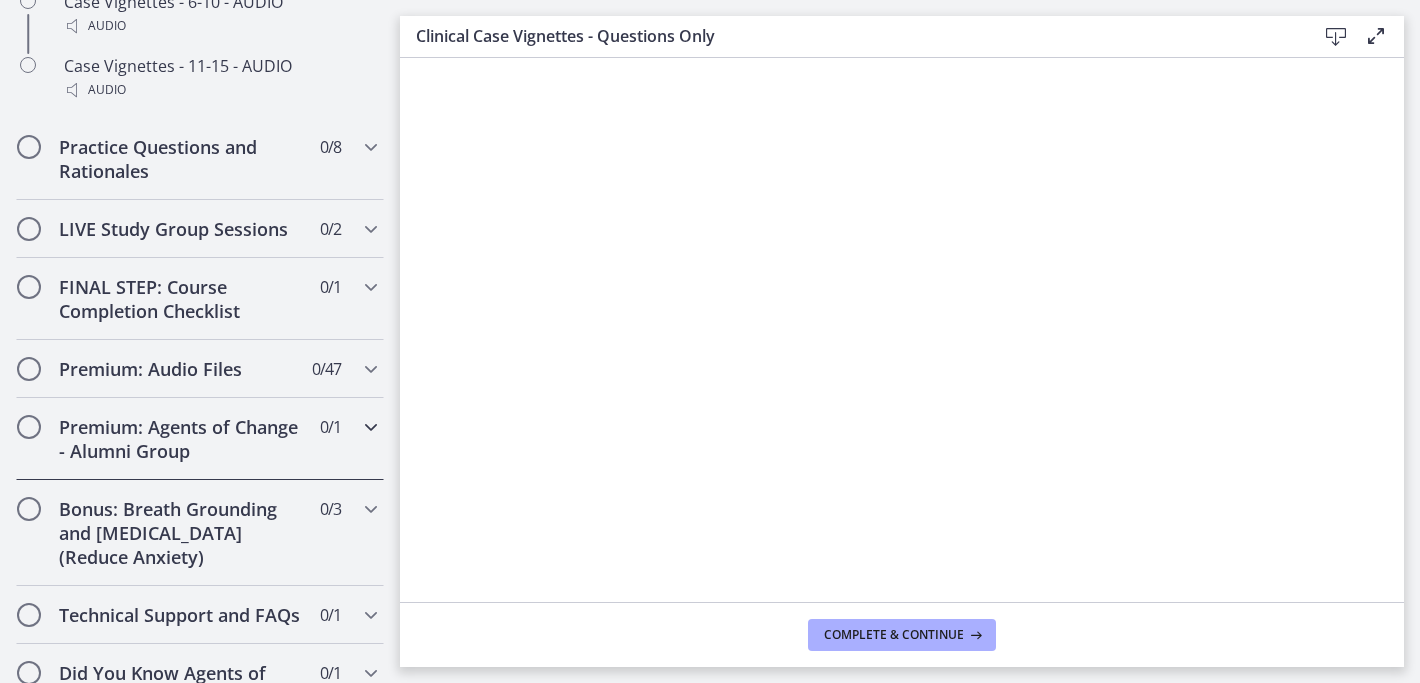 scroll, scrollTop: 1942, scrollLeft: 0, axis: vertical 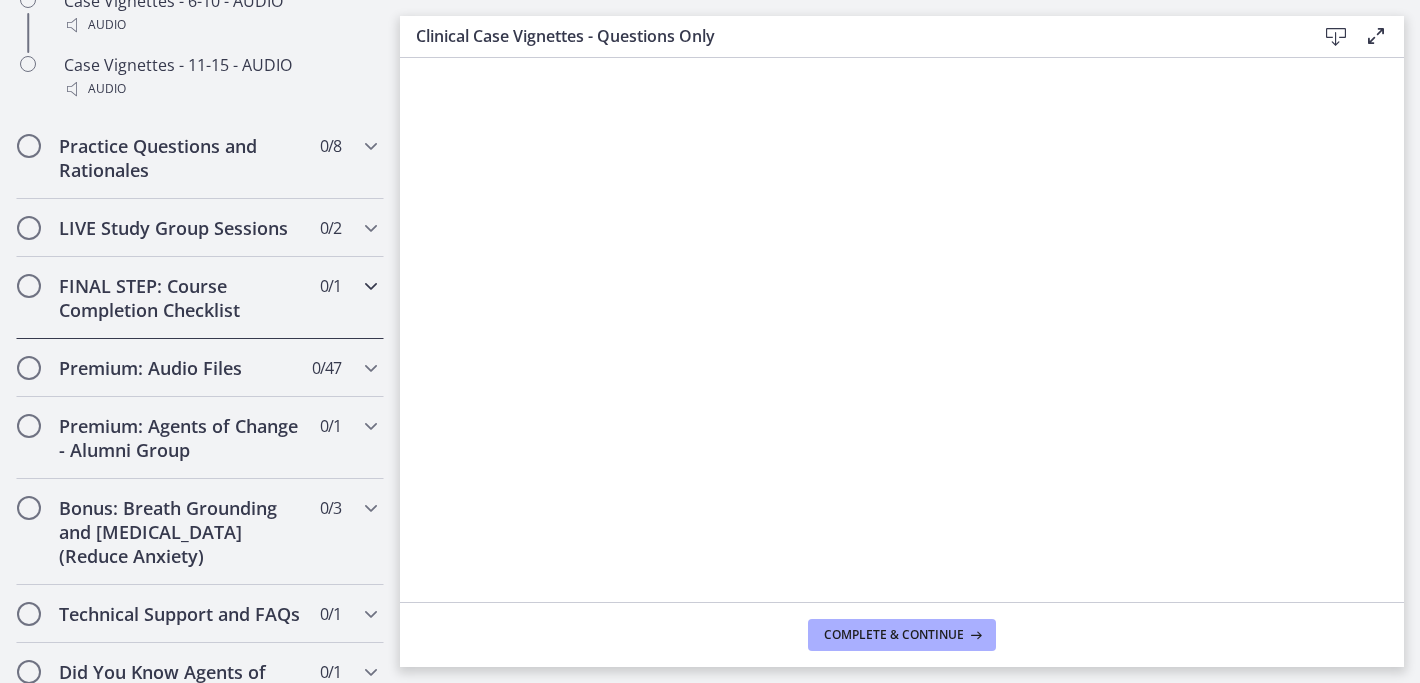 click on "FINAL STEP: Course Completion Checklist
0  /  1
Completed" at bounding box center [200, 298] 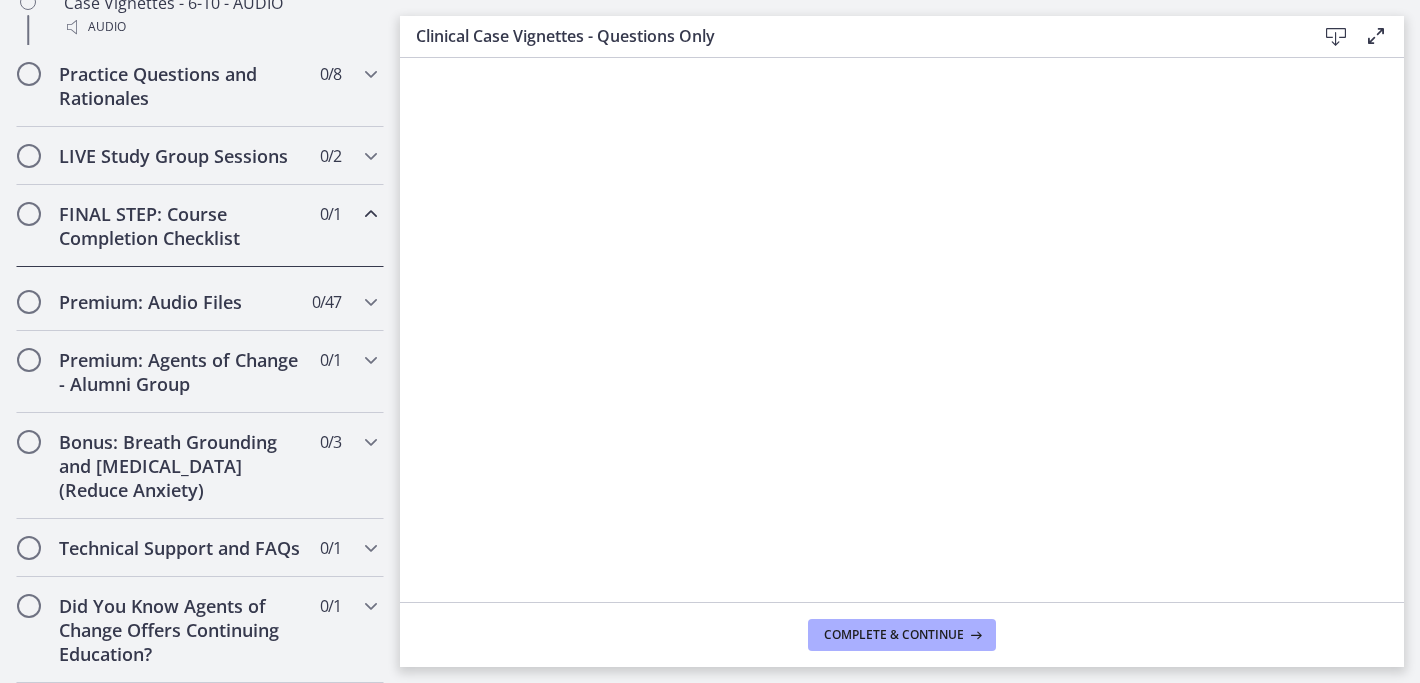 scroll, scrollTop: 1064, scrollLeft: 0, axis: vertical 